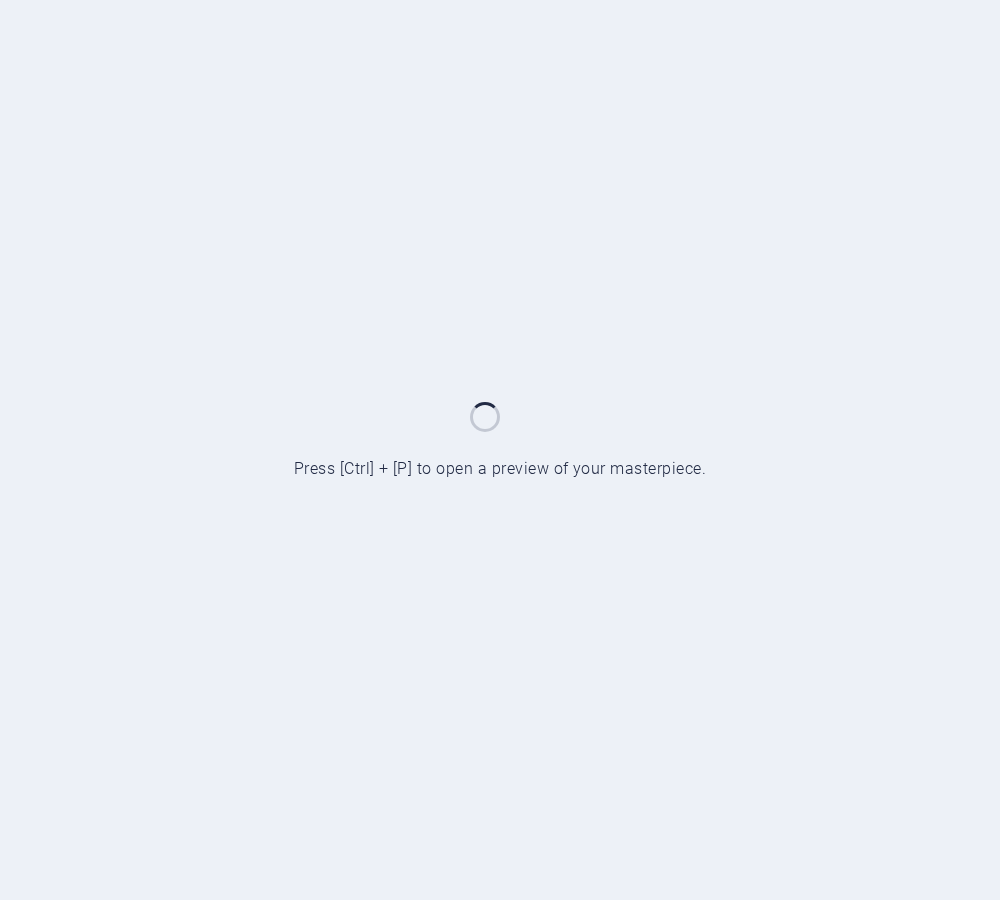 scroll, scrollTop: 0, scrollLeft: 0, axis: both 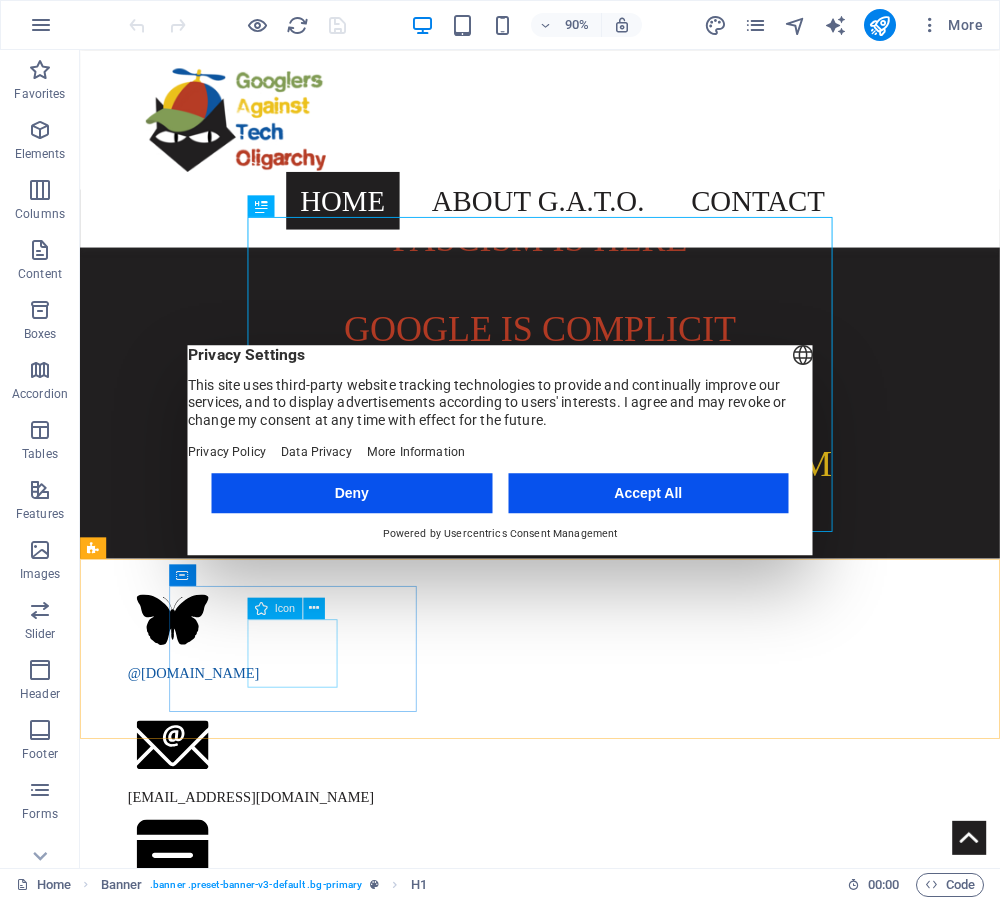 click on "Icon" at bounding box center (285, 607) 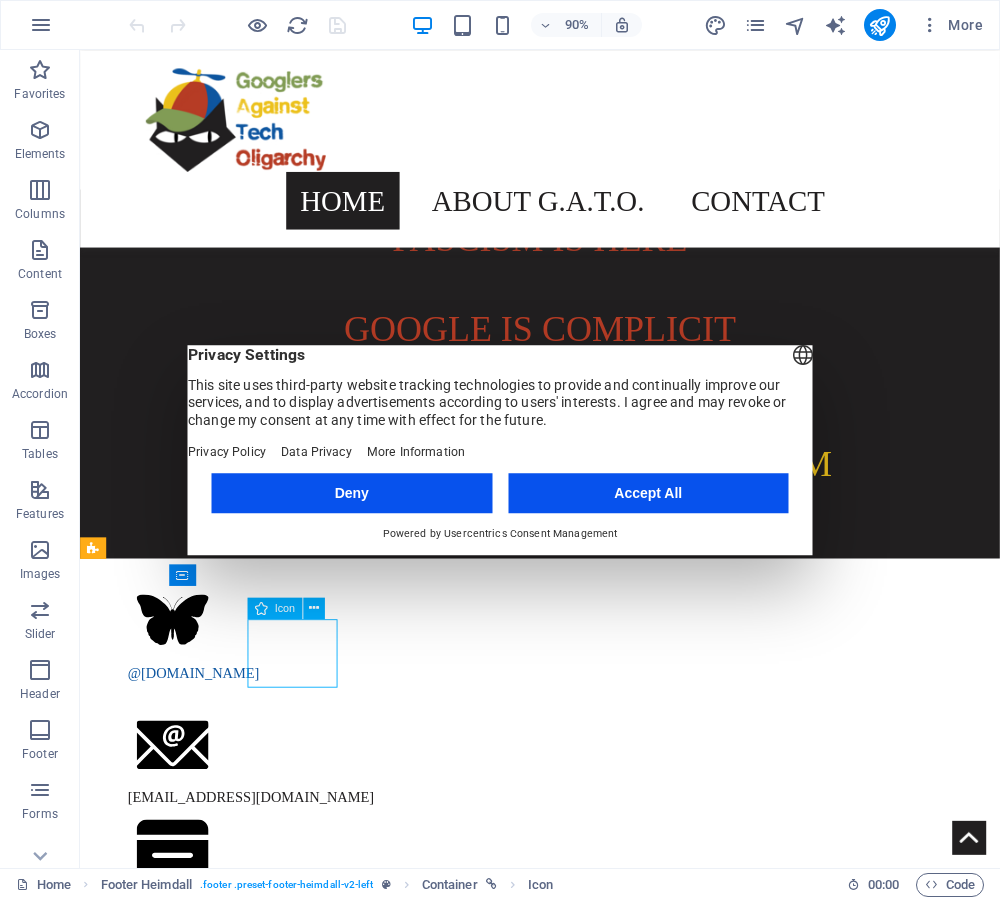 click on "Icon" at bounding box center (285, 607) 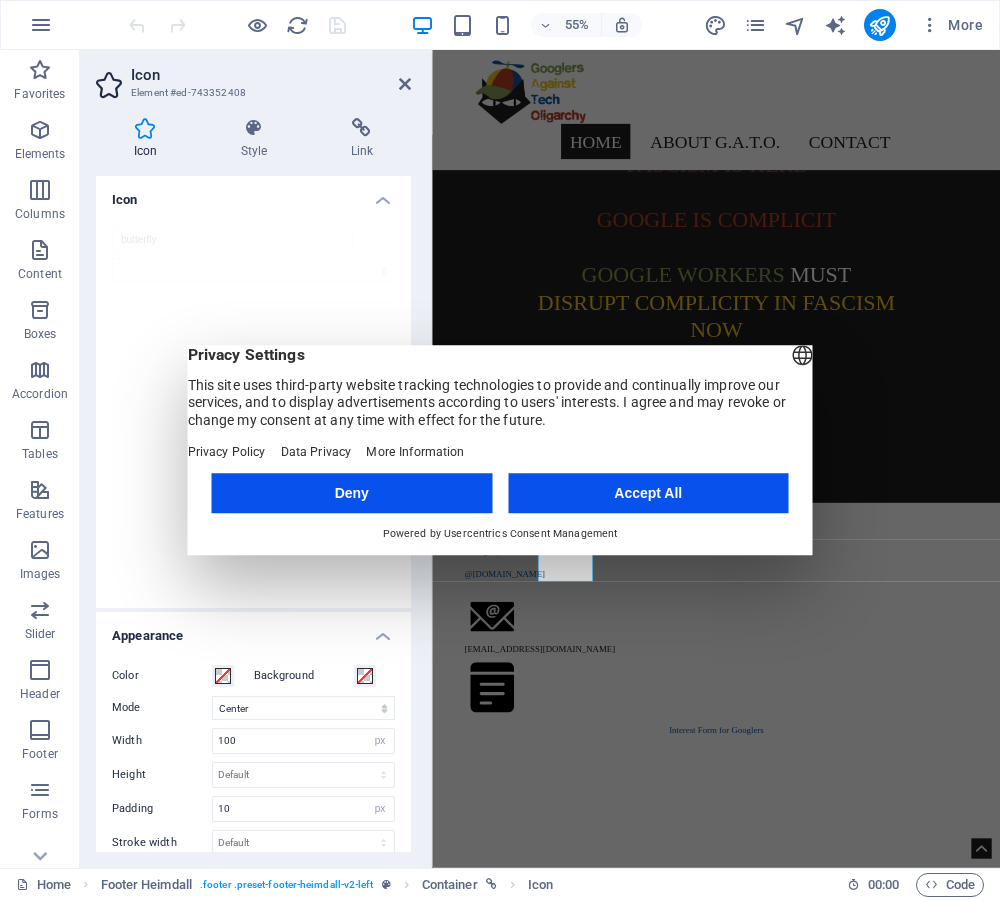 click on "Deny" at bounding box center [352, 493] 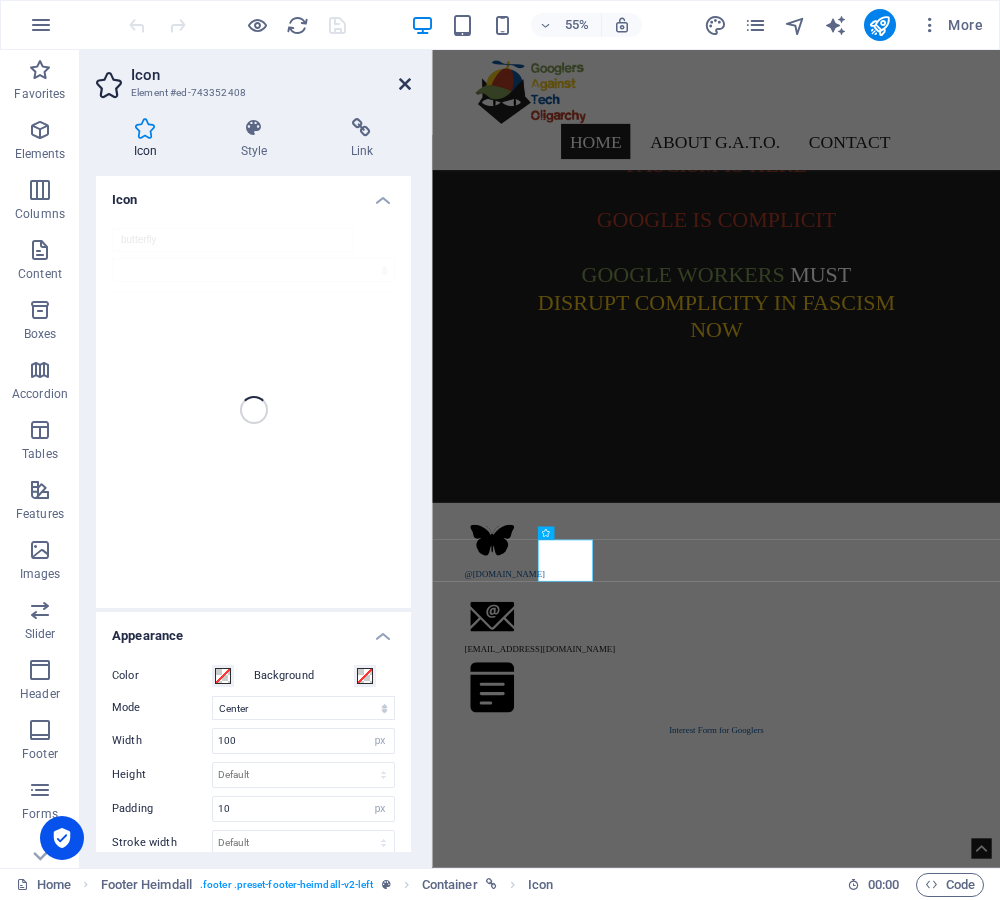 click at bounding box center [405, 84] 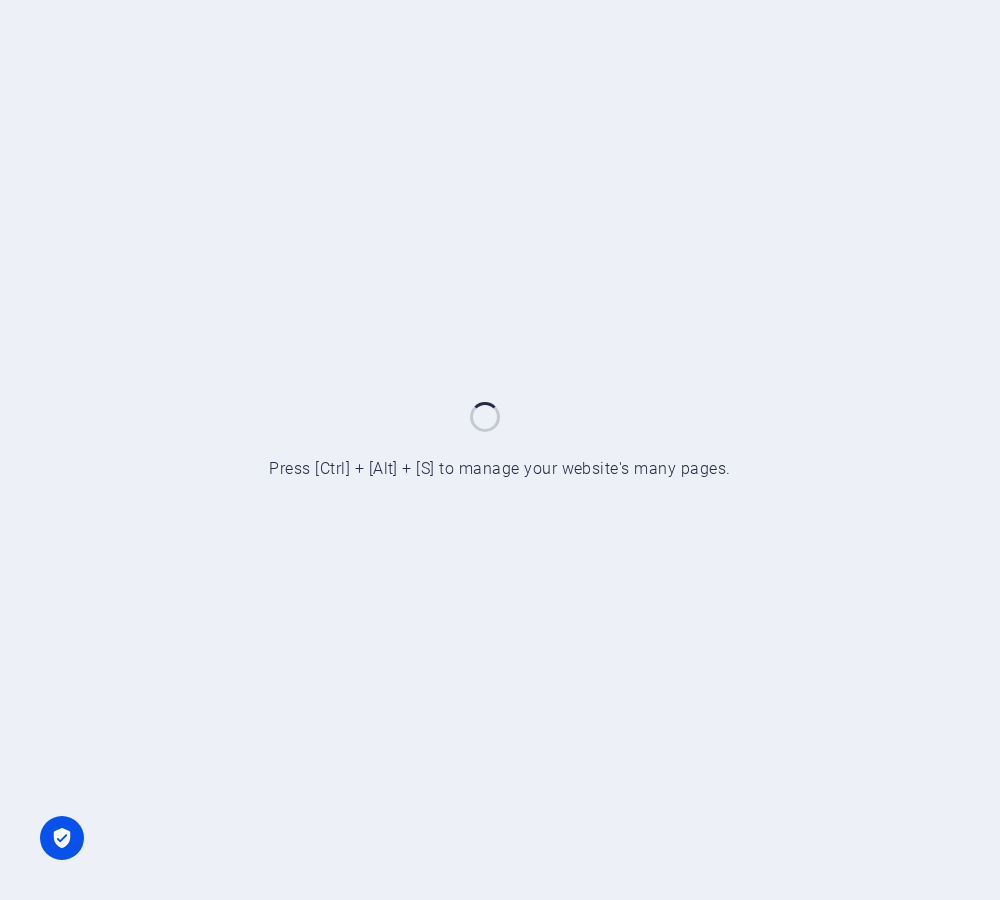 scroll, scrollTop: 0, scrollLeft: 0, axis: both 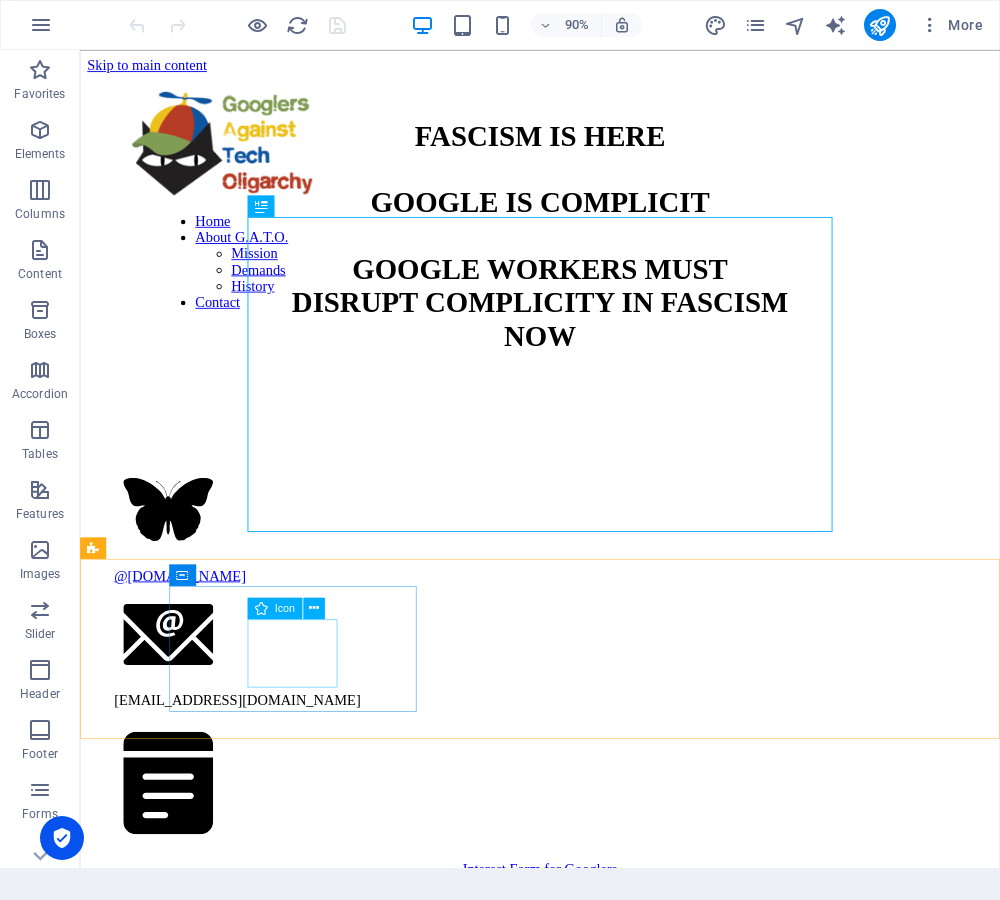 click on "Icon" at bounding box center [285, 607] 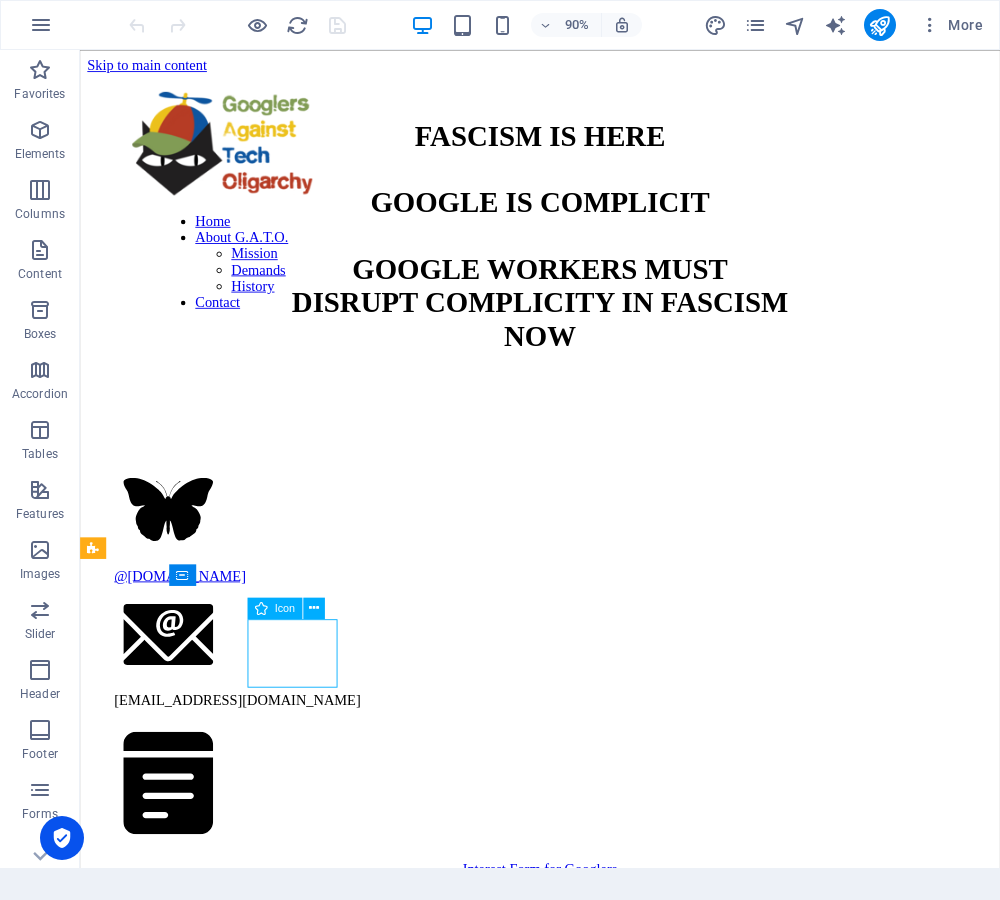 click on "Icon" at bounding box center [285, 607] 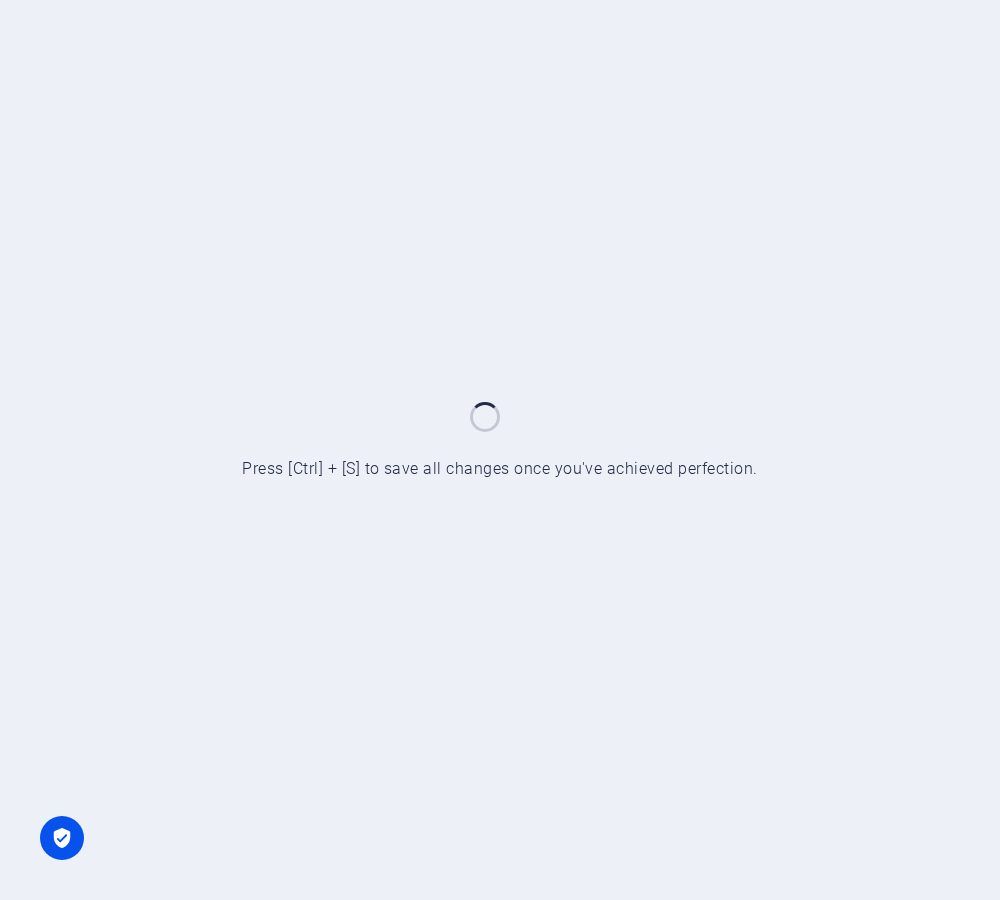 scroll, scrollTop: 0, scrollLeft: 0, axis: both 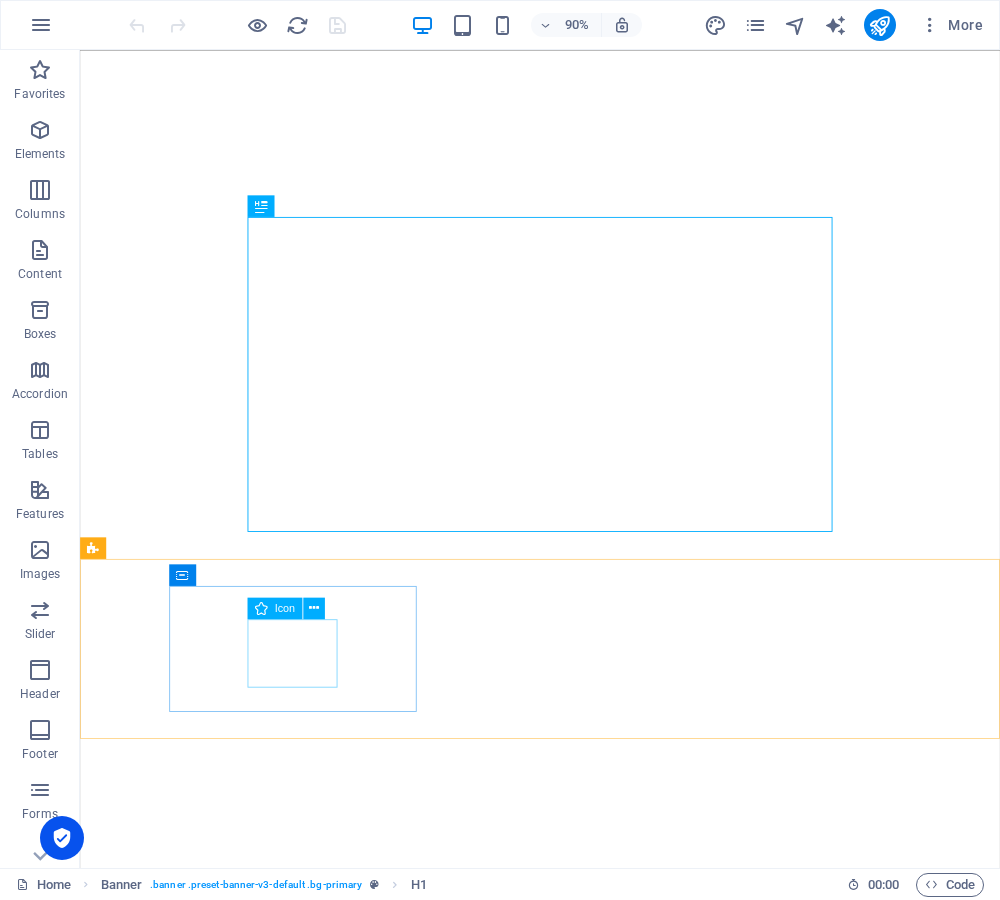 click on "Icon" at bounding box center (275, 608) 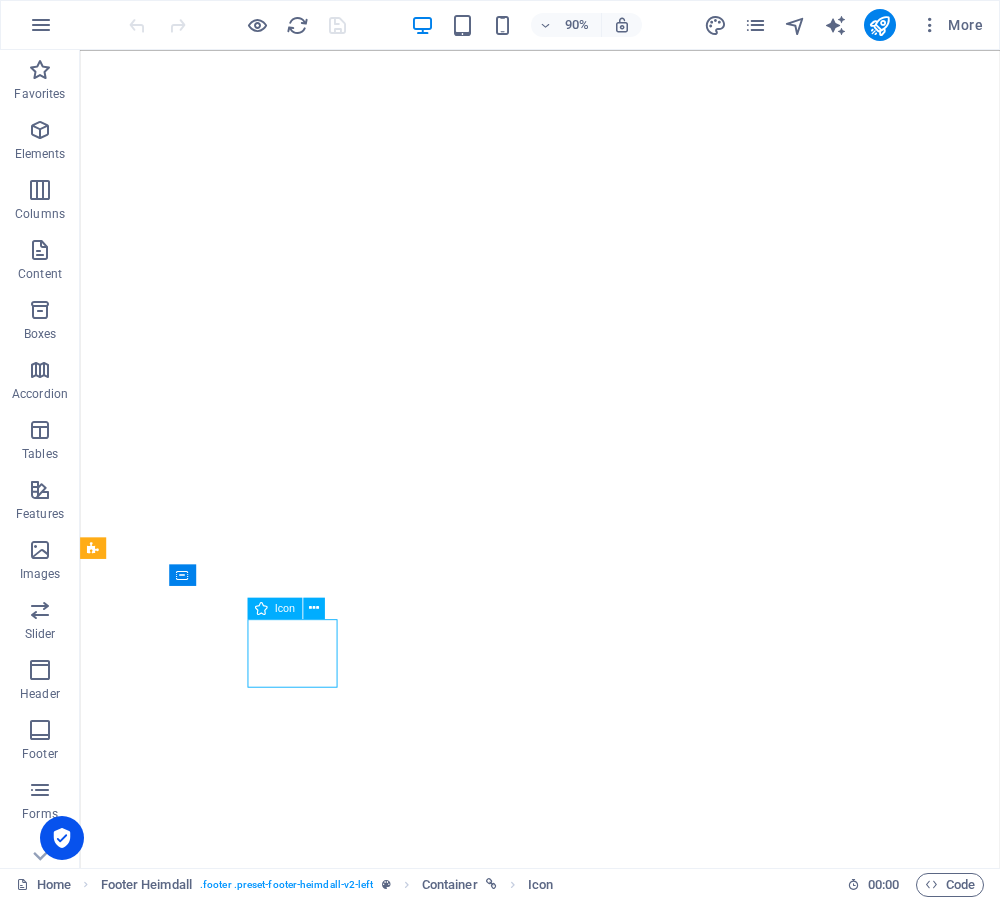 click on "Icon" at bounding box center (275, 608) 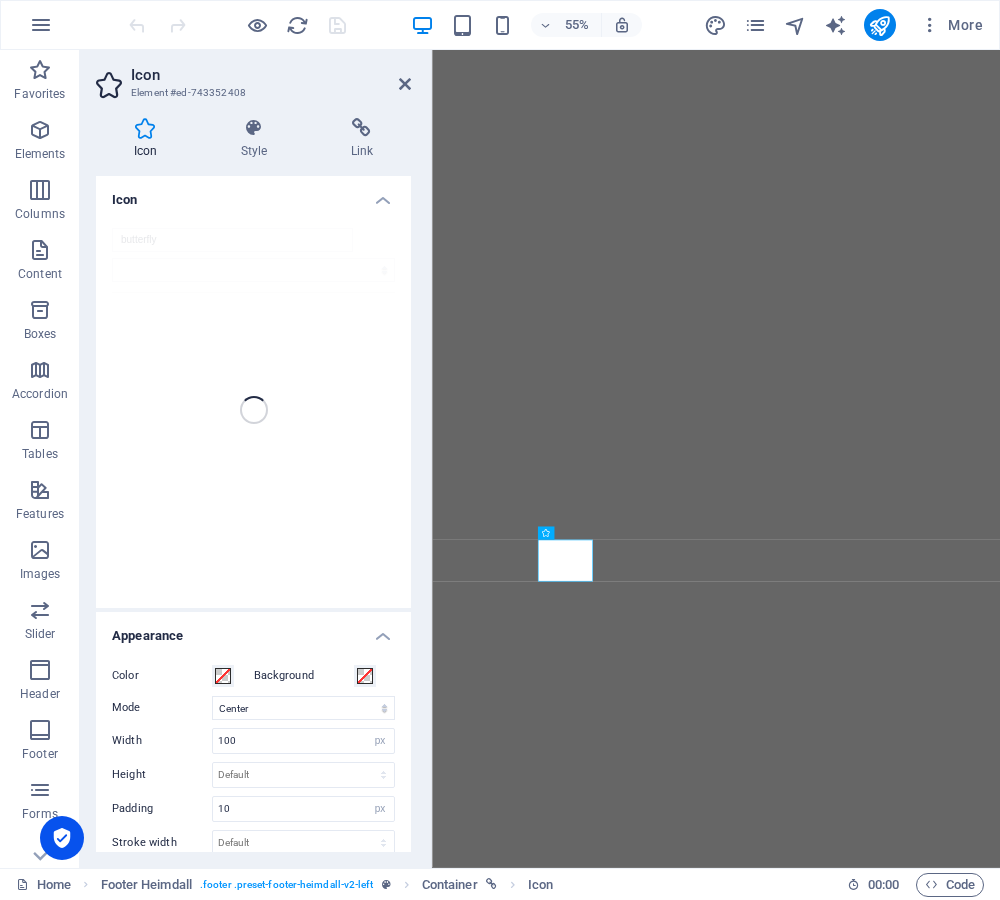 click on "butterfly" at bounding box center [253, 410] 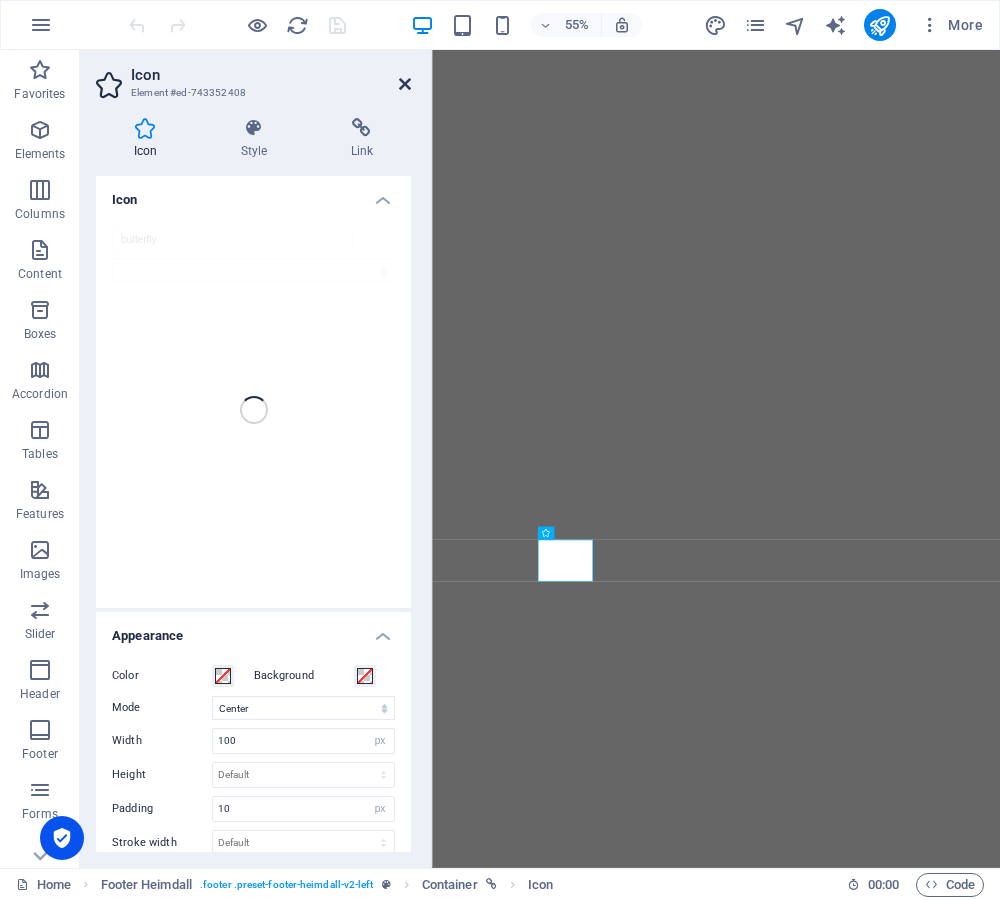 click at bounding box center [405, 84] 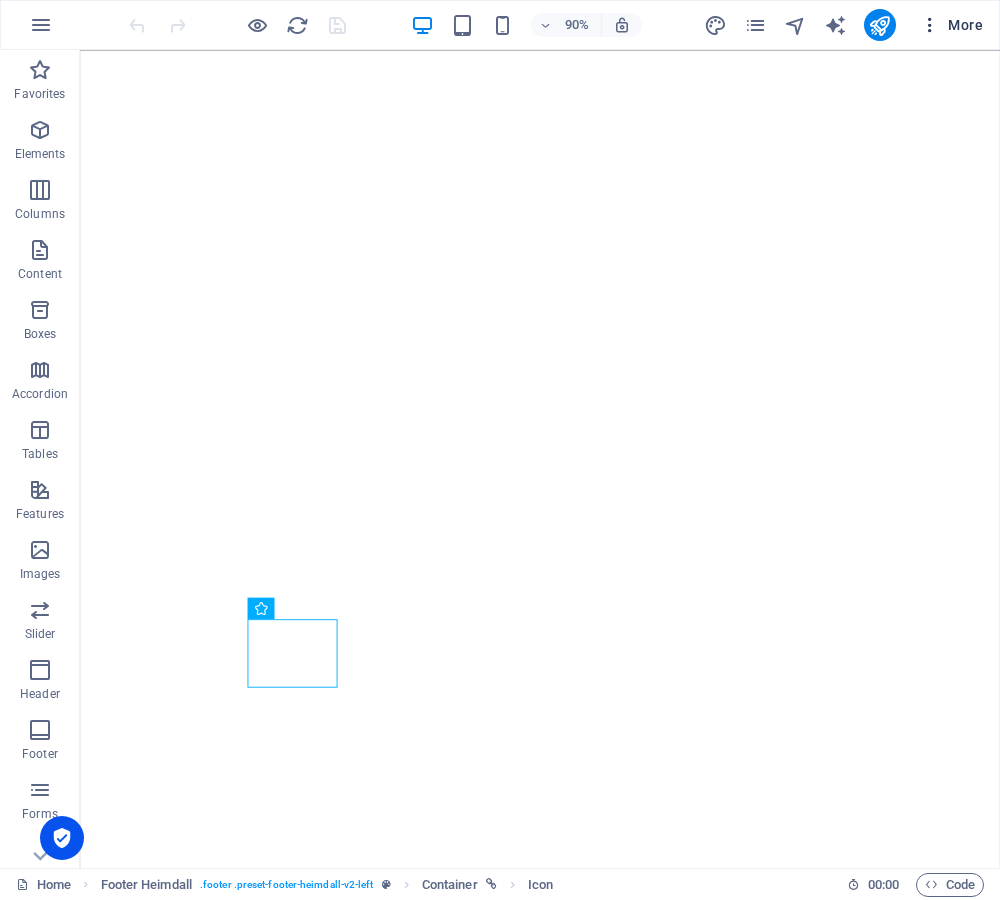click on "More" at bounding box center [951, 25] 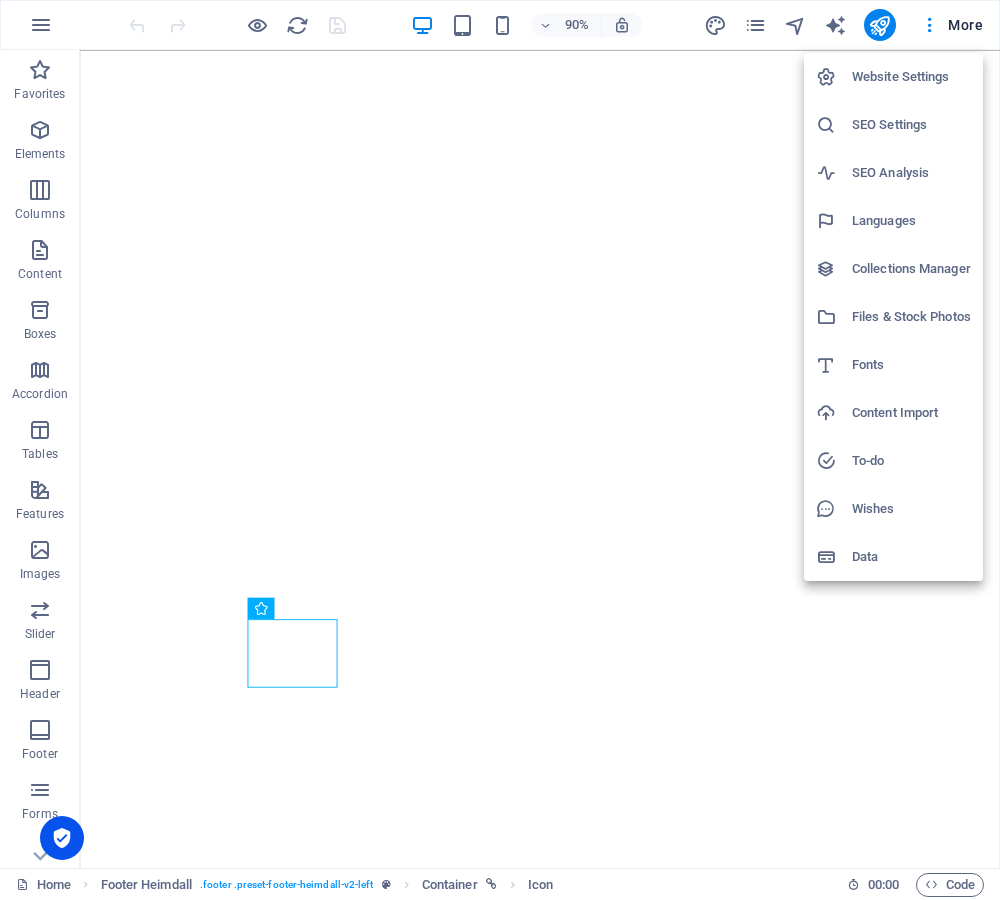 click at bounding box center [500, 450] 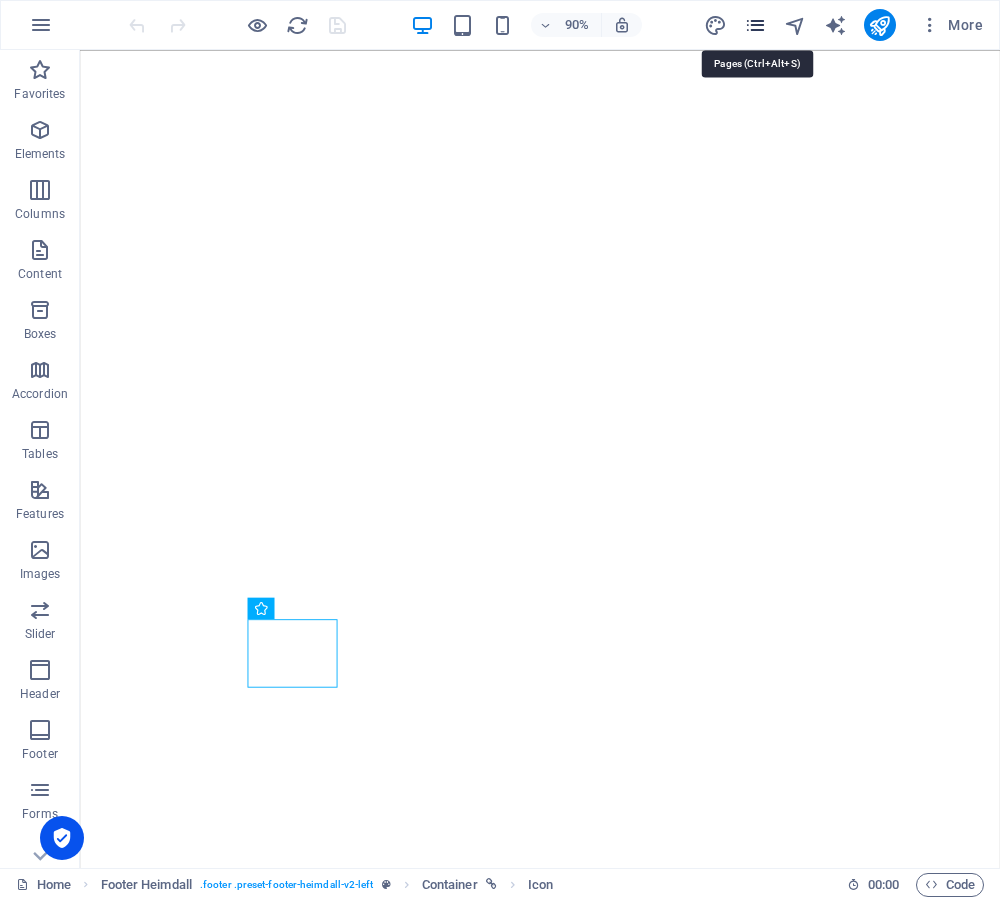 click at bounding box center (755, 25) 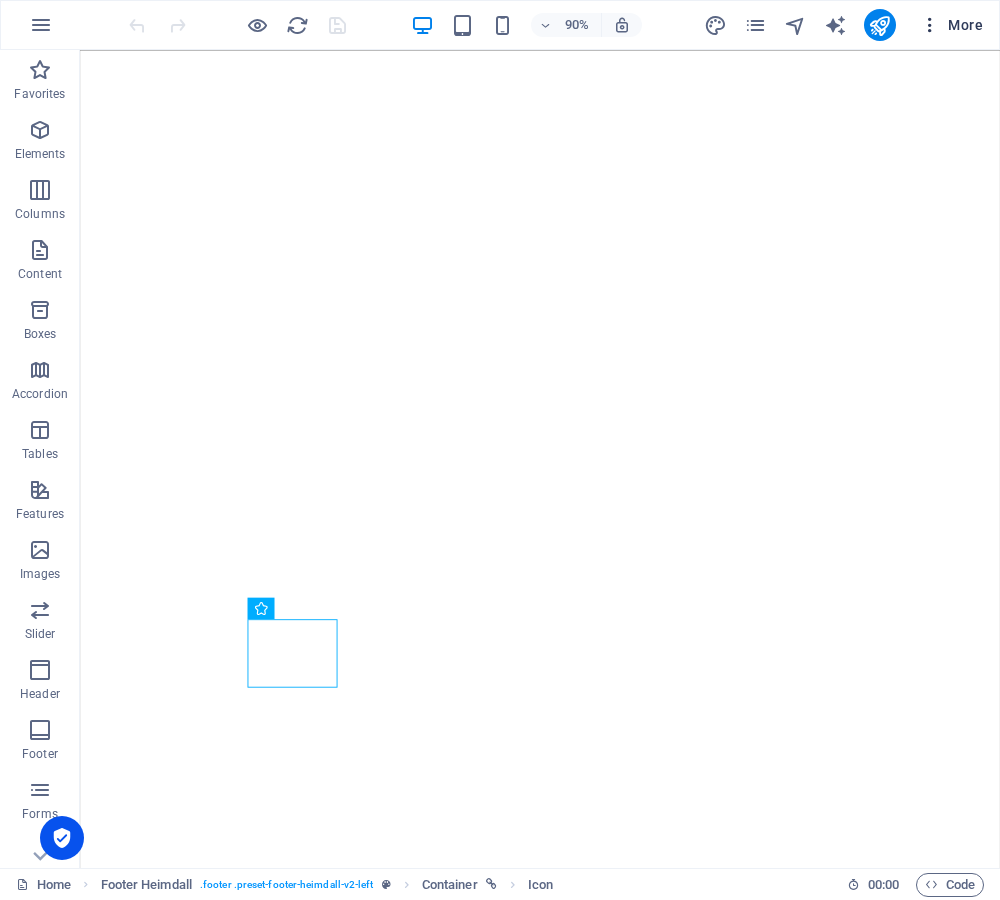 click on "More" at bounding box center [951, 25] 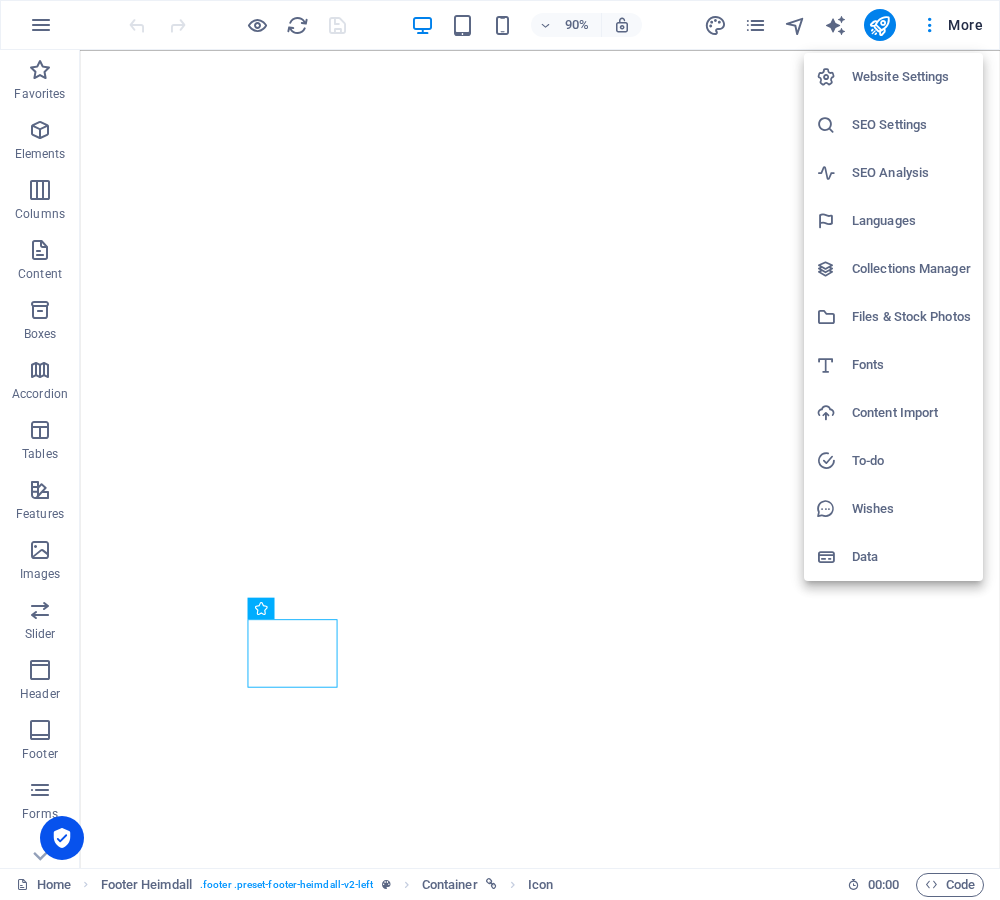 click on "To-do" at bounding box center (911, 461) 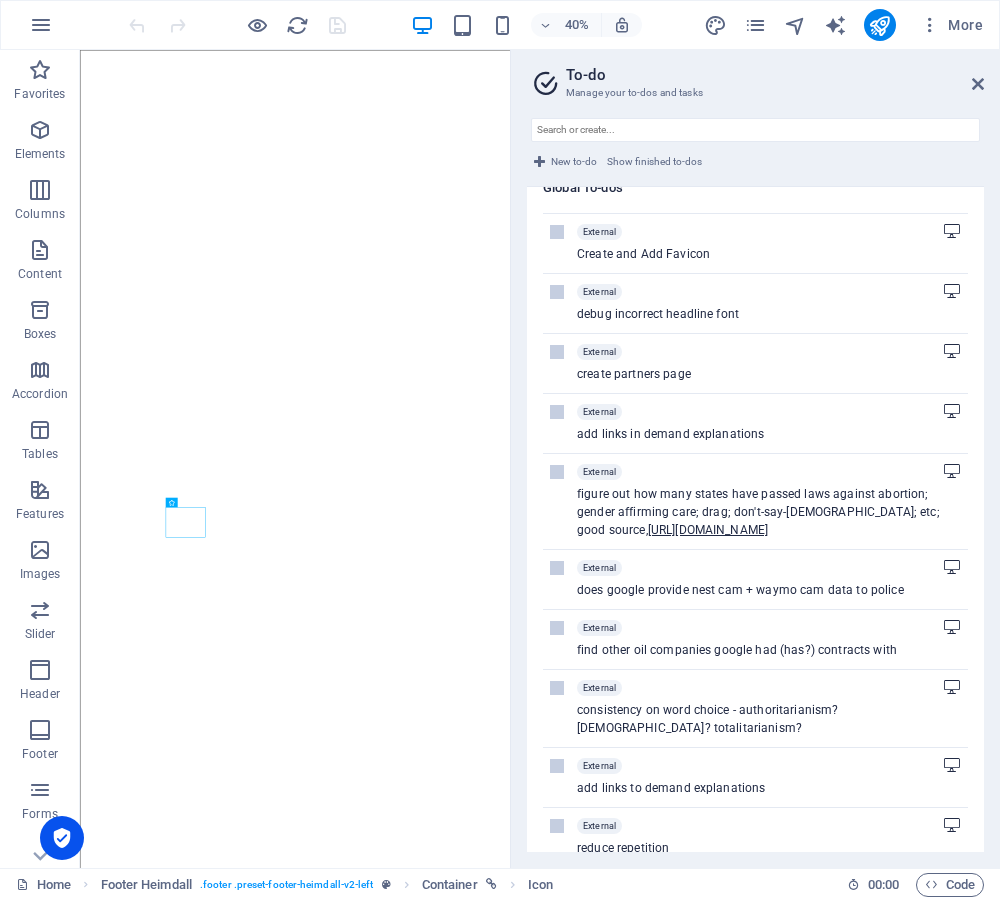 scroll, scrollTop: 0, scrollLeft: 0, axis: both 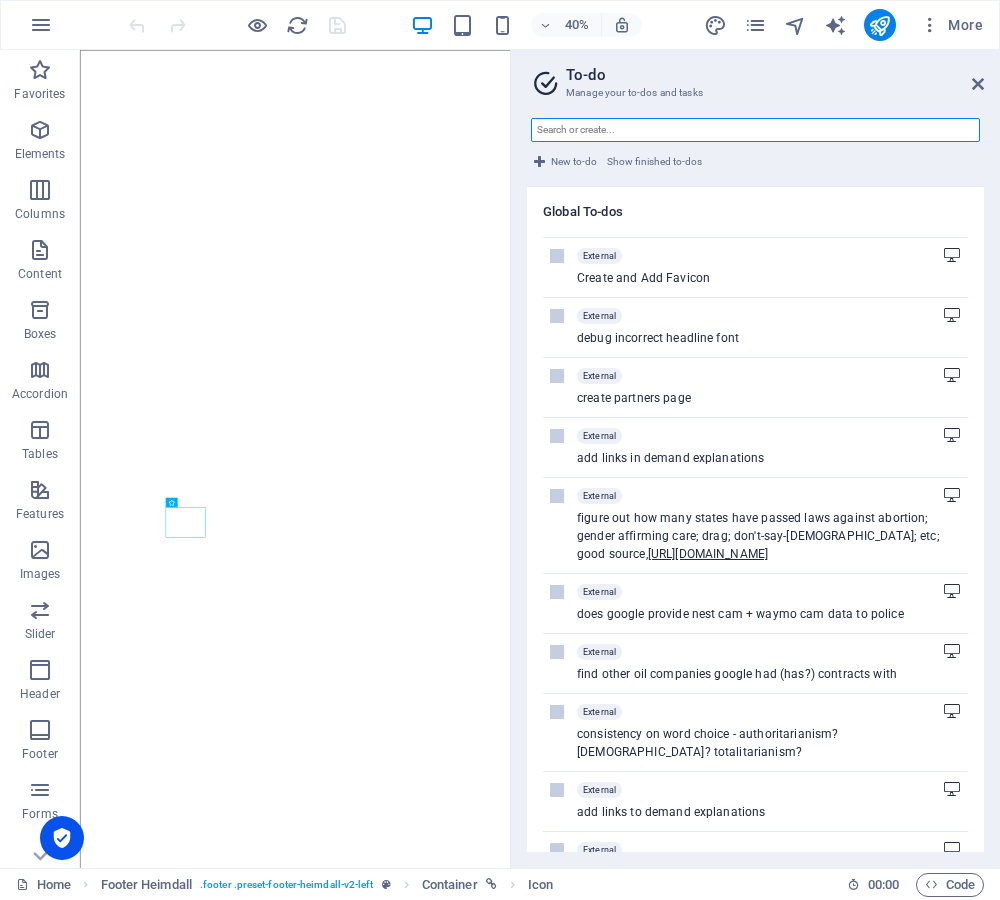 click at bounding box center (755, 130) 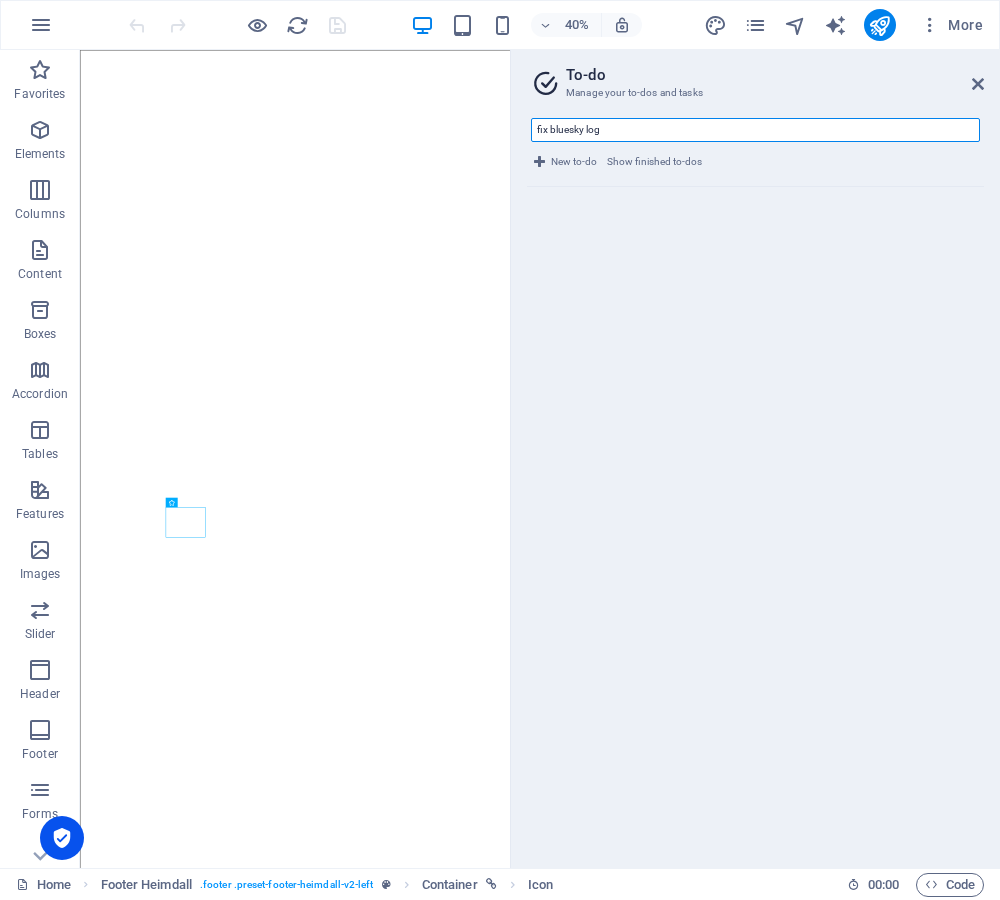 type on "fix bluesky logo" 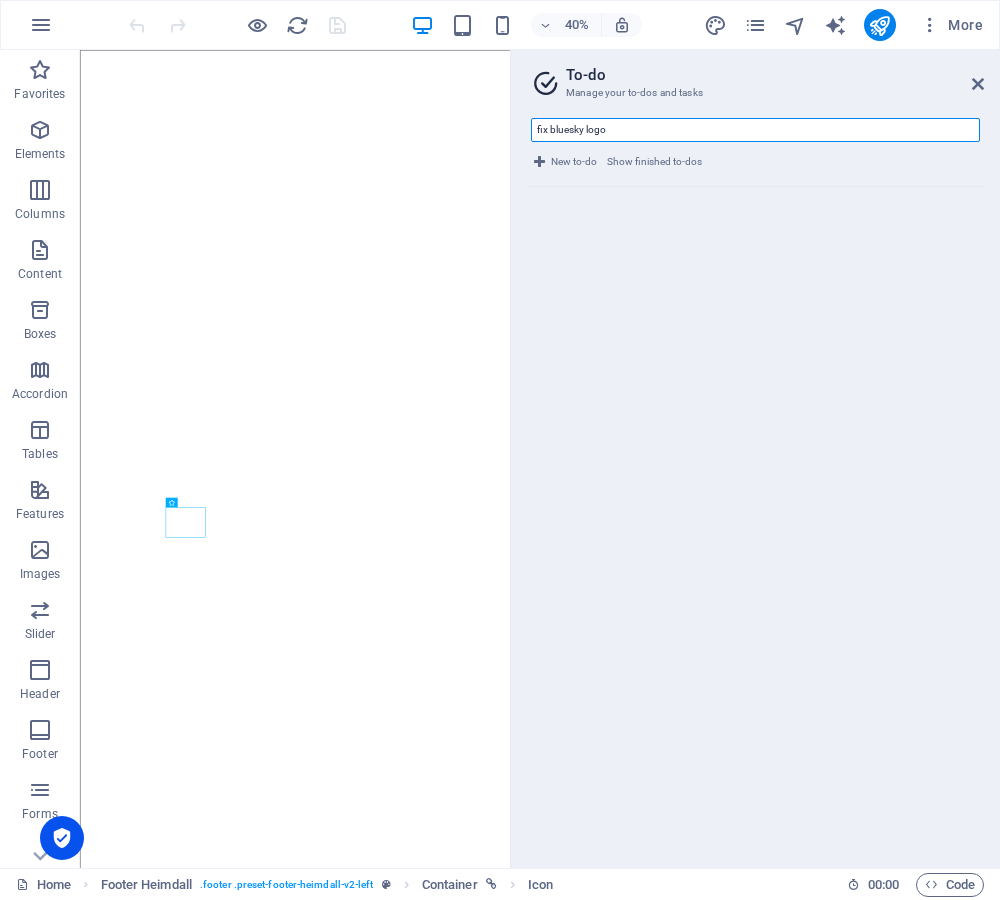 type 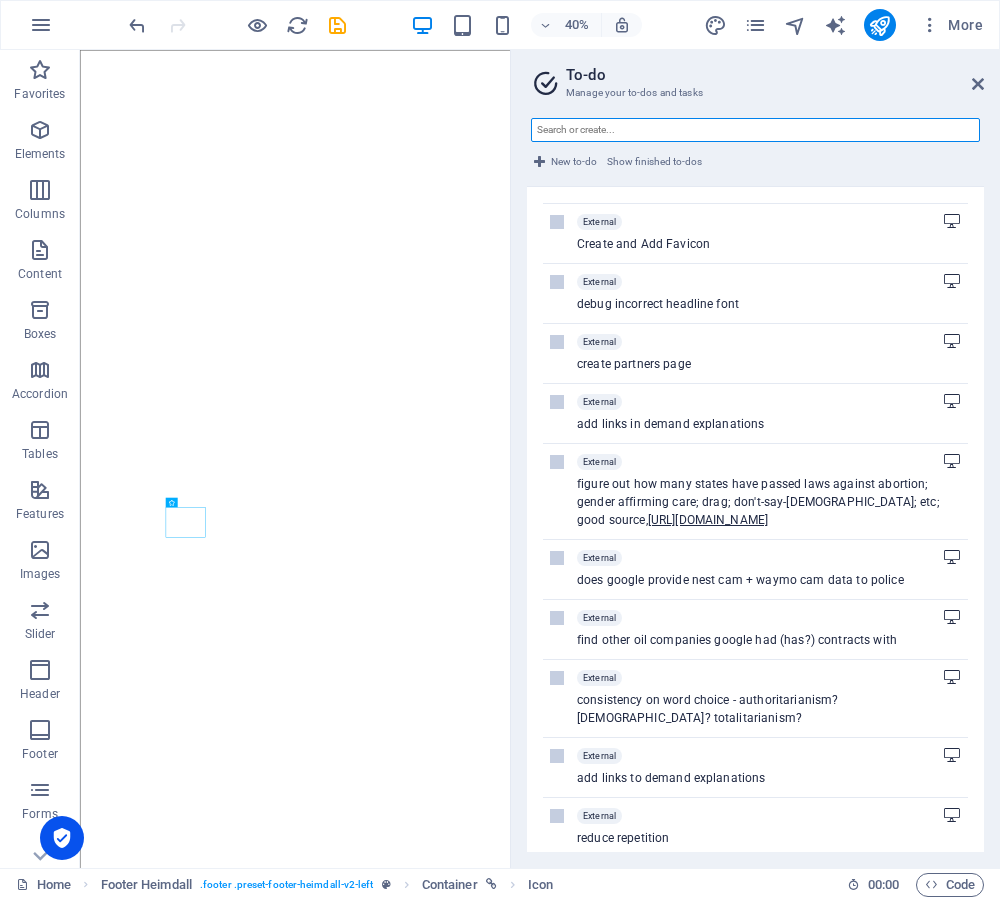 scroll, scrollTop: 0, scrollLeft: 0, axis: both 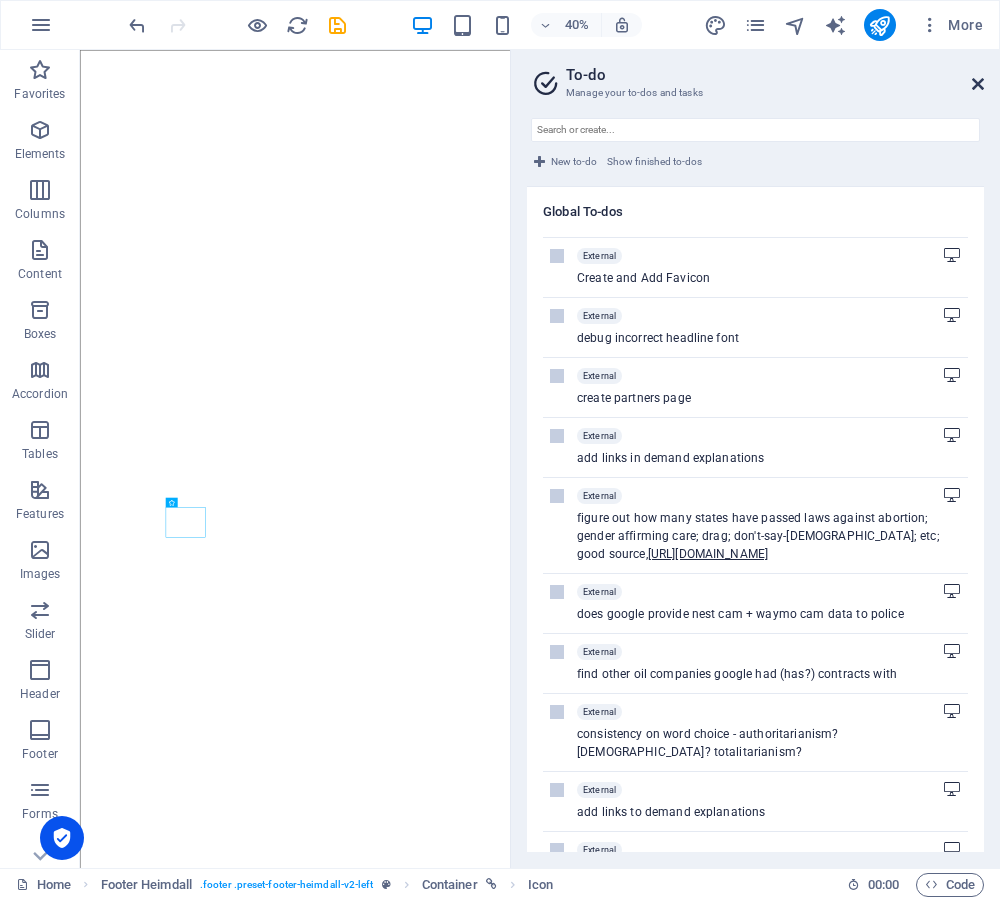 click at bounding box center (978, 84) 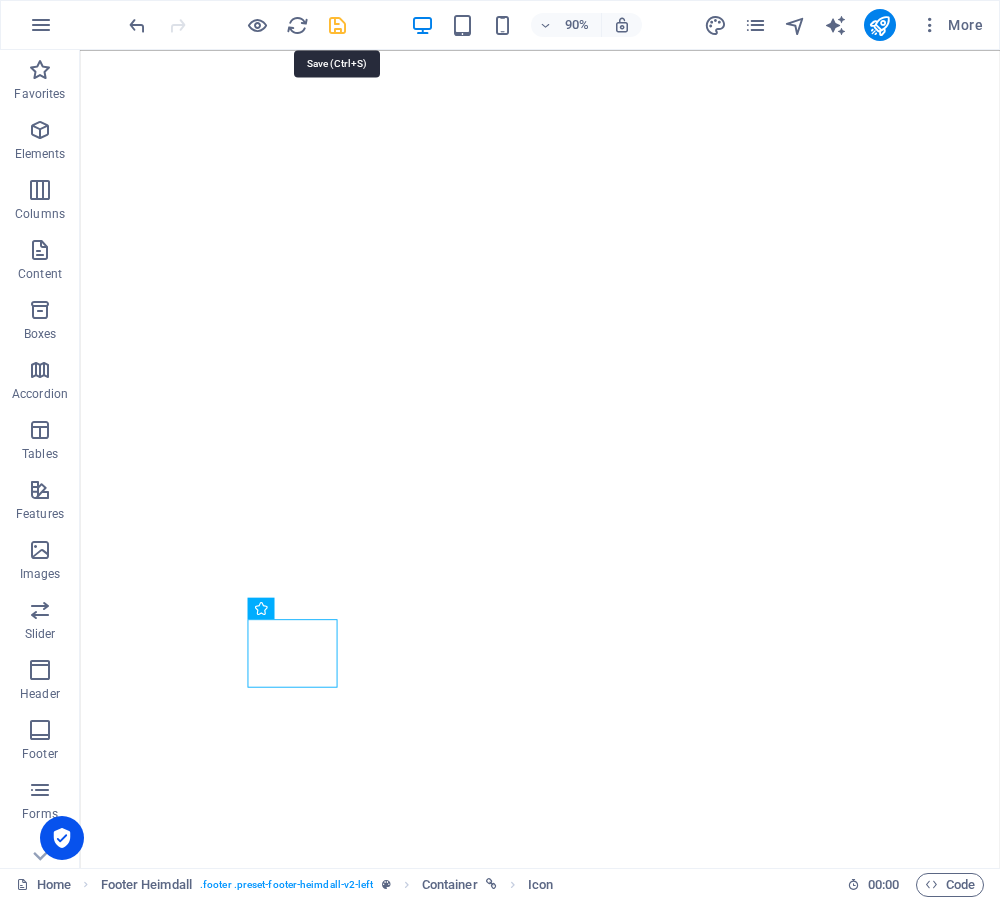 click at bounding box center [337, 25] 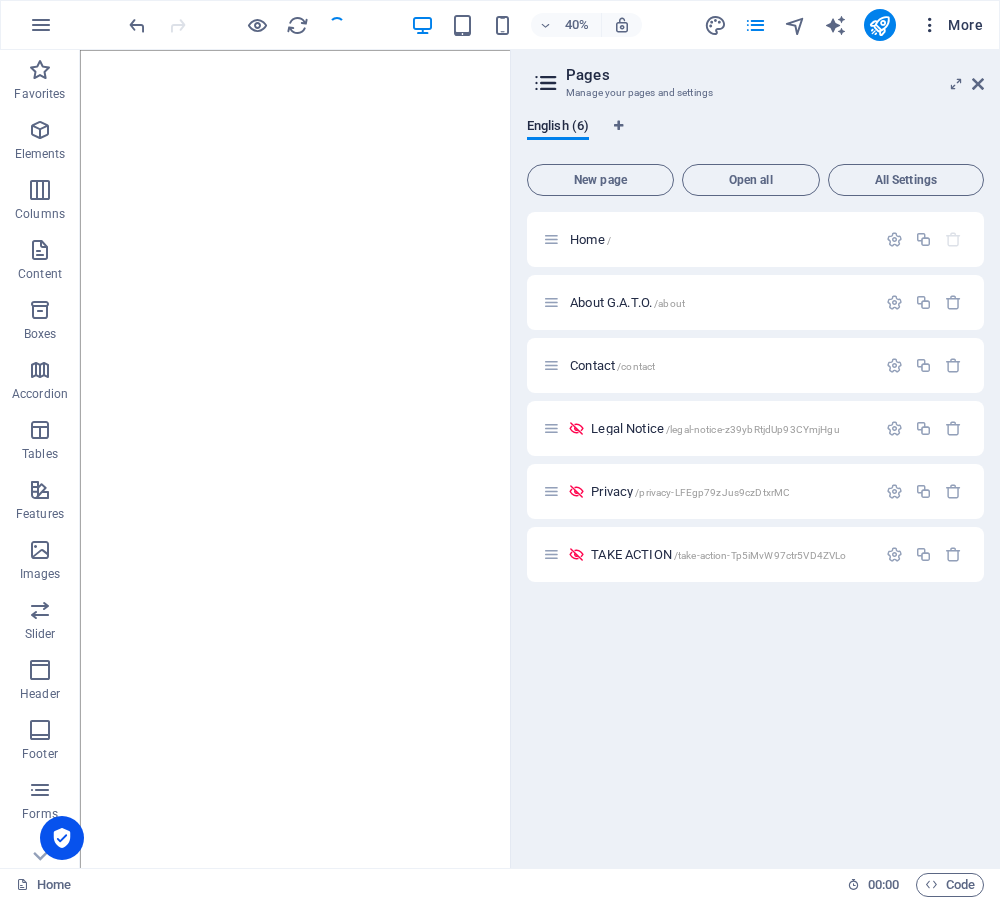 click on "More" at bounding box center [951, 25] 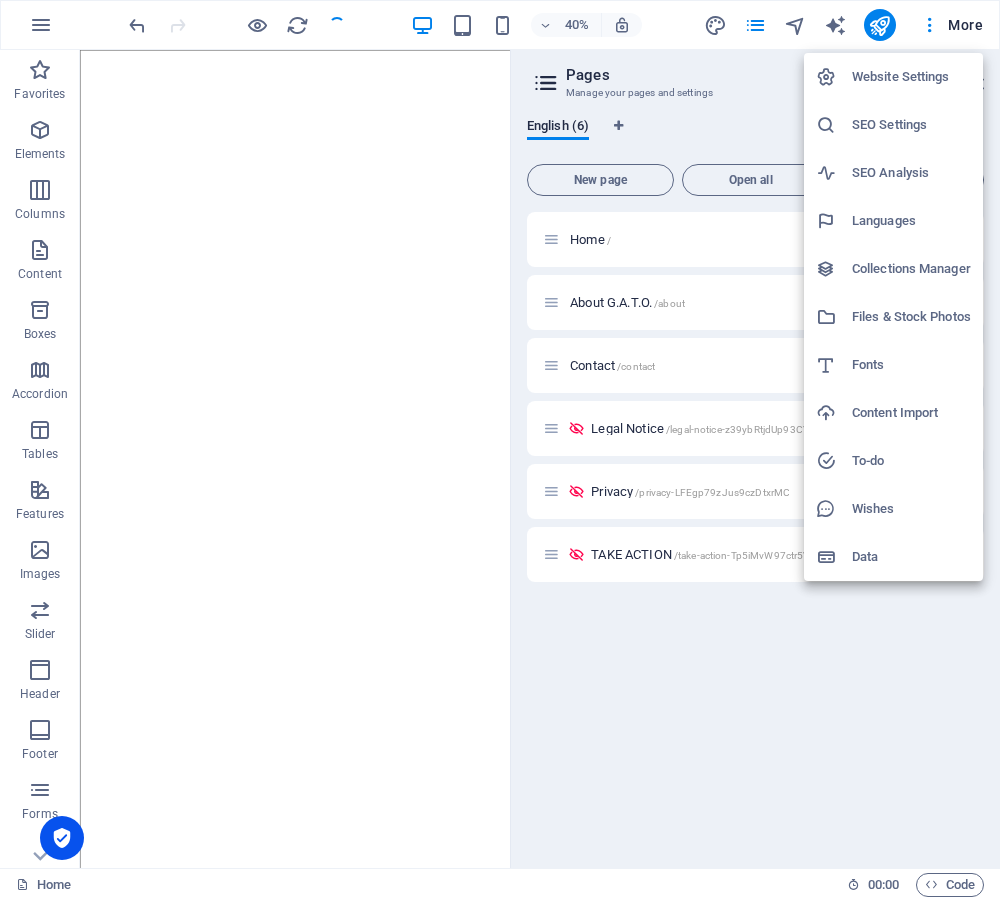 click on "To-do" at bounding box center [911, 461] 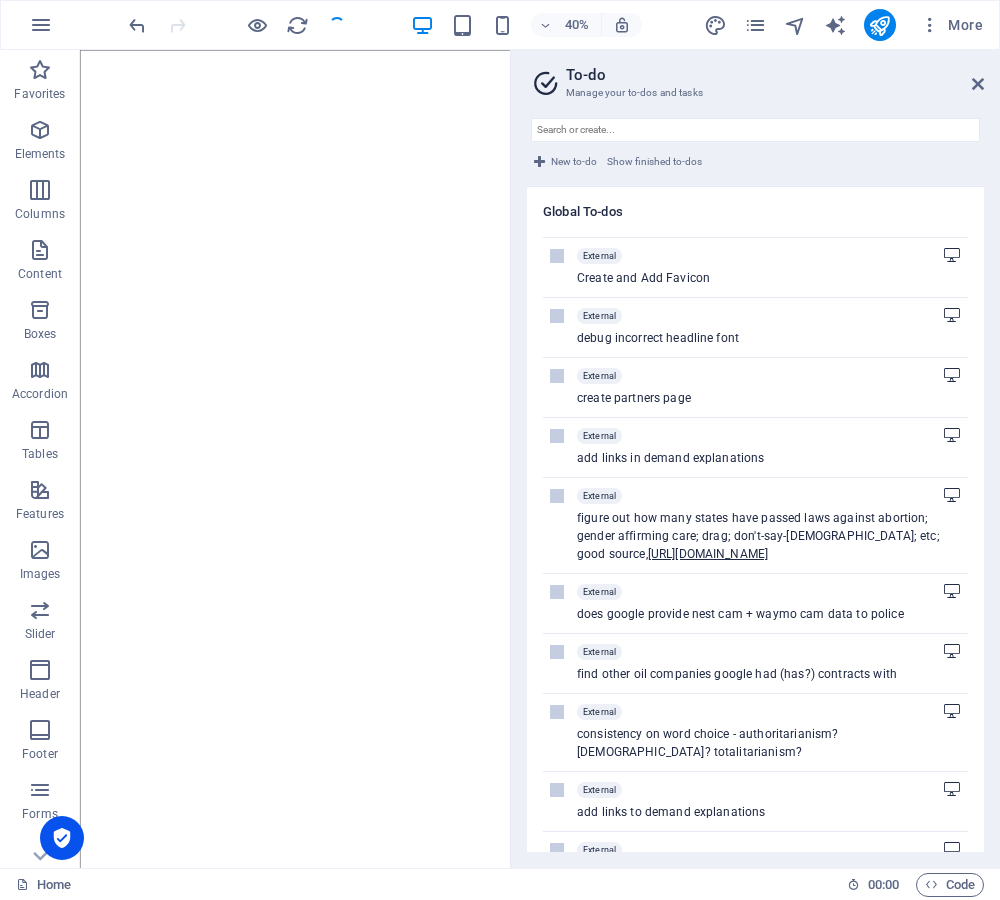 scroll, scrollTop: 99, scrollLeft: 0, axis: vertical 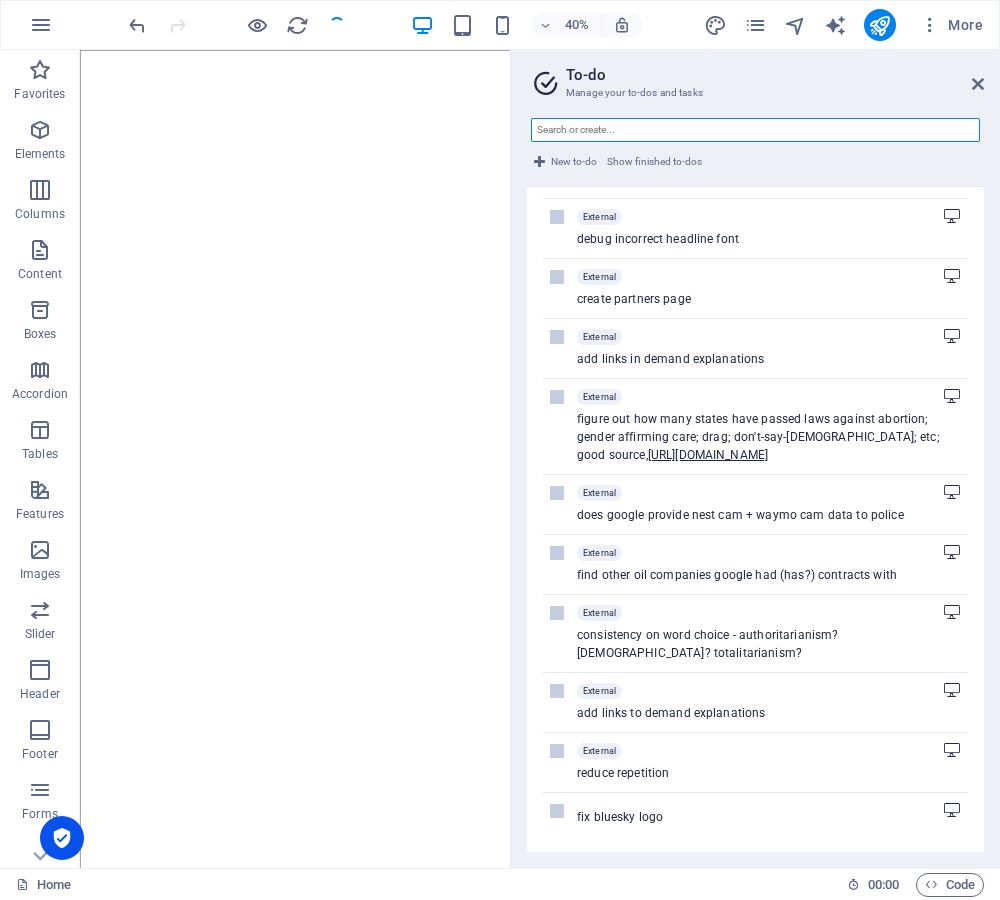 click at bounding box center [755, 130] 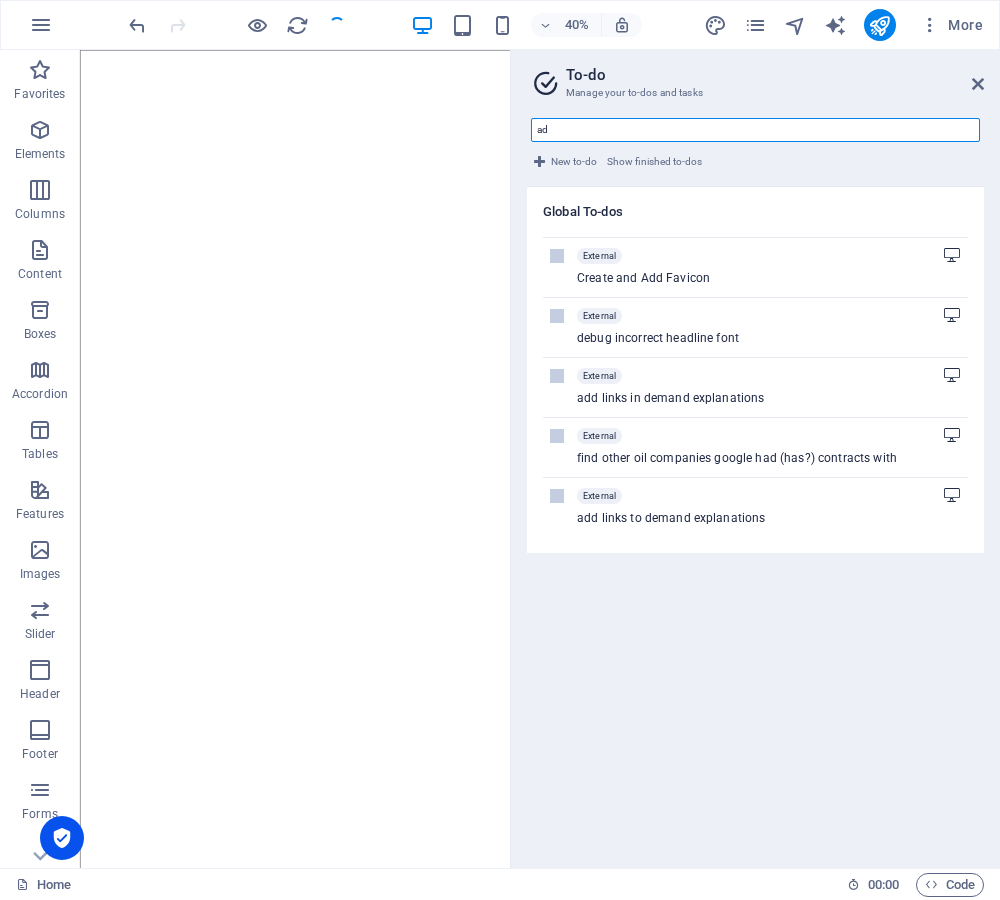 scroll, scrollTop: 0, scrollLeft: 0, axis: both 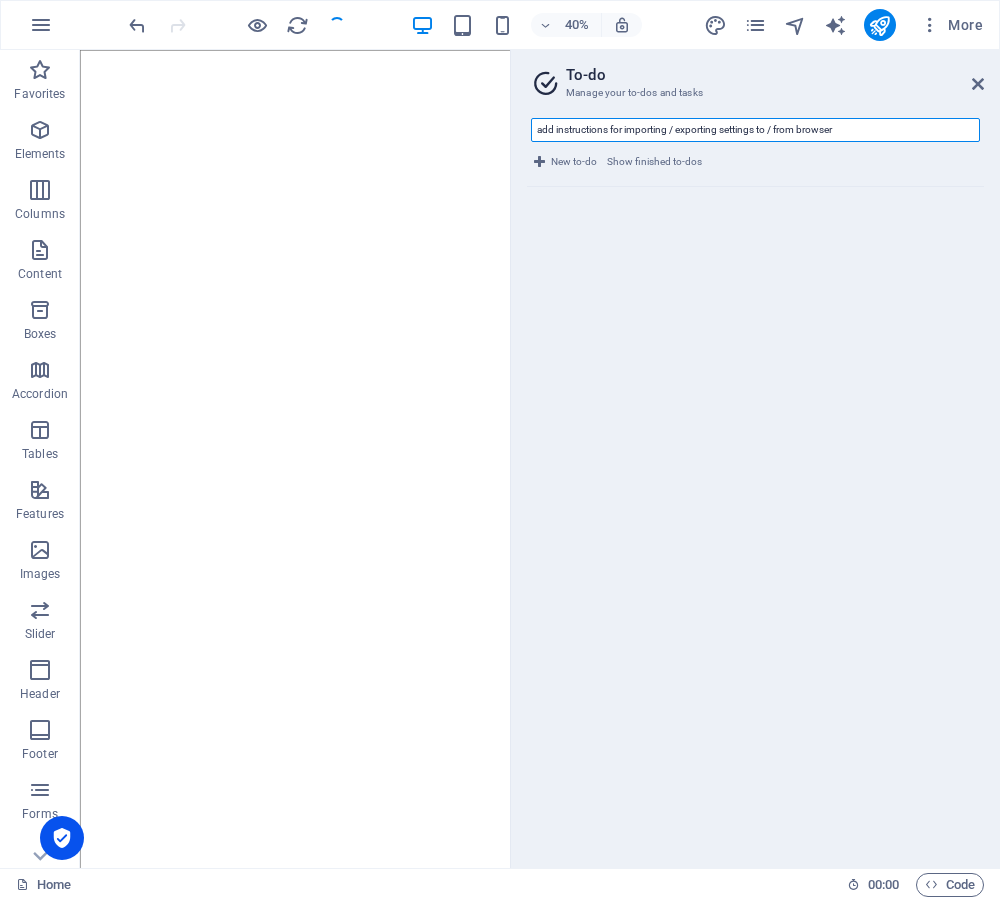 type on "add instructions for importing / exporting settings to / from browsers" 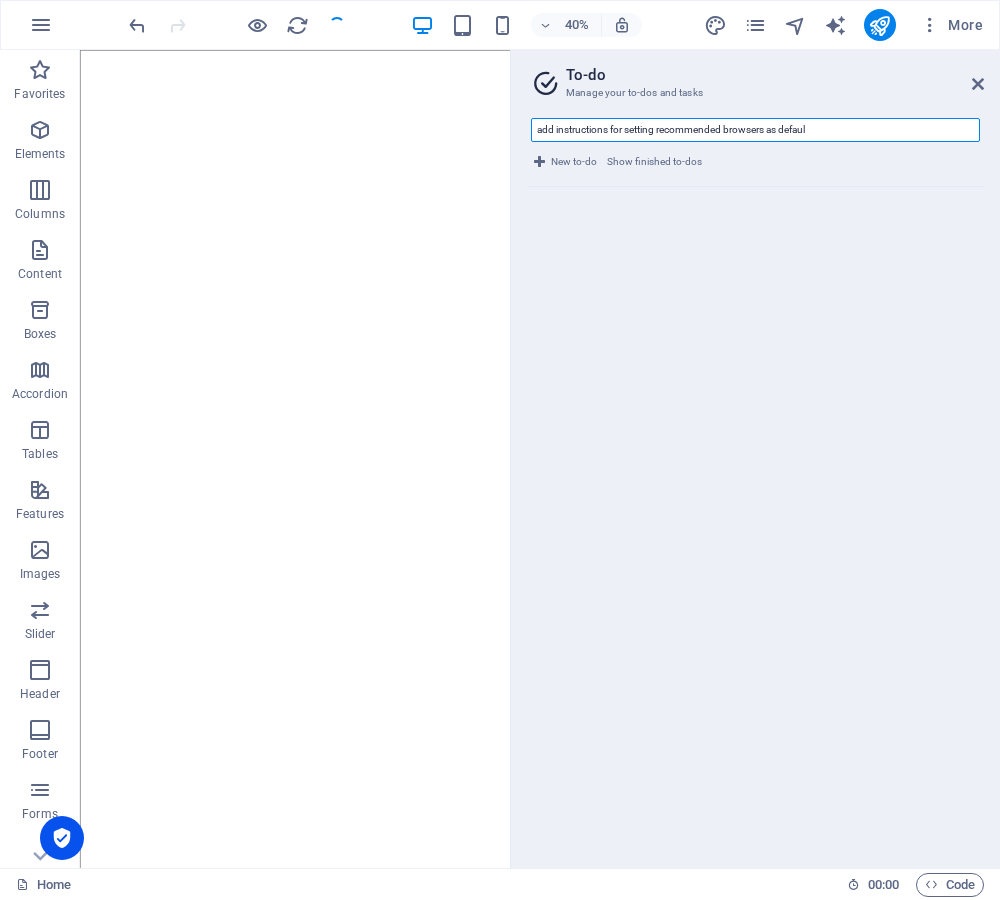 type on "add instructions for setting recommended browsers as default" 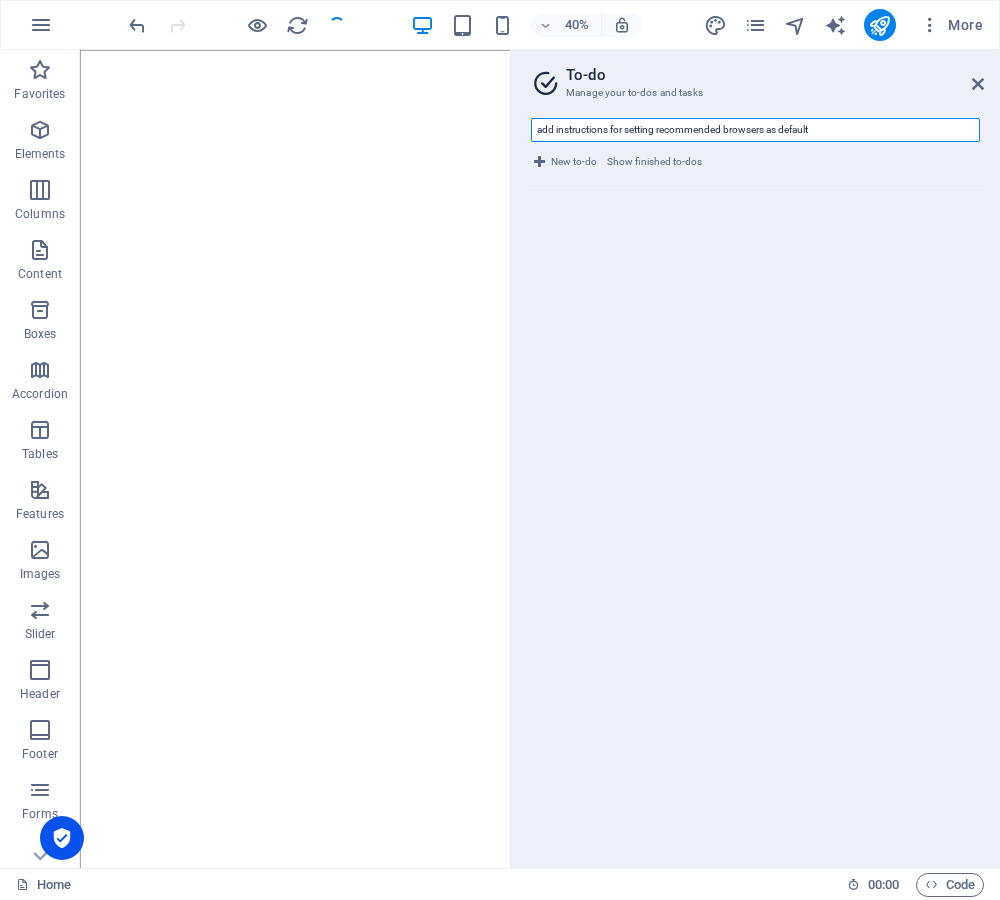 type 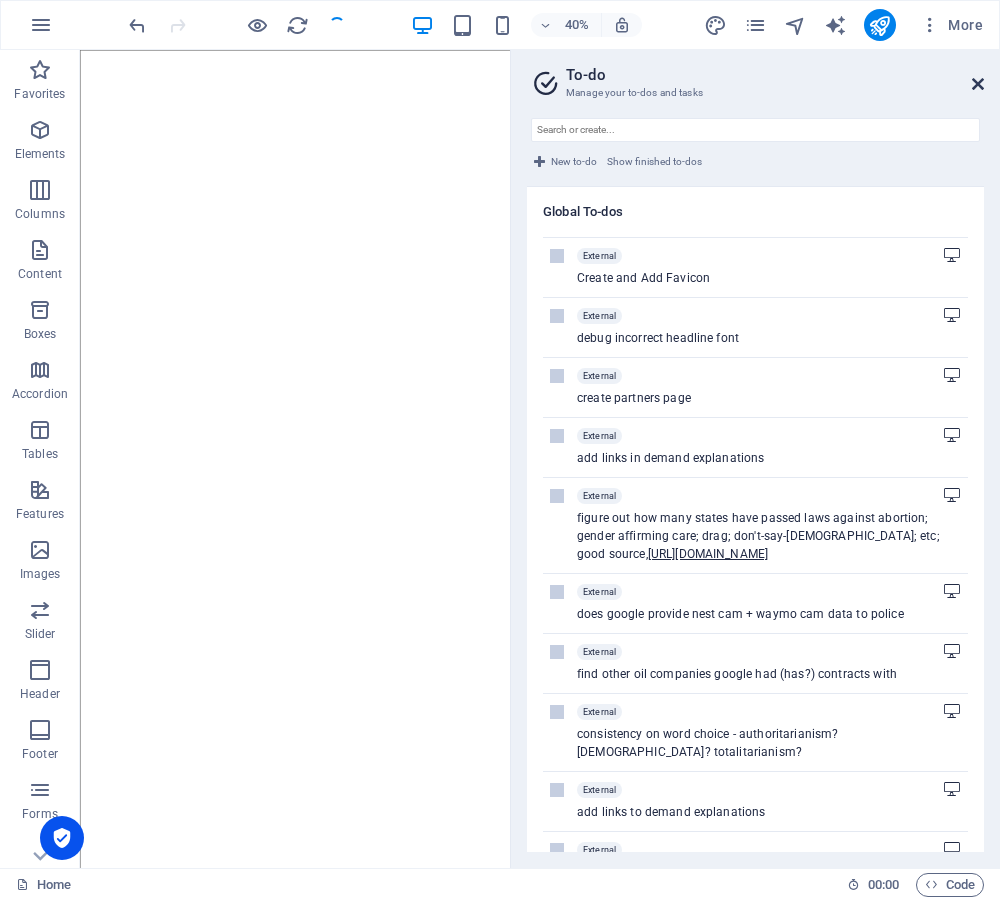 click at bounding box center [978, 84] 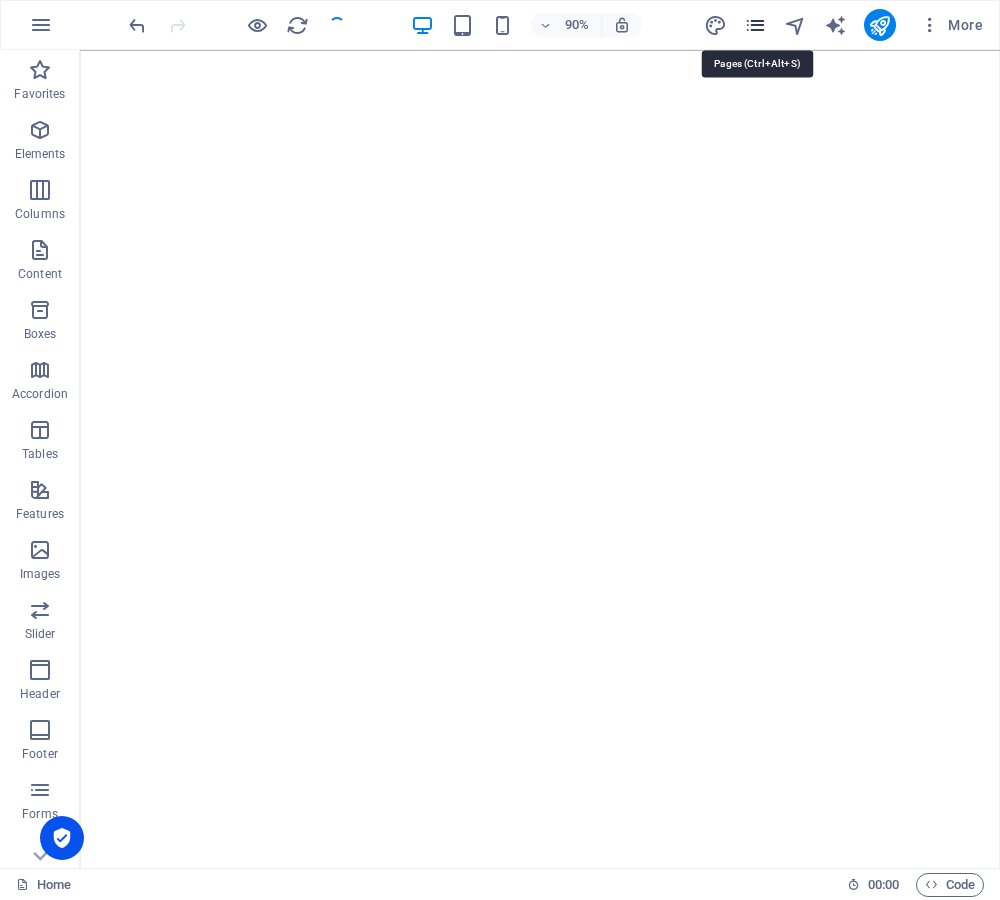click at bounding box center [755, 25] 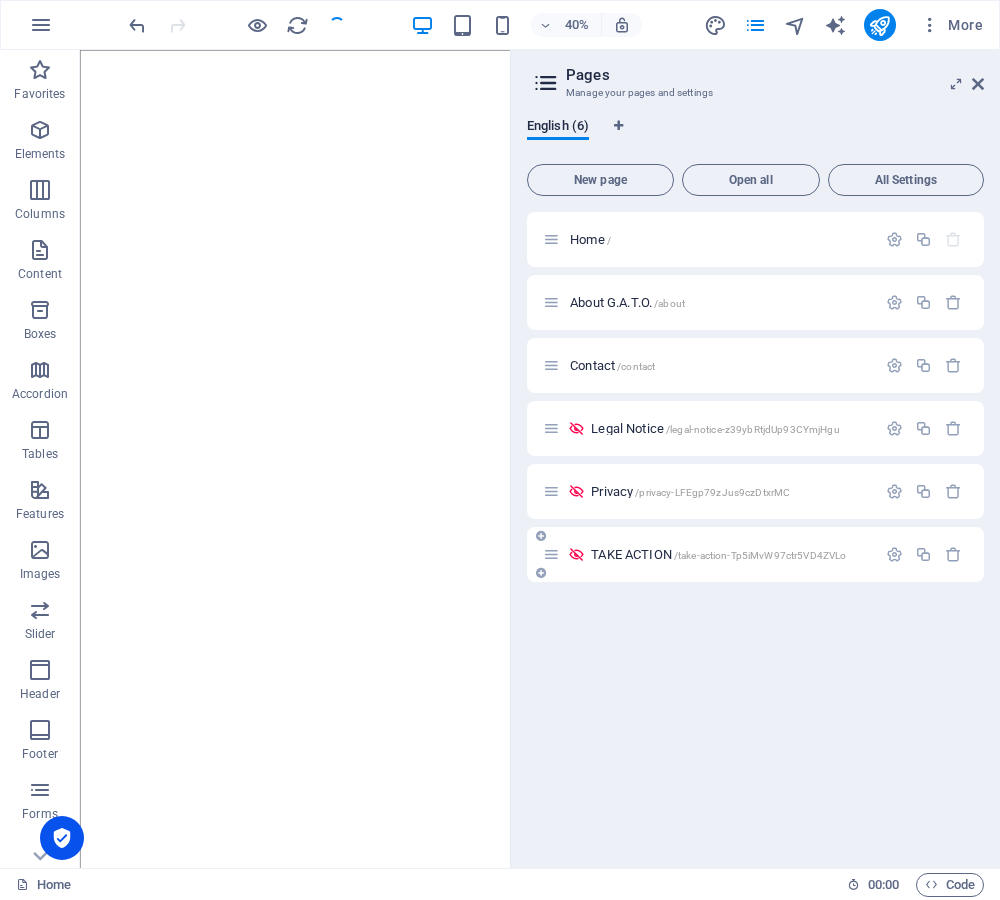 click on "TAKE ACTION /take-action-Tp5iMvW97ctr5VD4ZVLo" at bounding box center [718, 554] 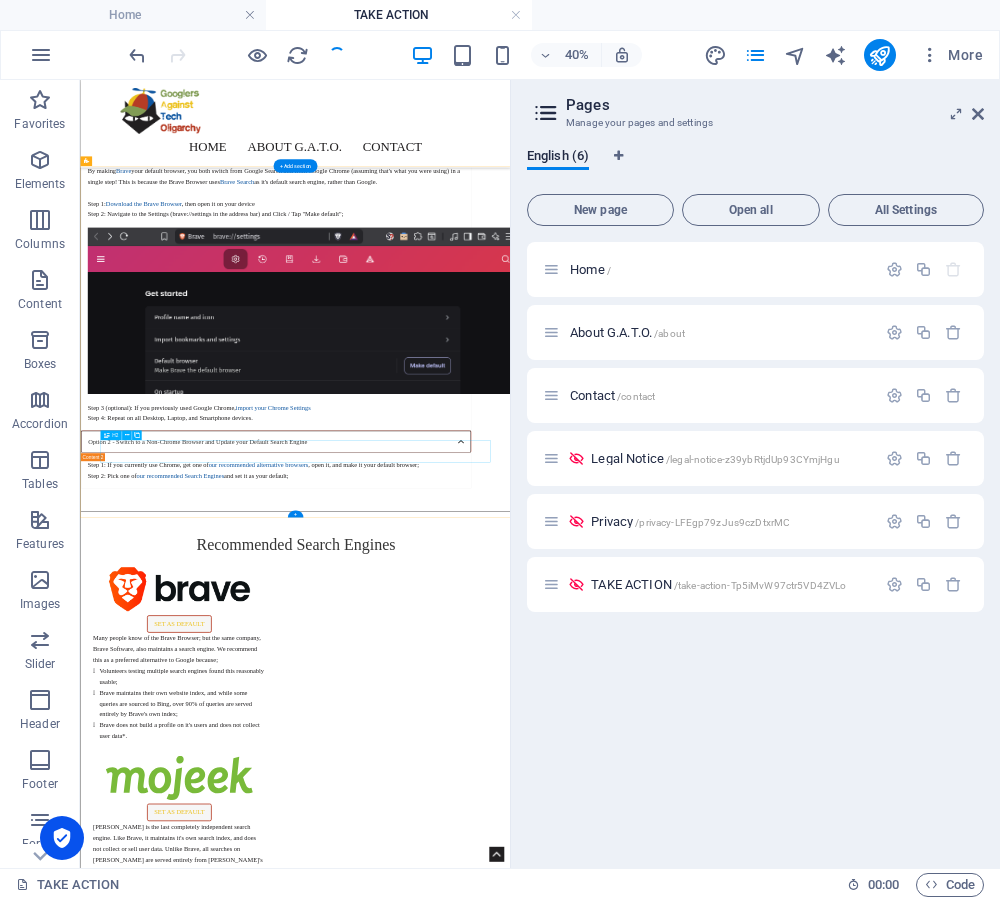 scroll, scrollTop: 0, scrollLeft: 0, axis: both 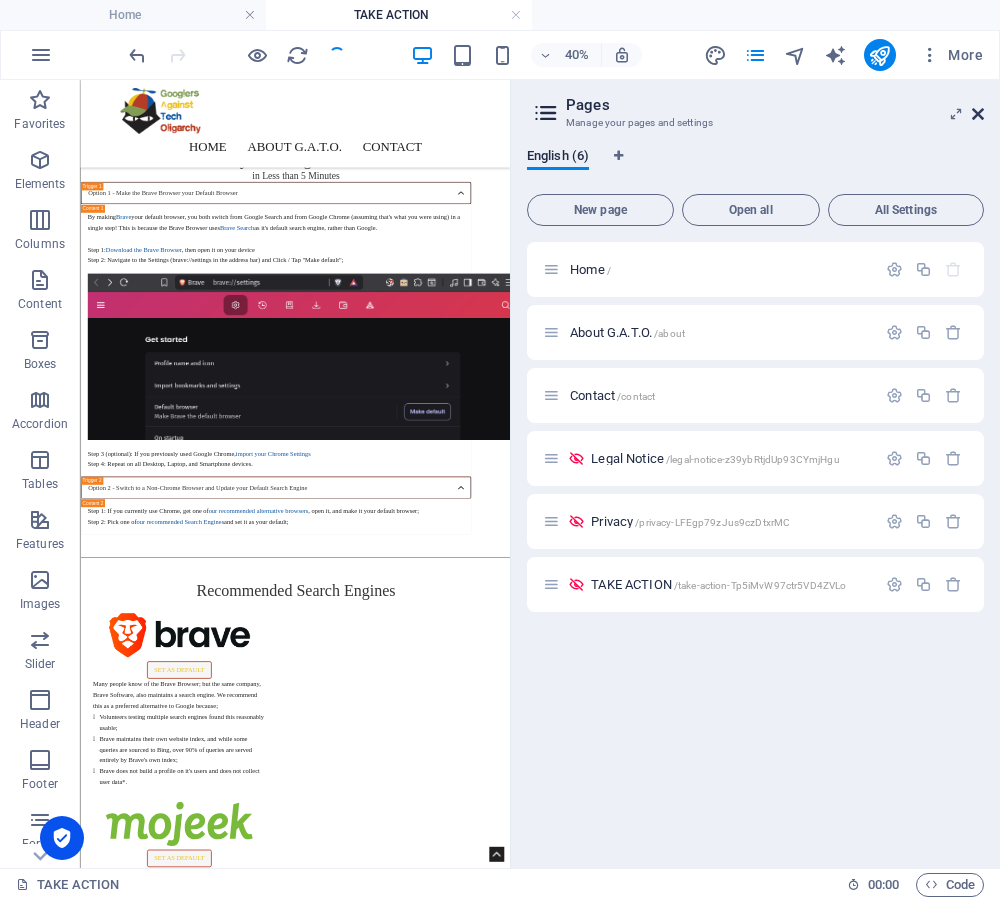 click at bounding box center (978, 114) 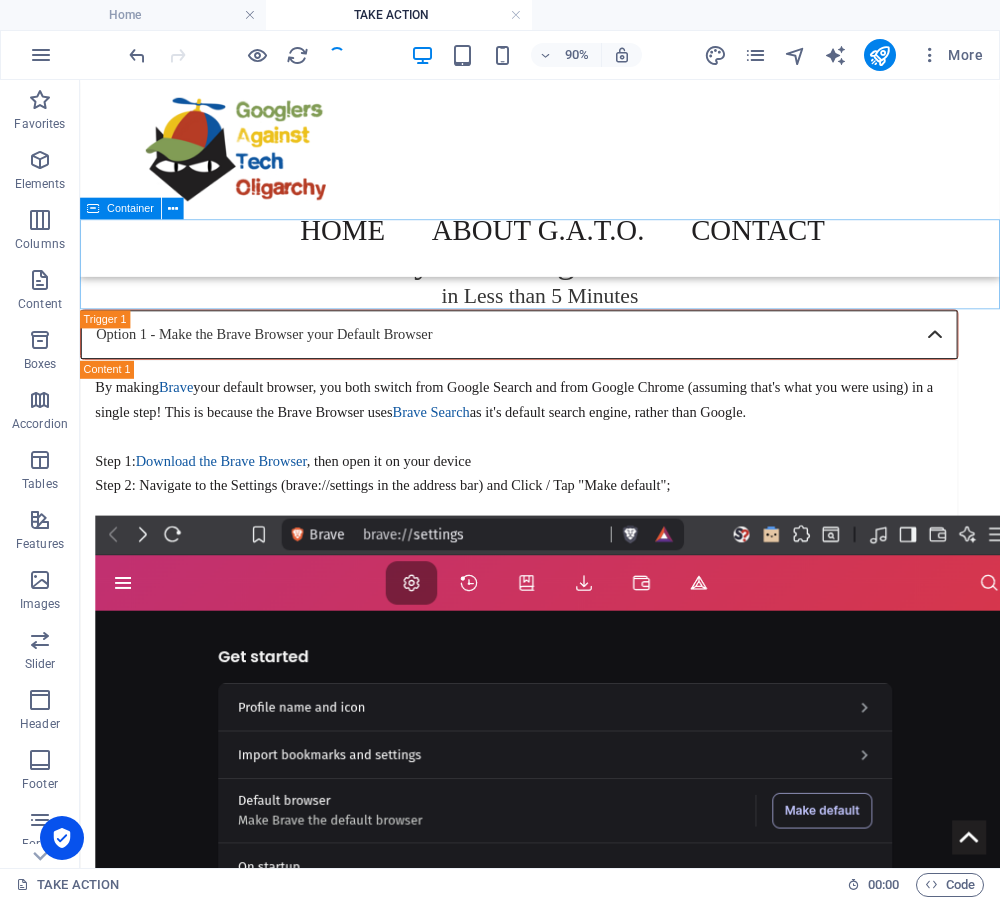 click on "Container" at bounding box center [130, 208] 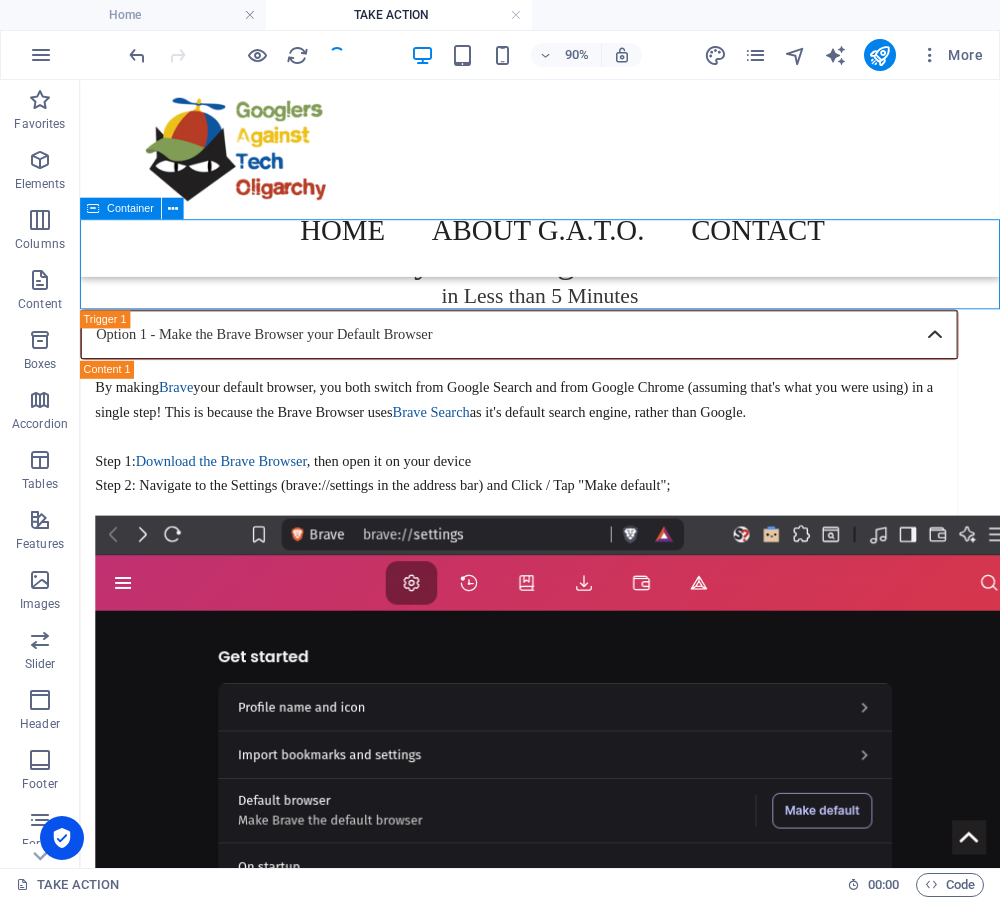 click on "Container" at bounding box center (130, 208) 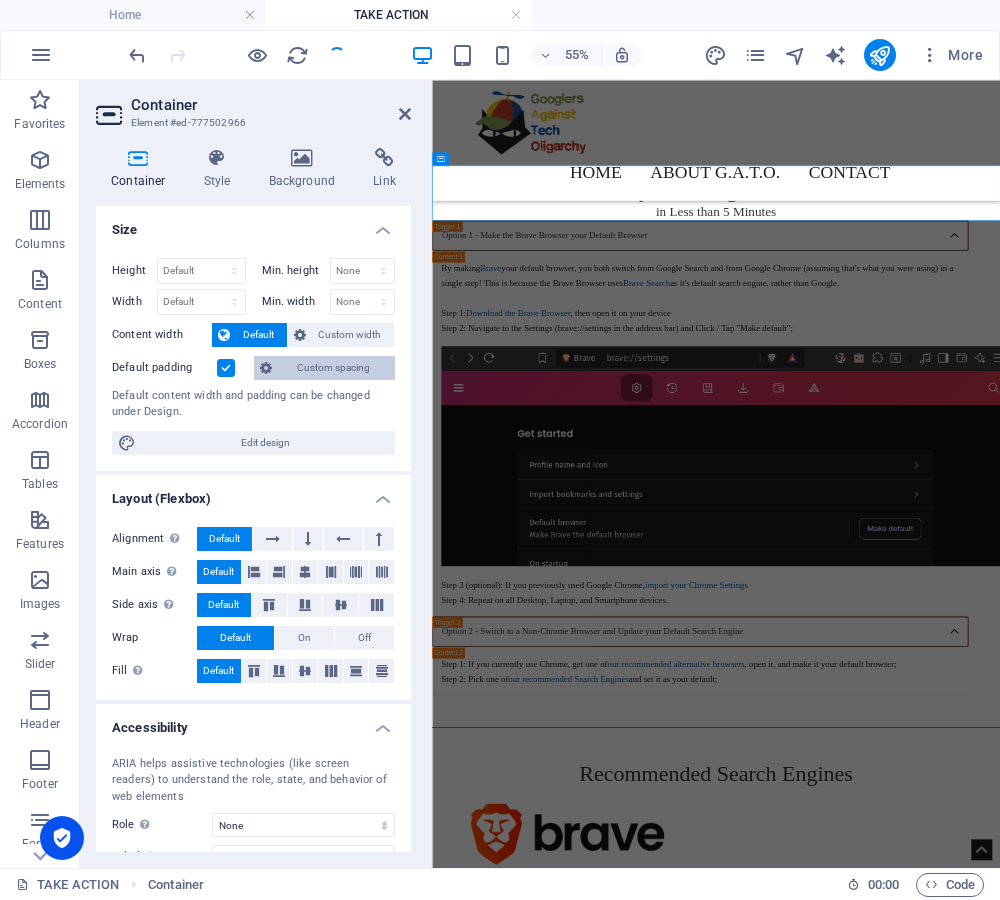 click on "Custom spacing" at bounding box center (333, 368) 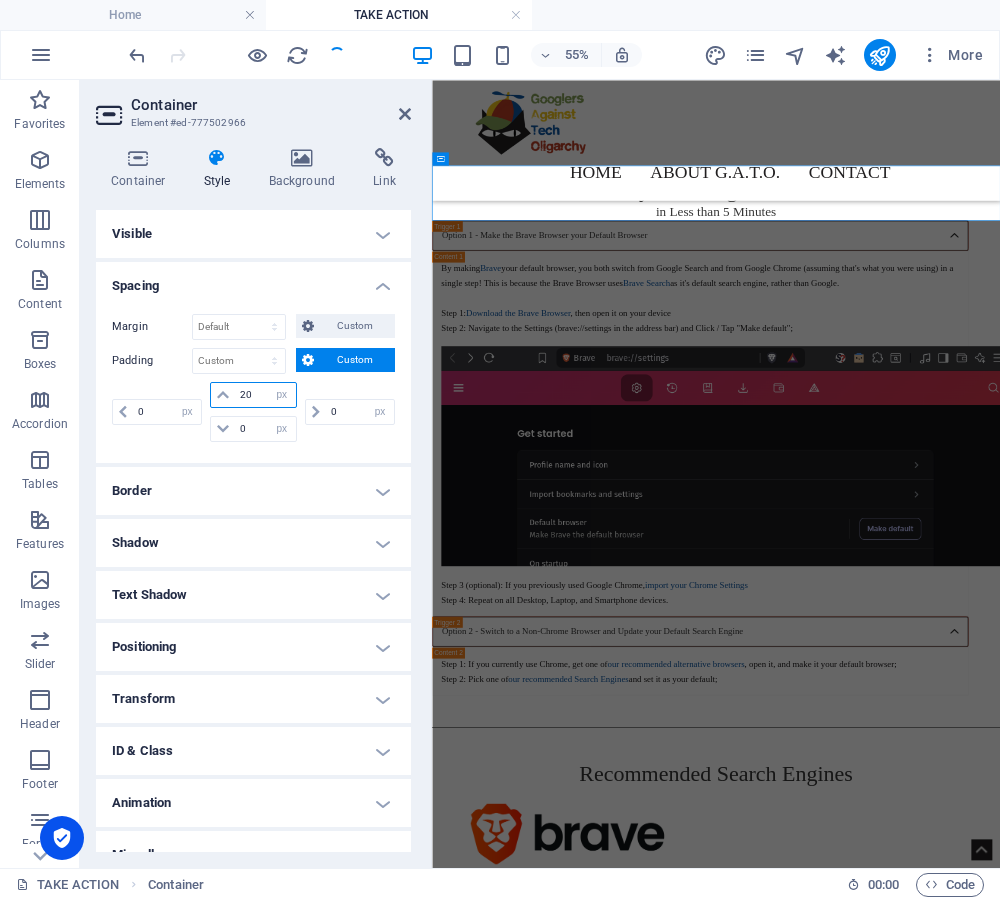 drag, startPoint x: 259, startPoint y: 392, endPoint x: 235, endPoint y: 385, distance: 25 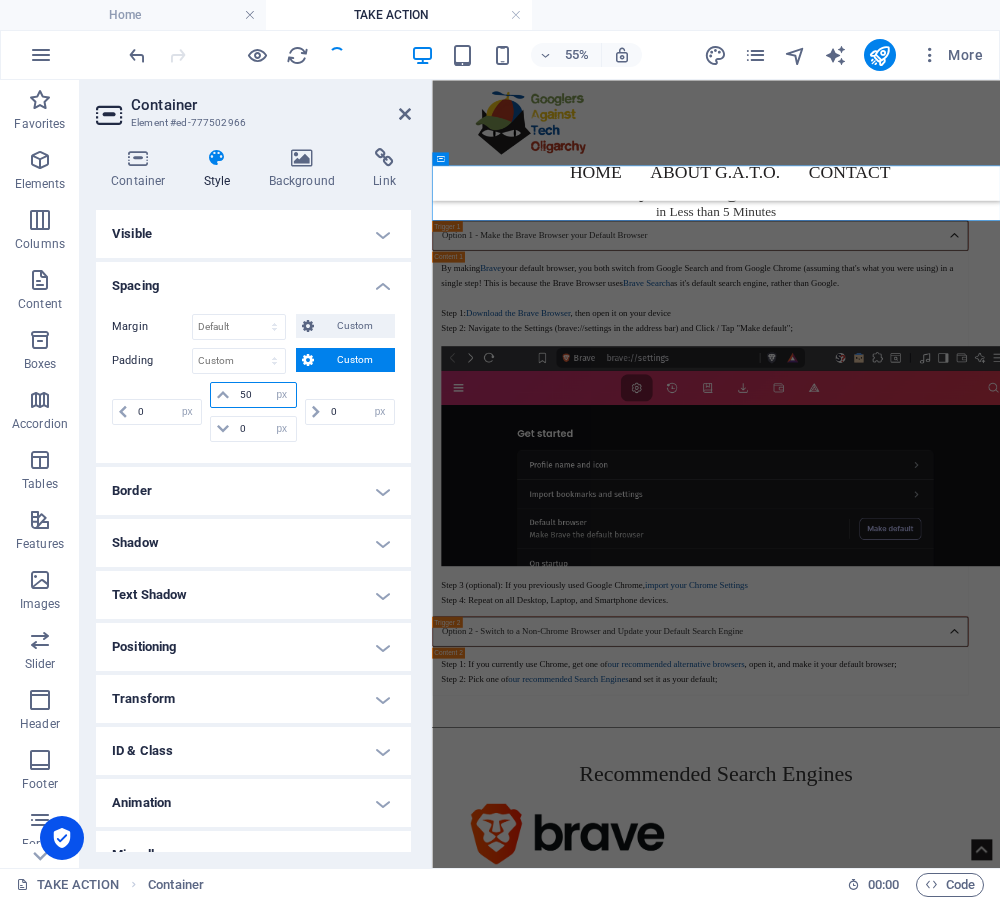 type on "50" 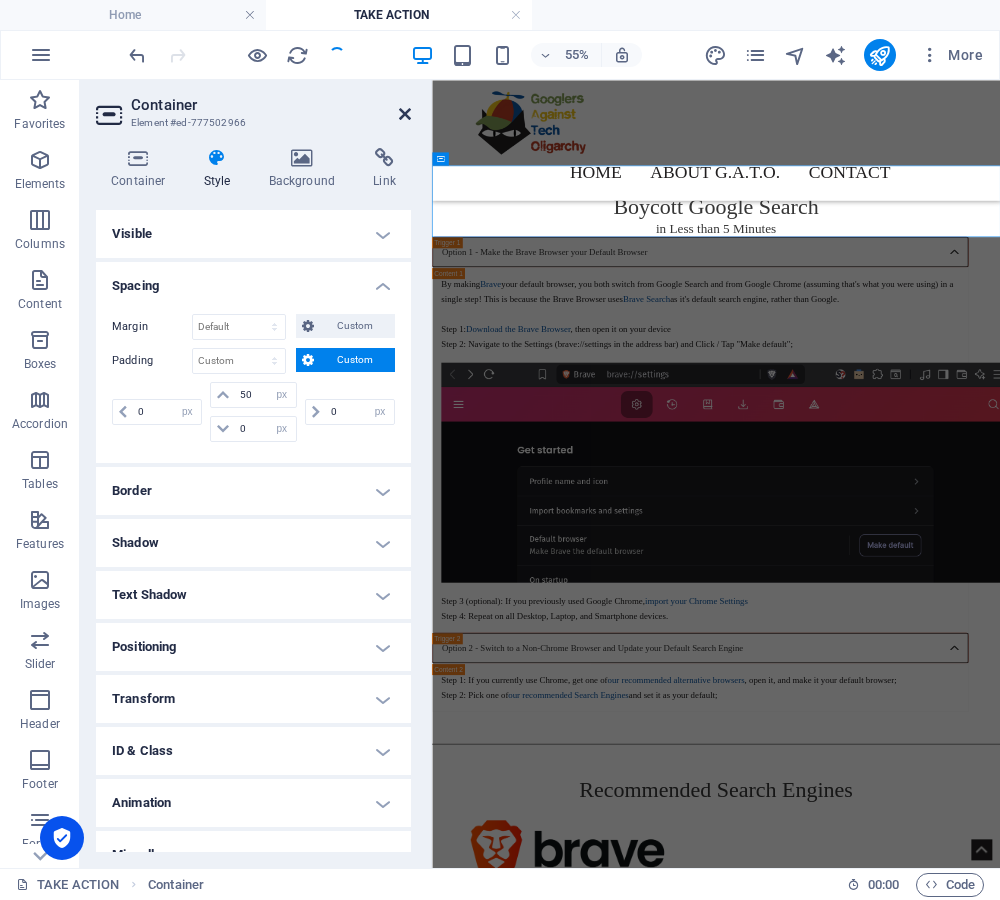 click at bounding box center [405, 114] 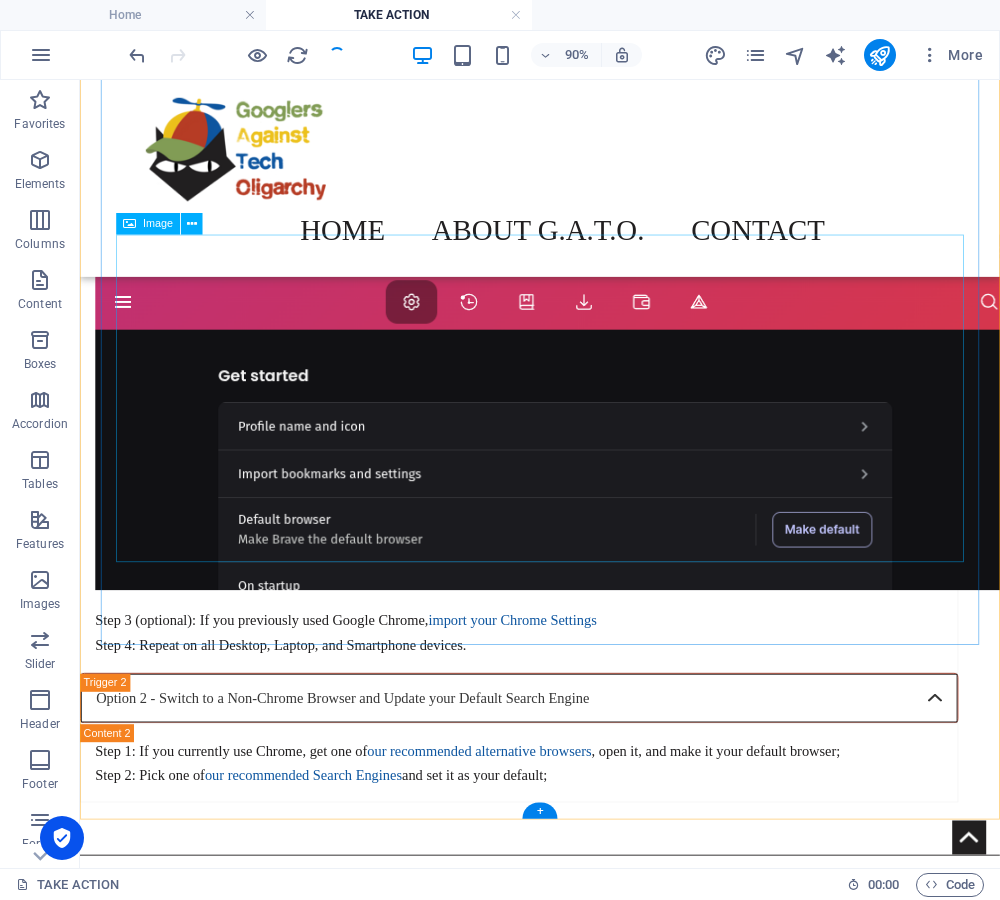 scroll, scrollTop: 0, scrollLeft: 0, axis: both 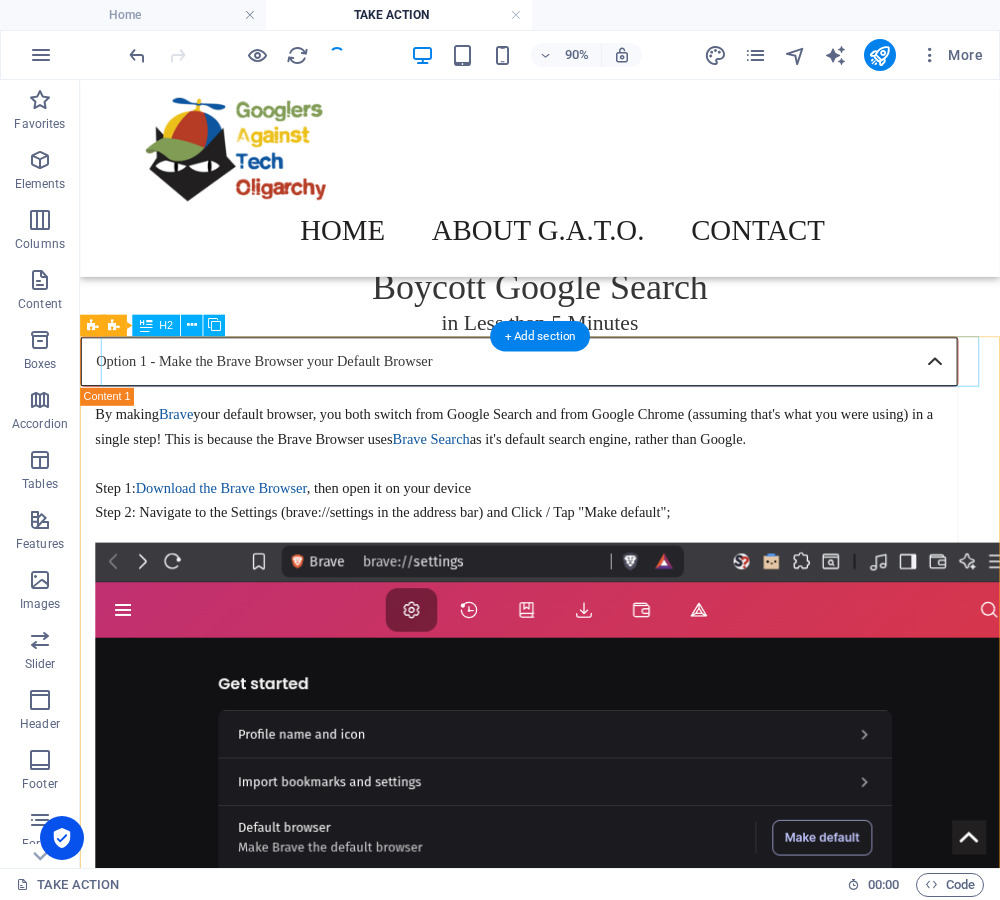 click on "Option 1 - Make the Brave Browser your Default Browser" at bounding box center [568, 393] 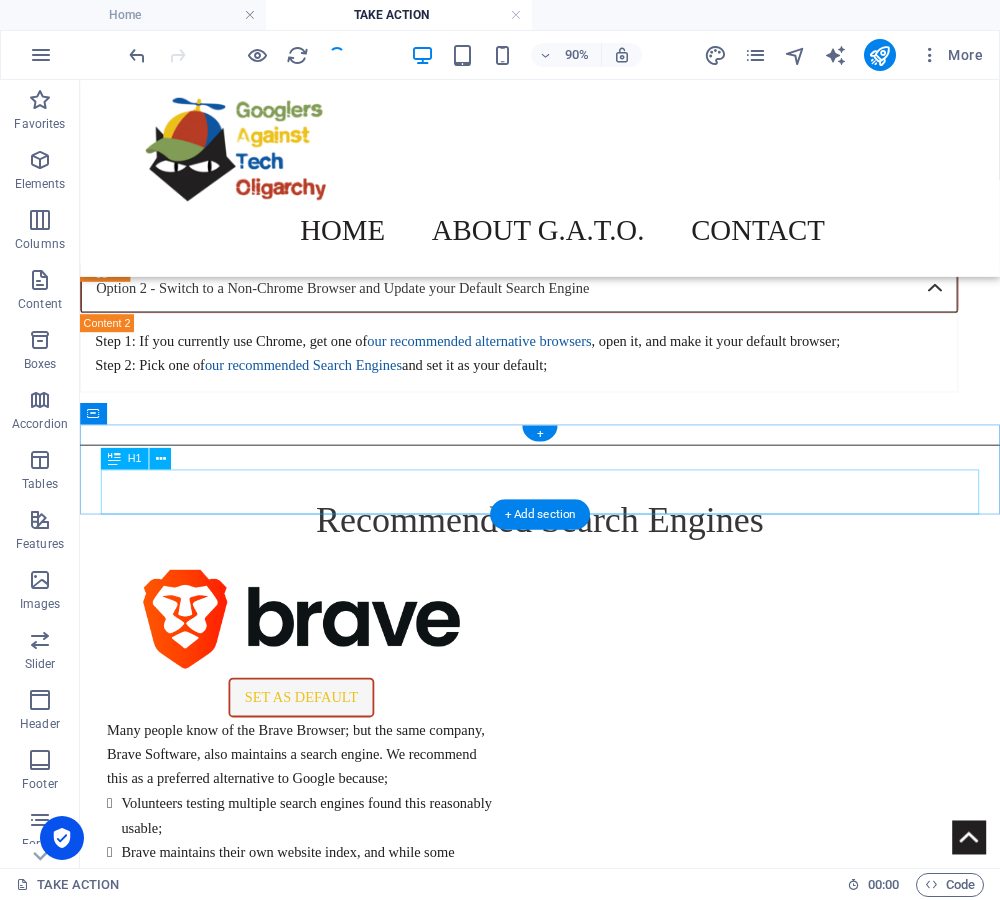 scroll, scrollTop: 1025, scrollLeft: 0, axis: vertical 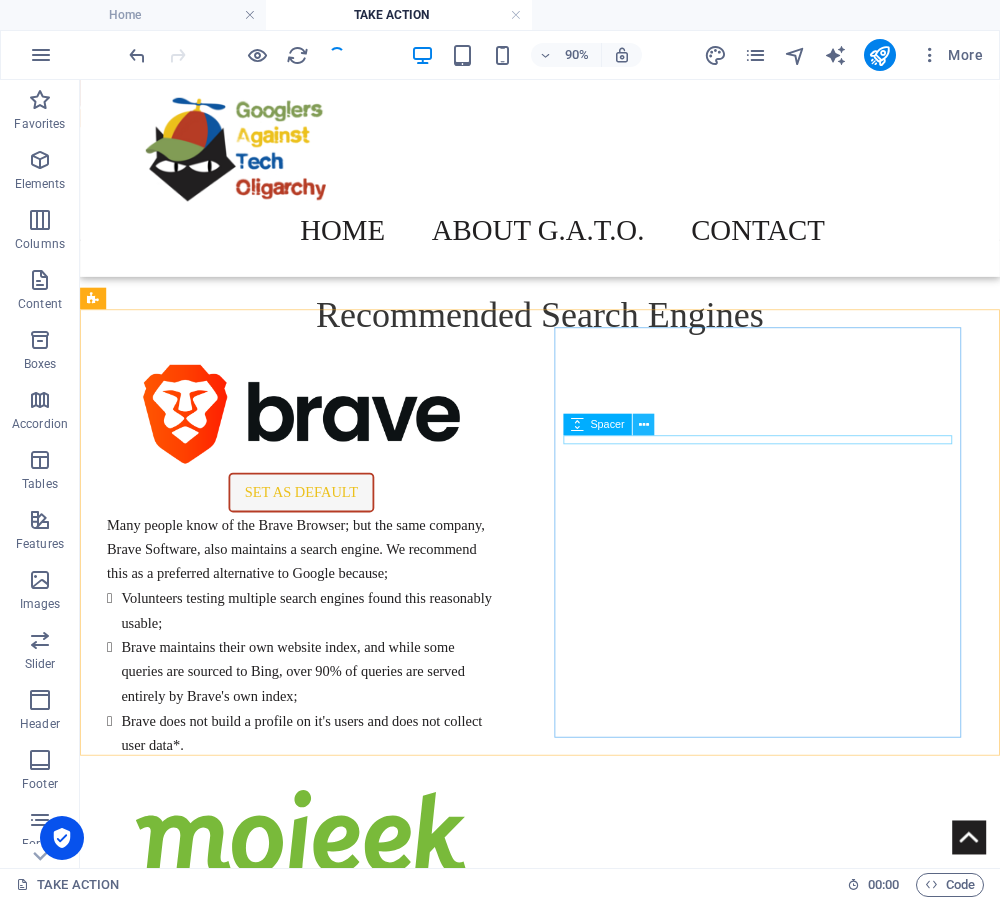 click at bounding box center (643, 424) 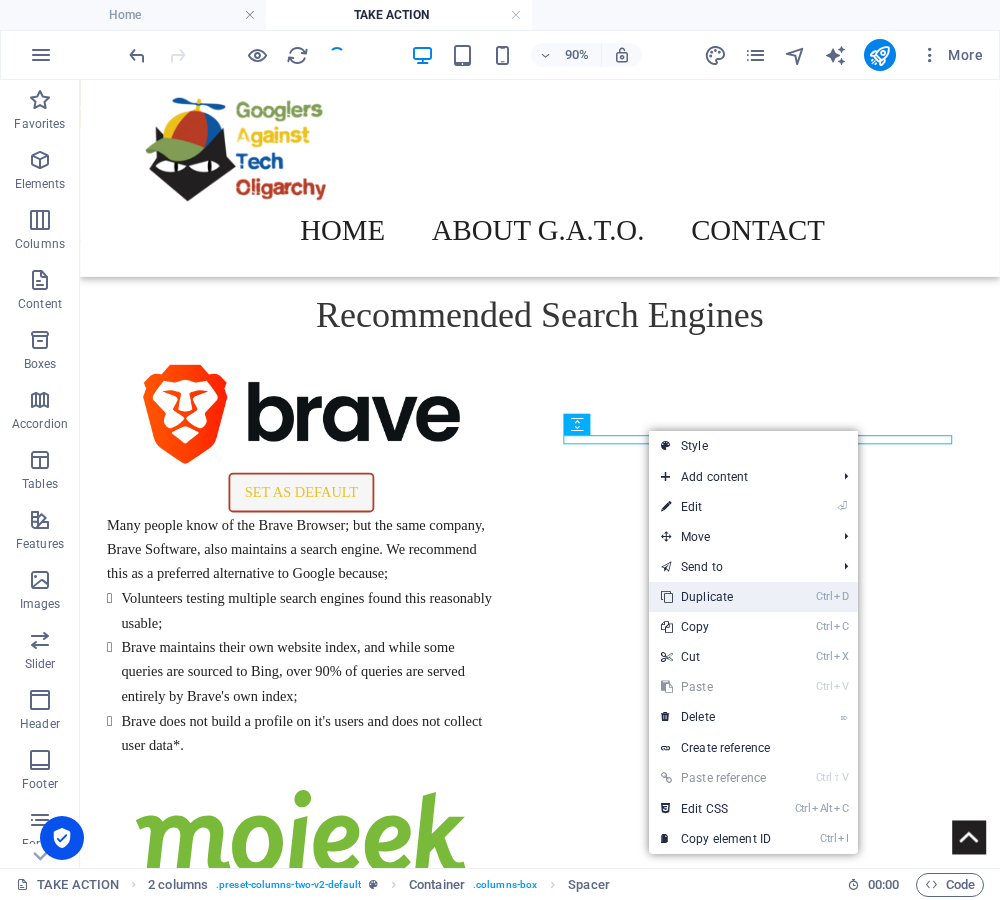 click on "Ctrl D  Duplicate" at bounding box center [716, 597] 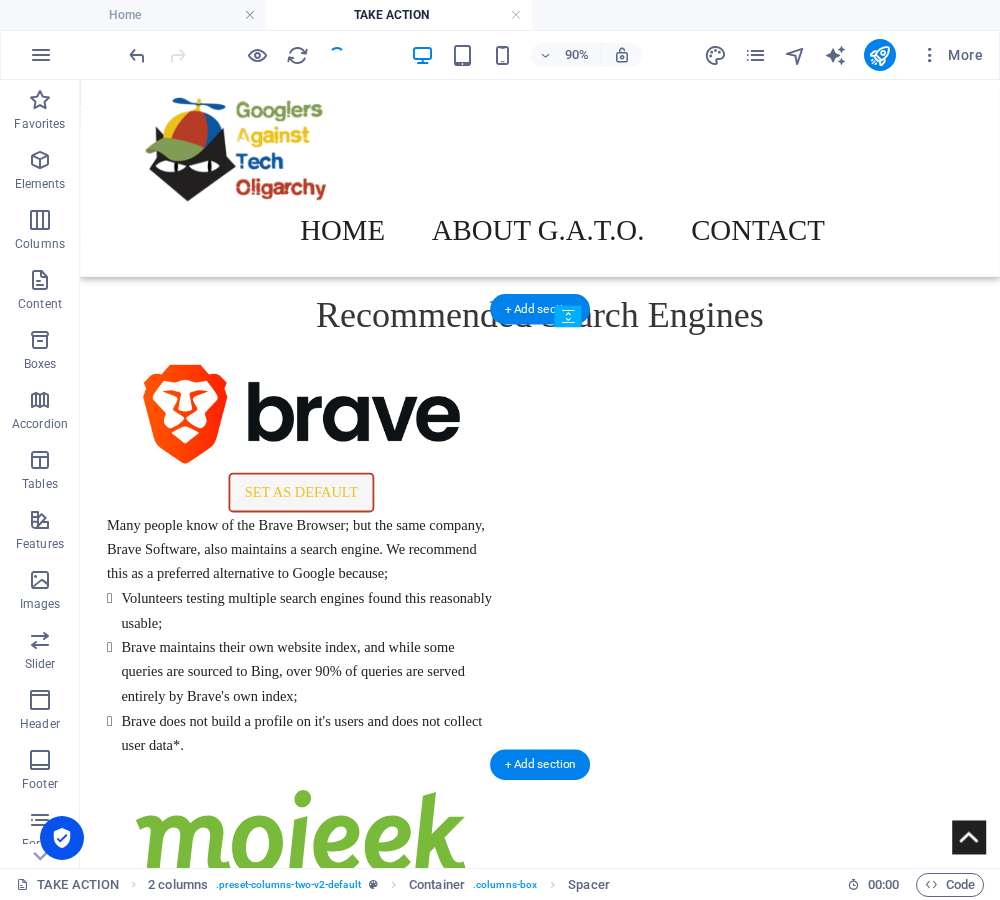 drag, startPoint x: 663, startPoint y: 510, endPoint x: 642, endPoint y: 521, distance: 23.70654 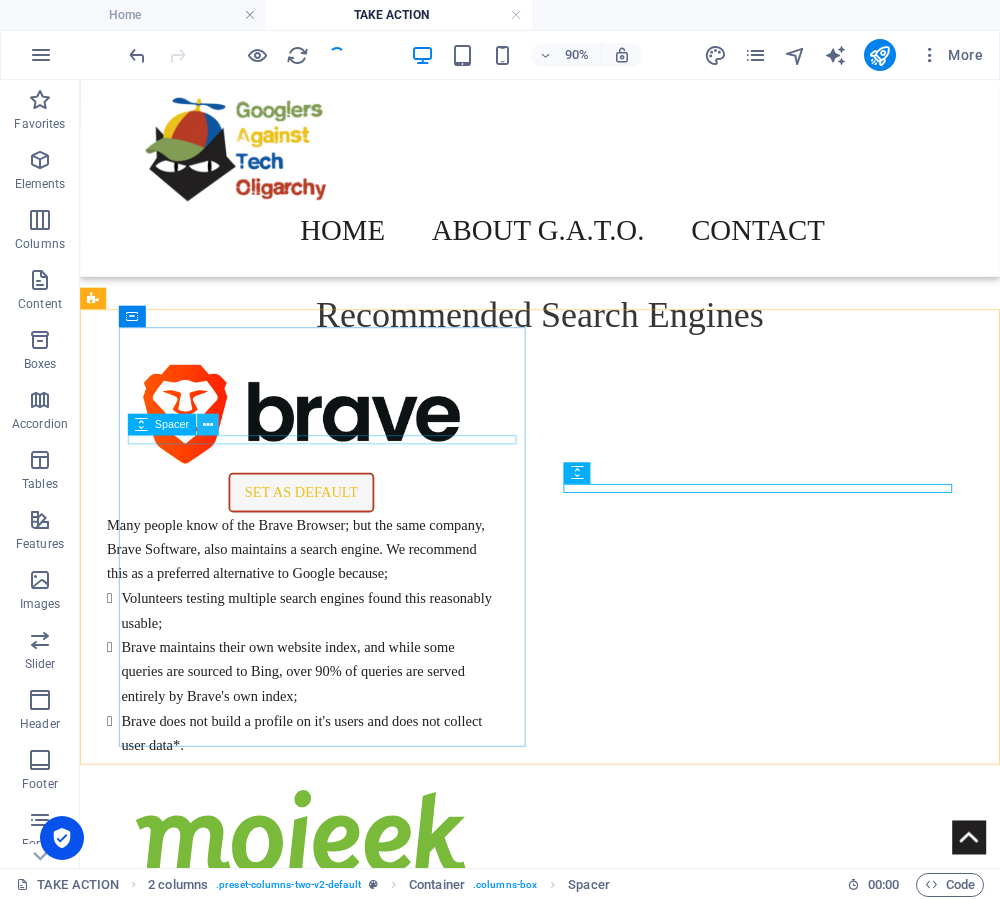 click at bounding box center (208, 424) 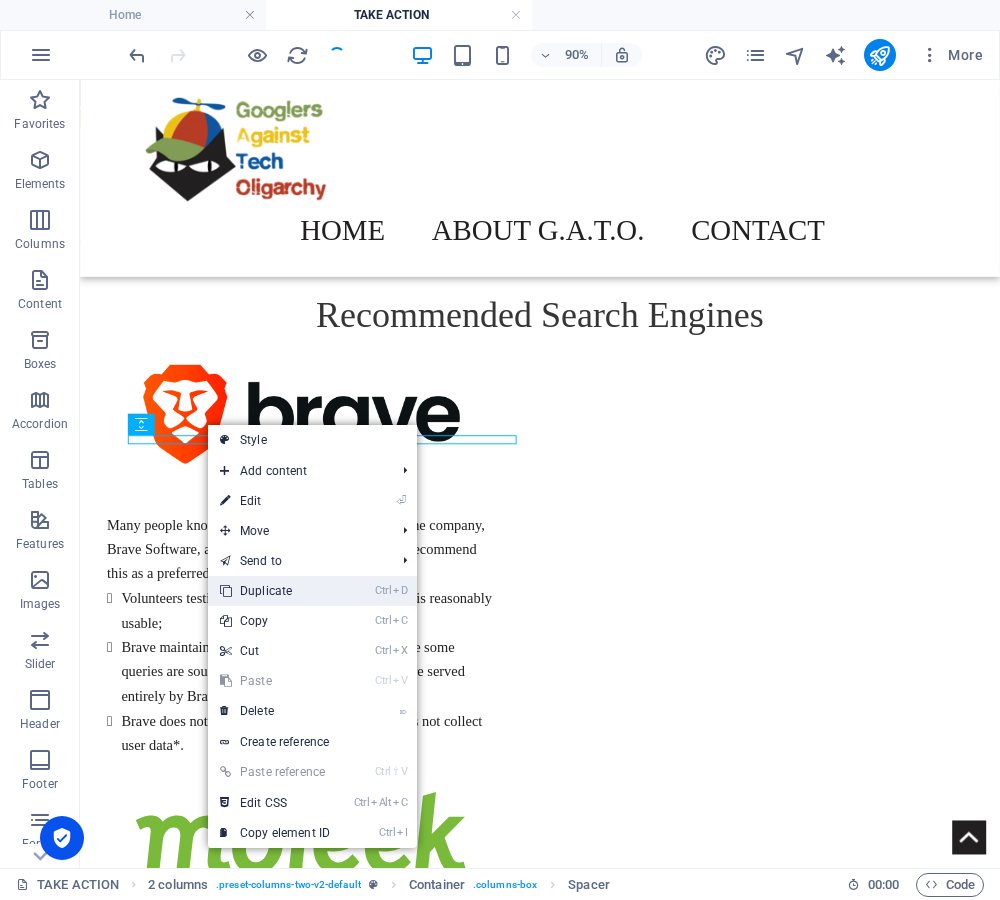 click on "Ctrl D  Duplicate" at bounding box center (275, 591) 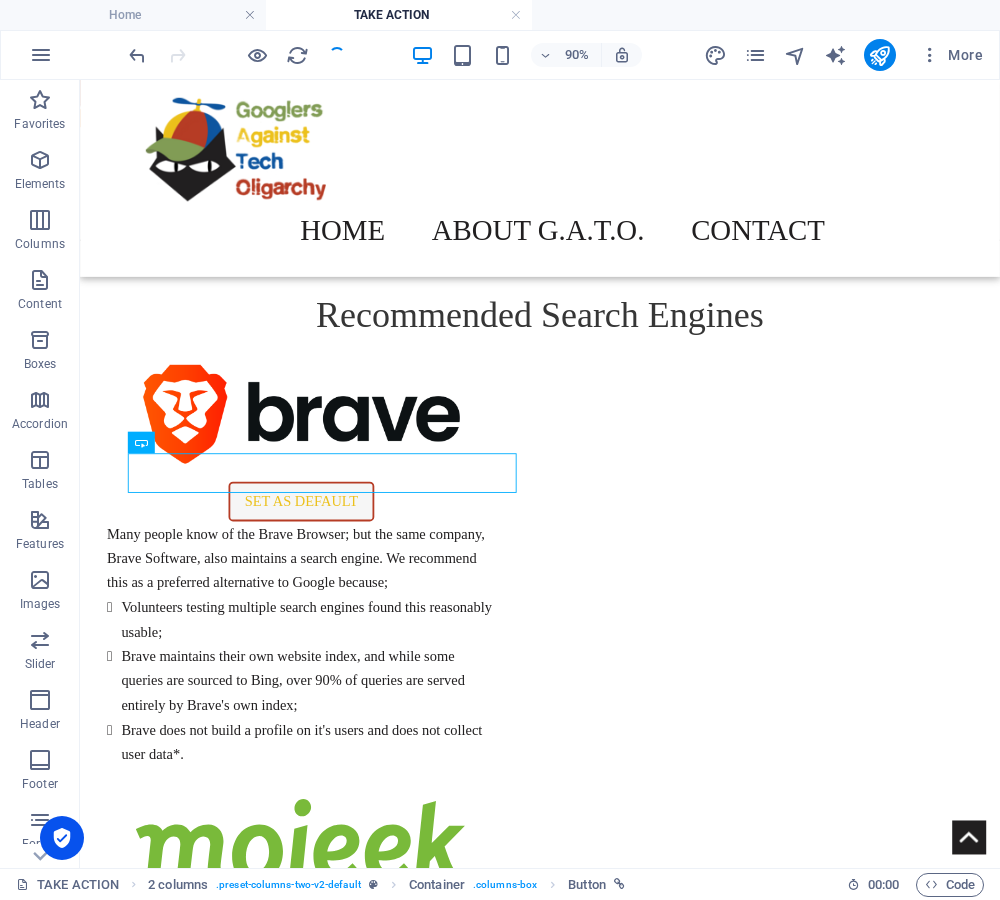 click on "Button" at bounding box center (148, 443) 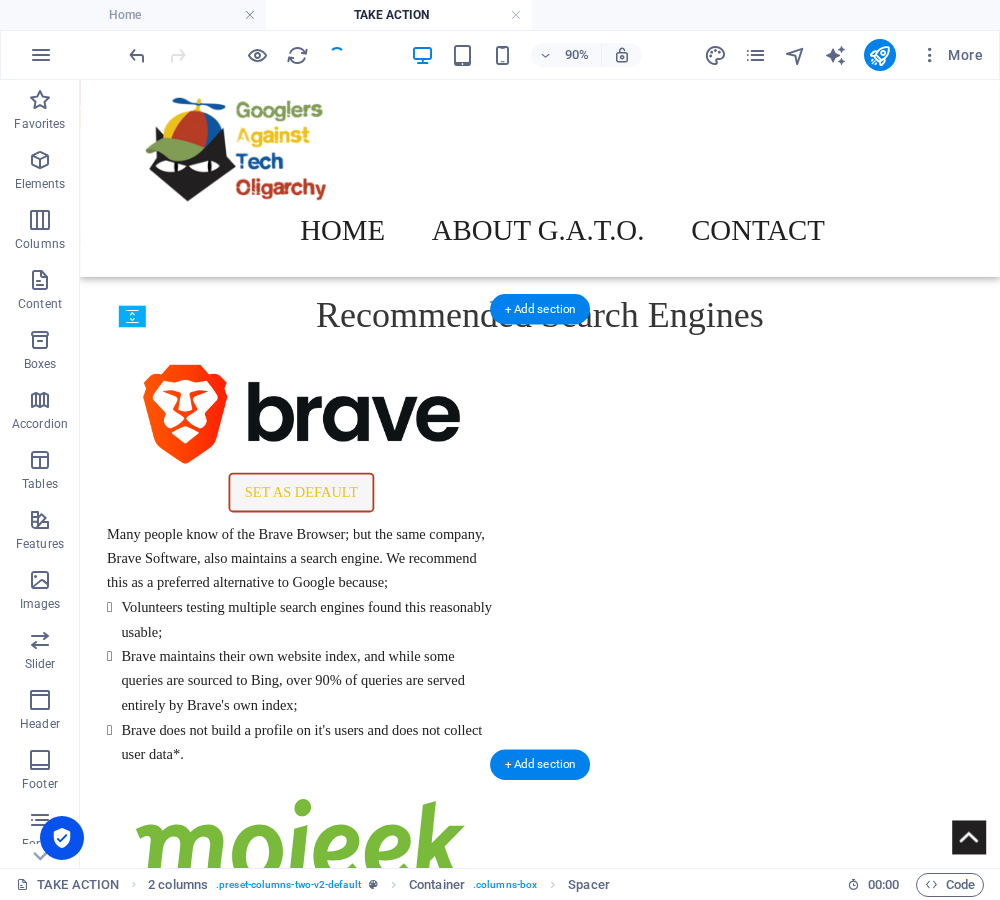 drag, startPoint x: 254, startPoint y: 510, endPoint x: 188, endPoint y: 518, distance: 66.48308 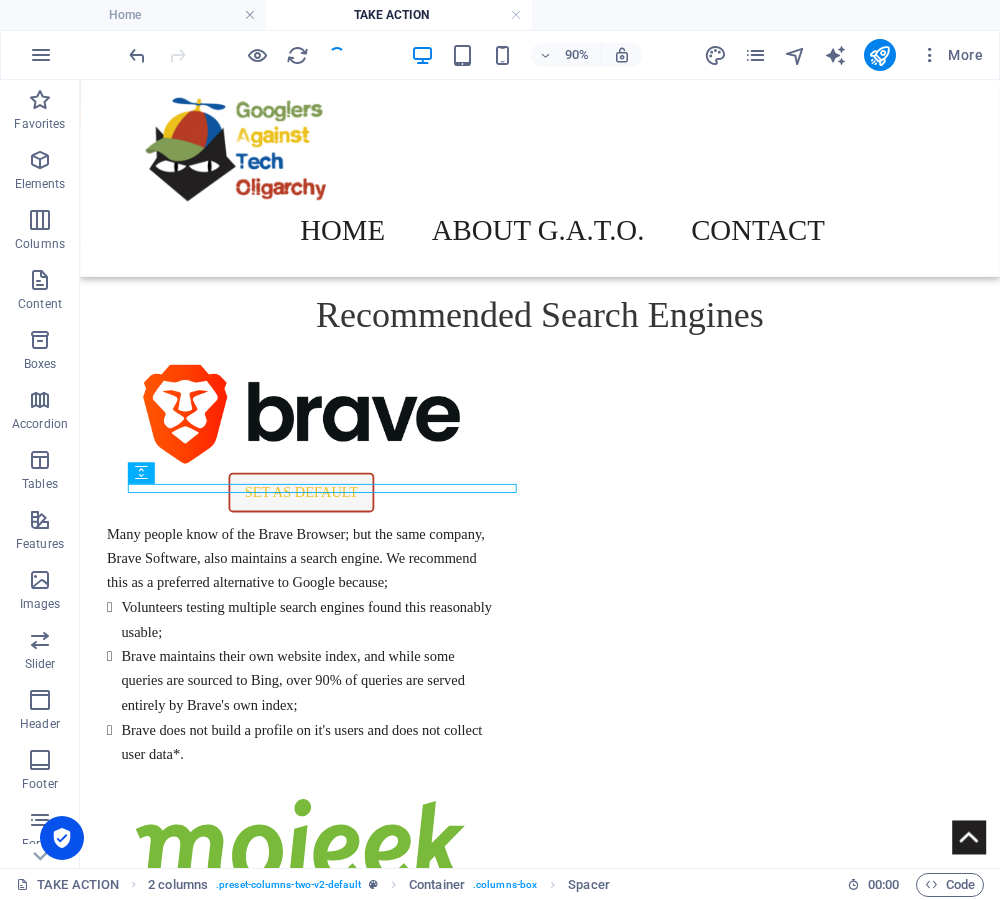 click on "Home TAKE ACTION" at bounding box center (500, 15) 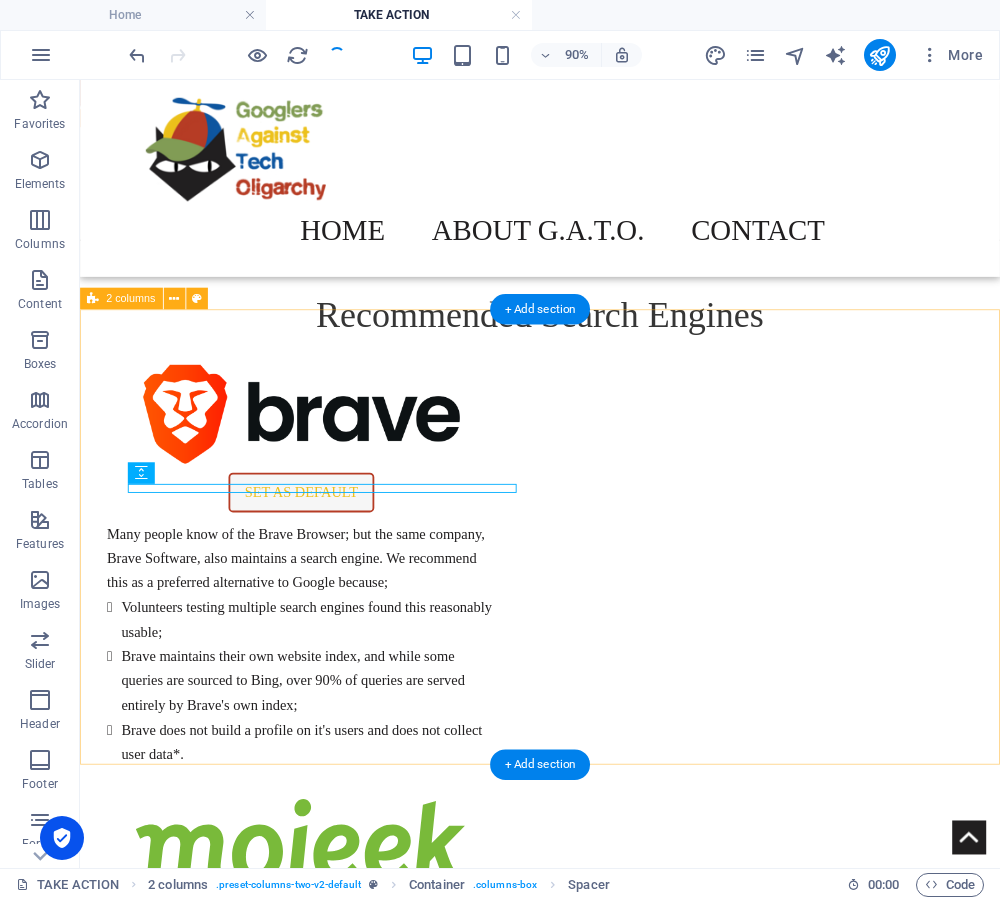 click on "SET AS DEFAULT Many people know of the Brave Browser; but the same company, Brave Software, also maintains a search engine. We recommend this as a preferred alternative to Google because; Volunteers testing multiple search engines found this reasonably usable; Brave maintains their own website index, and while some queries are sourced to Bing, over 90% of queries are served entirely by Brave's own index; Brave does not build a profile on it's users and does not collect user data*. SET AS DEFAULT [PERSON_NAME] is the last completely independent search engine. Like Brave, it maintains it's own search index, and does not collect or sell user data. Unlike Brave, all searches on [PERSON_NAME] are served entirely from [PERSON_NAME]'s index; [PERSON_NAME] never queries any other search engine." at bounding box center (591, 874) 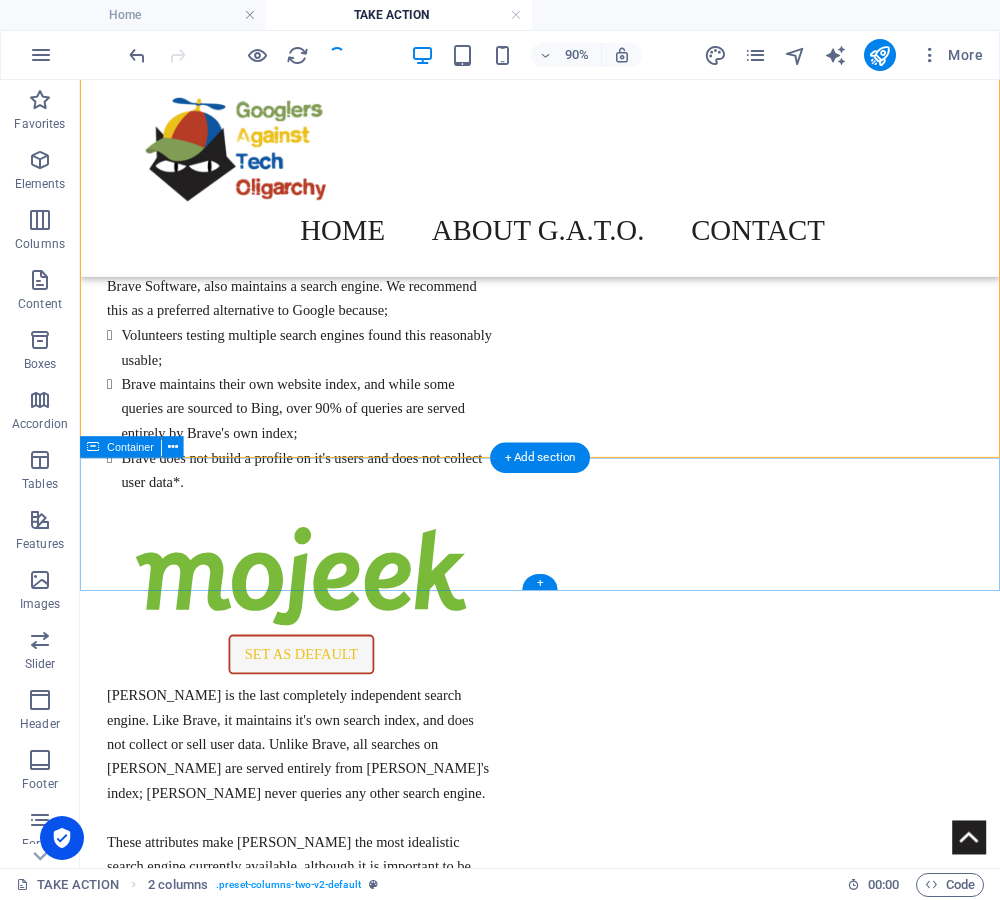 scroll, scrollTop: 1367, scrollLeft: 0, axis: vertical 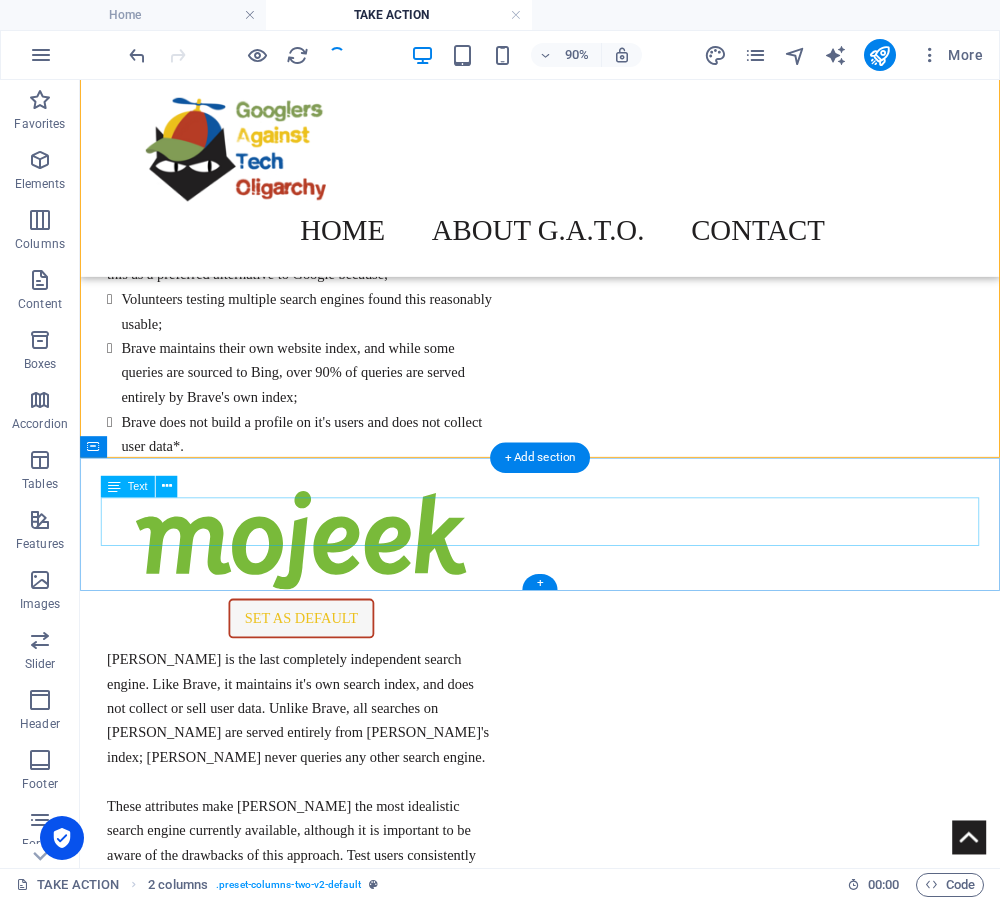 click on "If neither of the above search engines can work for you, then DuckDuckGo is the third best option; however, we strongly recommend Brave over DuckDuckGo. For an explanation of why, see  the associated FAQ entry ." at bounding box center (591, 1111) 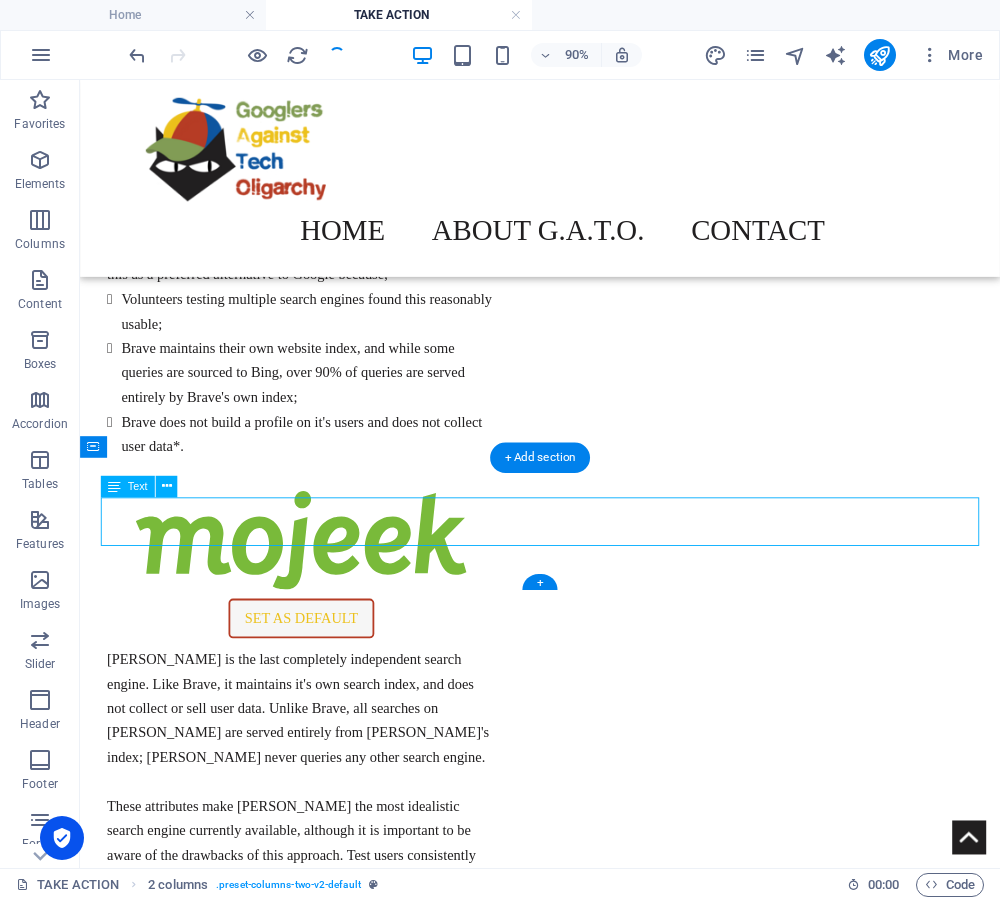 click on "If neither of the above search engines can work for you, then DuckDuckGo is the third best option; however, we strongly recommend Brave over DuckDuckGo. For an explanation of why, see  the associated FAQ entry ." at bounding box center [591, 1111] 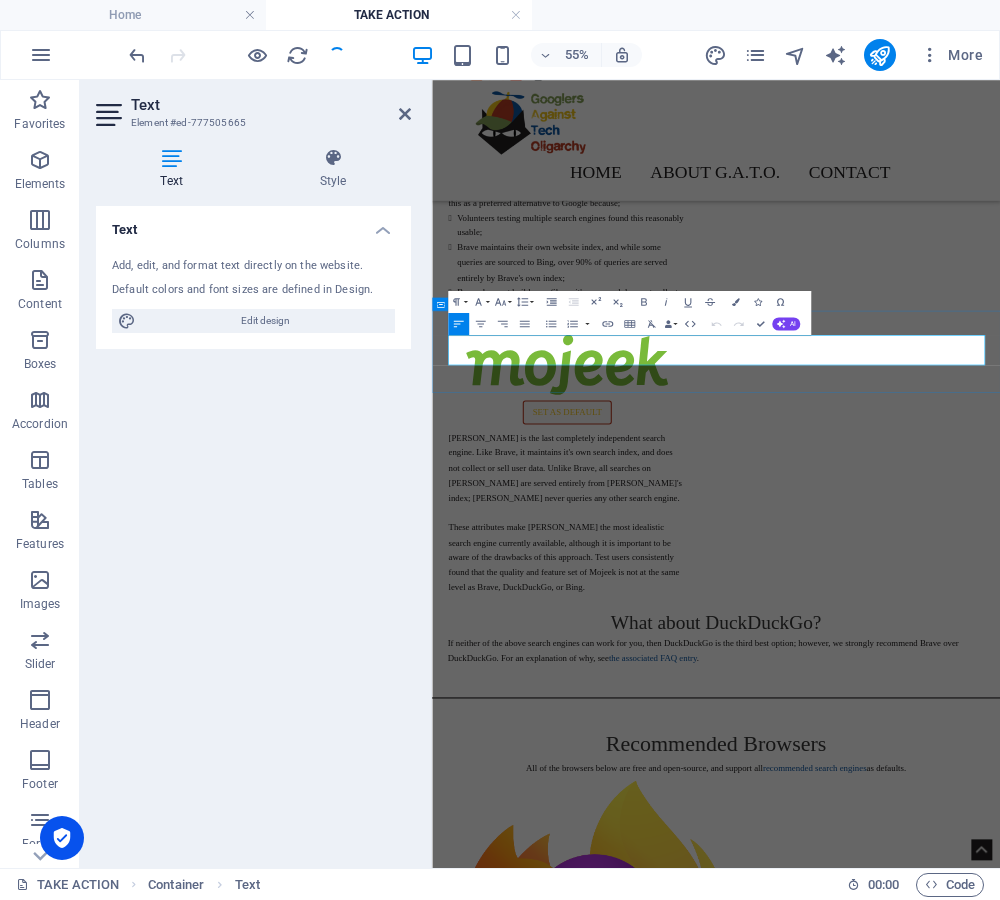 click on "If neither of the above search engines can work for you, then DuckDuckGo is the third best option; however, we strongly recommend Brave over DuckDuckGo. For an explanation of why, see  the associated FAQ entry ." at bounding box center (949, 1115) 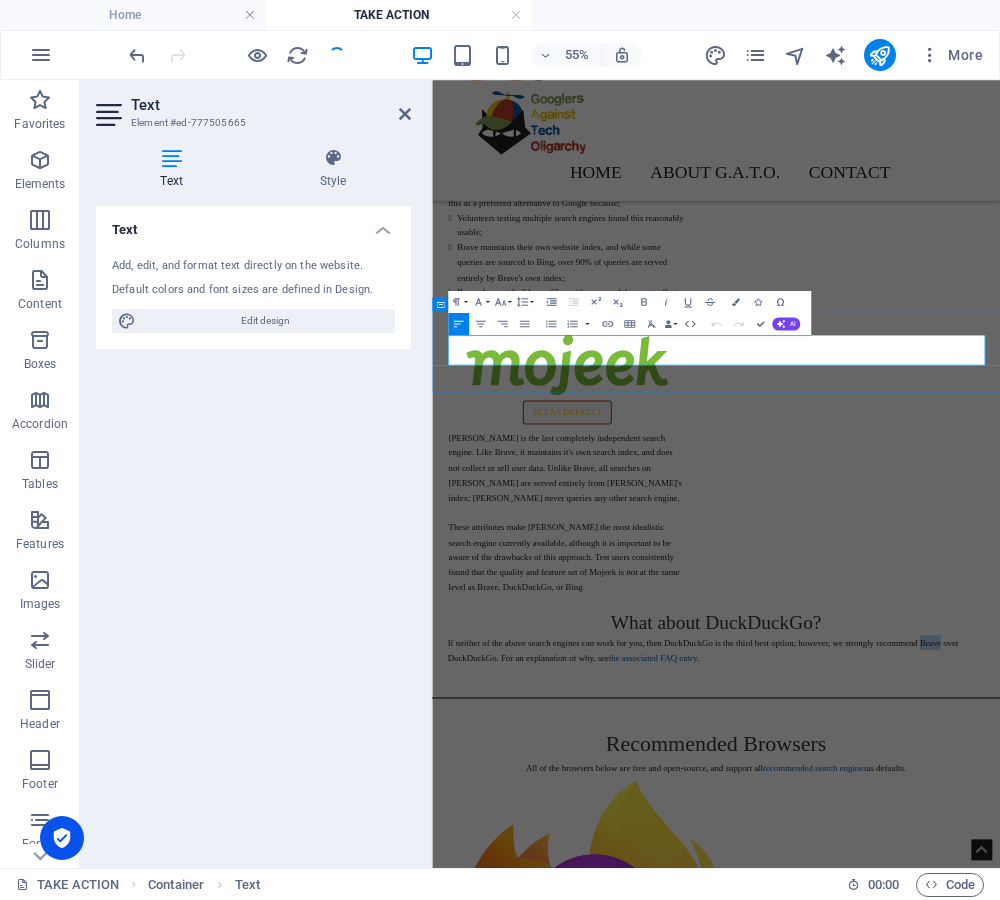 click on "If neither of the above search engines can work for you, then DuckDuckGo is the third best option; however, we strongly recommend Brave over DuckDuckGo. For an explanation of why, see  the associated FAQ entry ." at bounding box center [949, 1115] 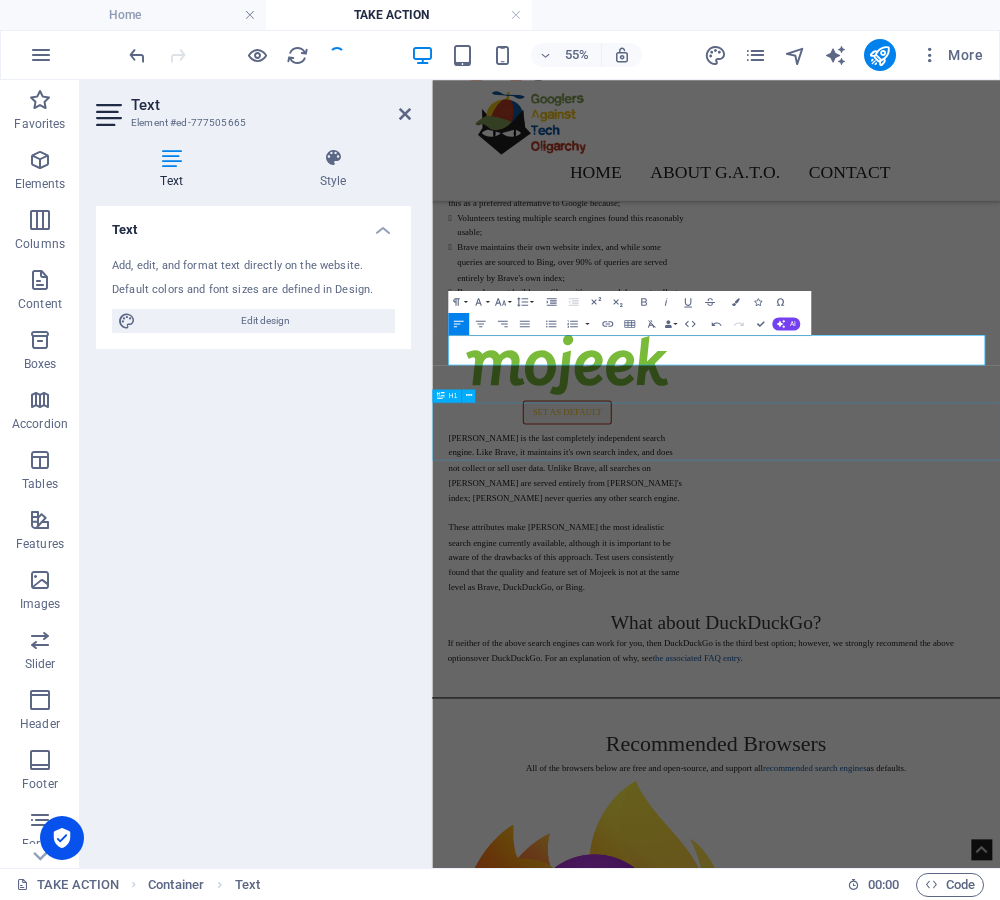 click on "Recommended Browsers" at bounding box center [948, 1263] 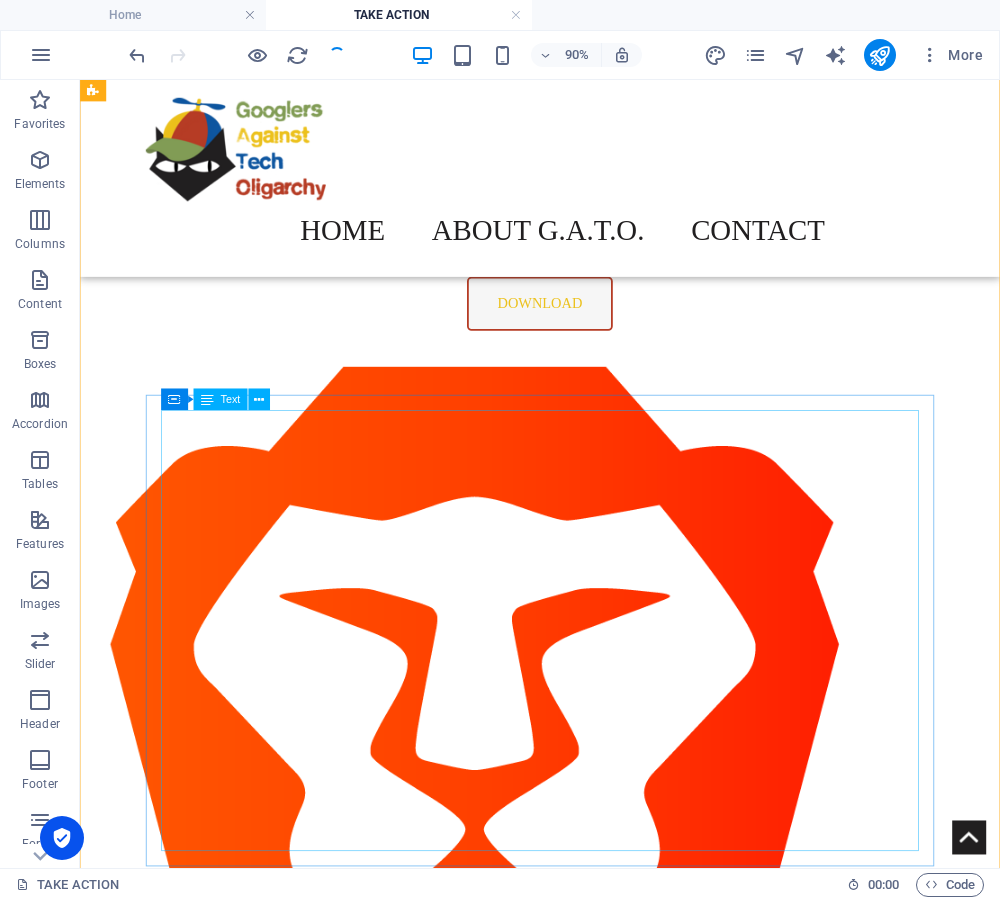 scroll, scrollTop: 2963, scrollLeft: 0, axis: vertical 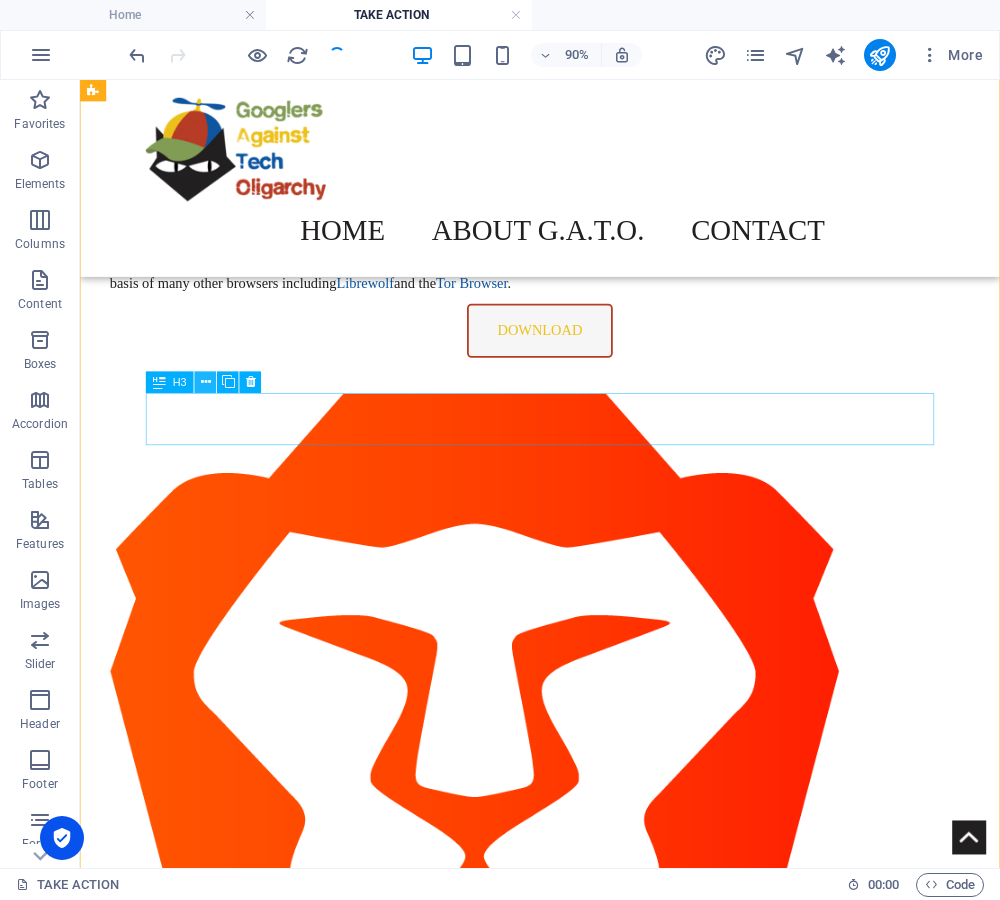 click at bounding box center [205, 382] 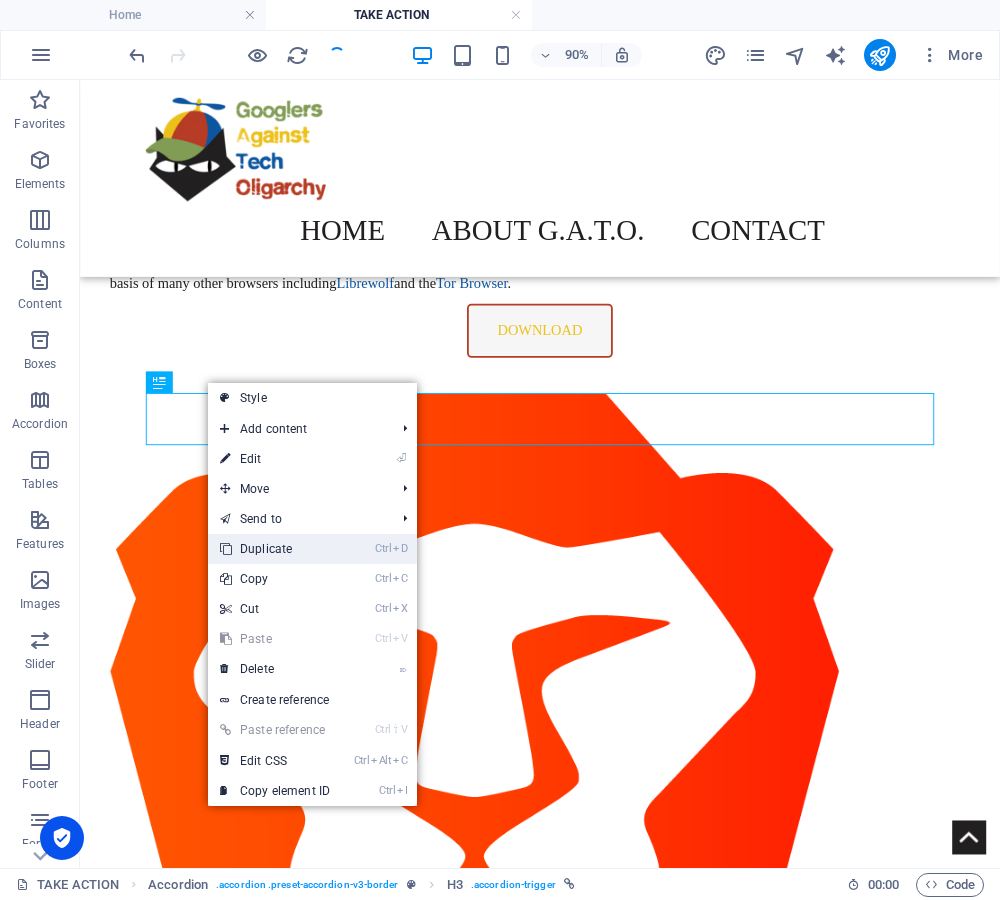 click on "Ctrl D  Duplicate" at bounding box center (275, 549) 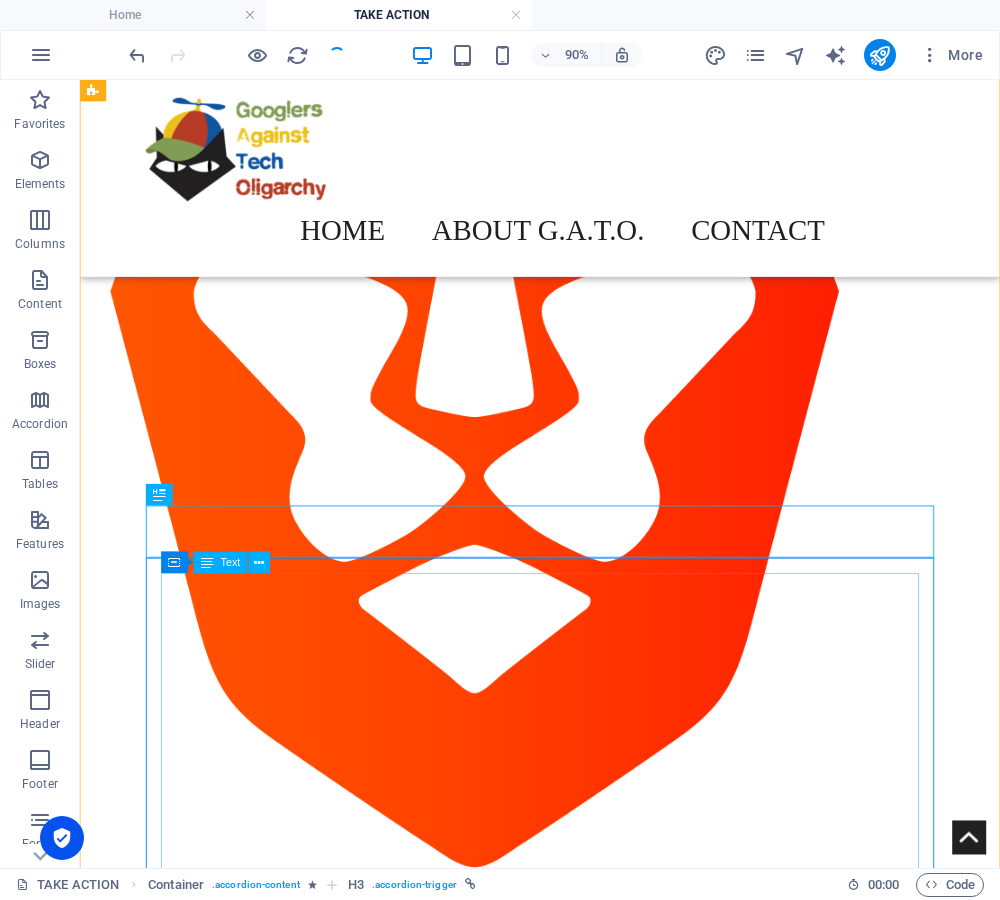scroll, scrollTop: 3420, scrollLeft: 0, axis: vertical 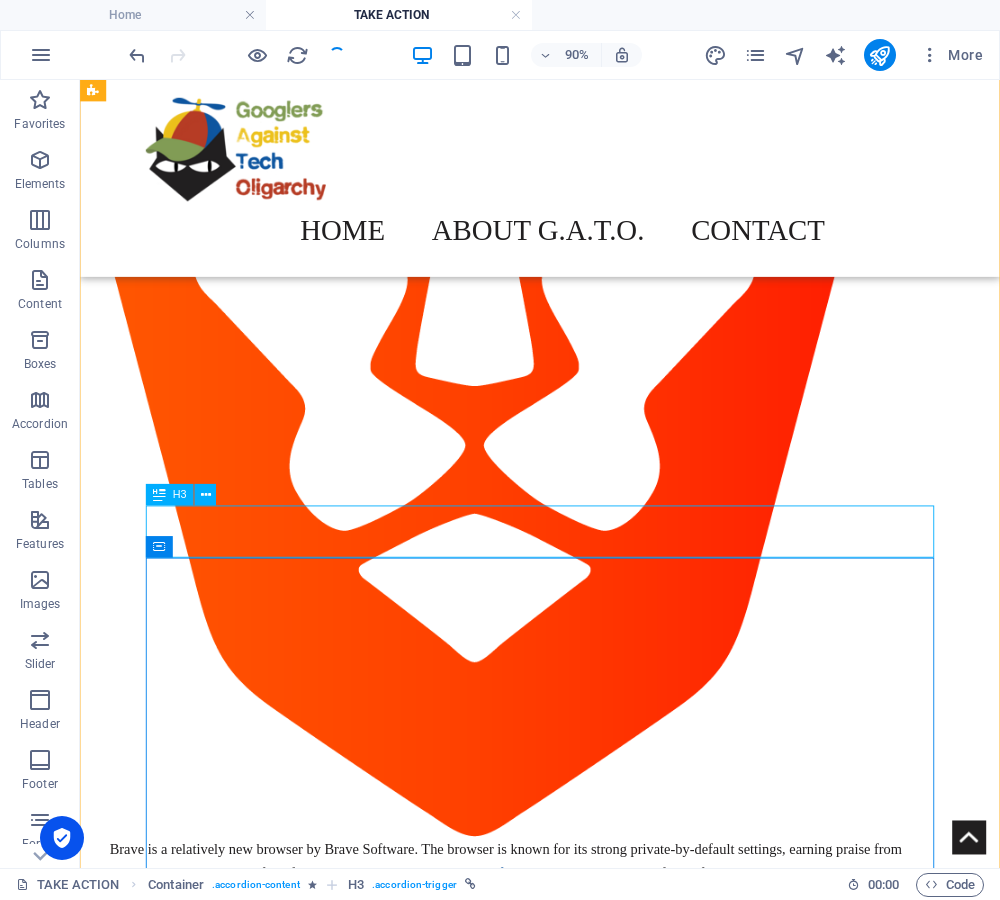 click on "What about boycotting other Google products?" at bounding box center (568, 3318) 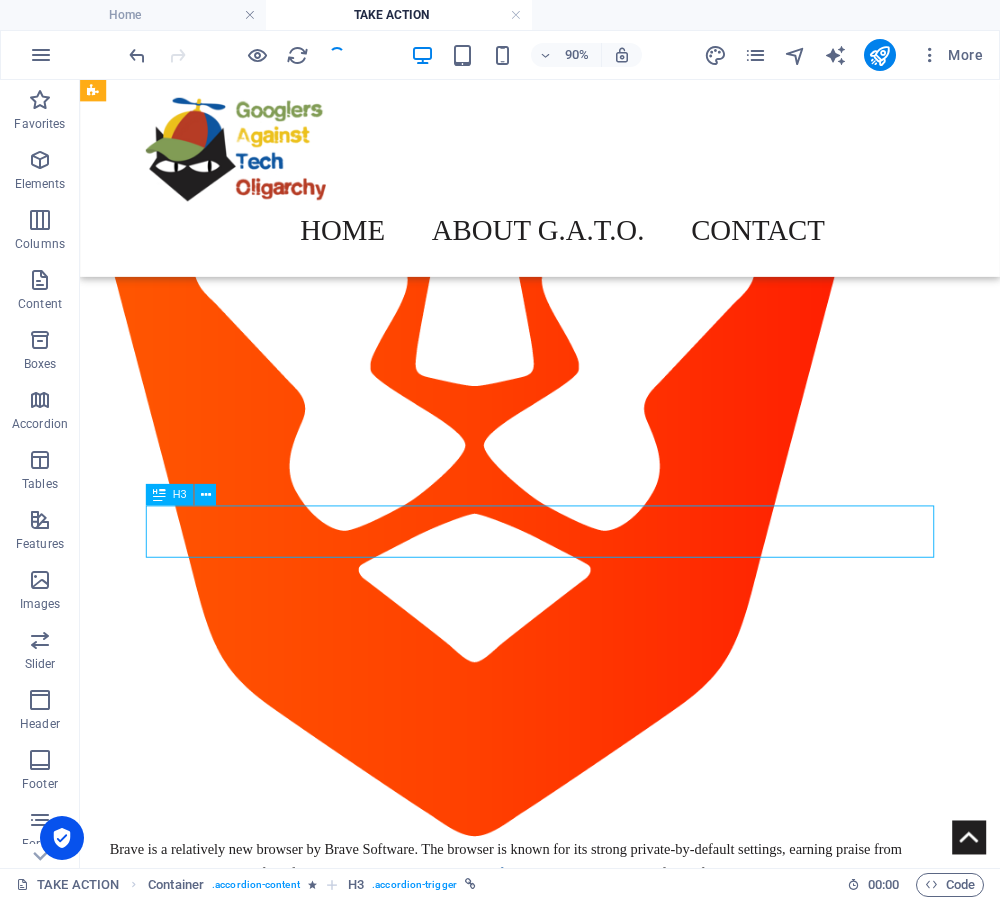 click on "What about boycotting other Google products?" at bounding box center [568, 3318] 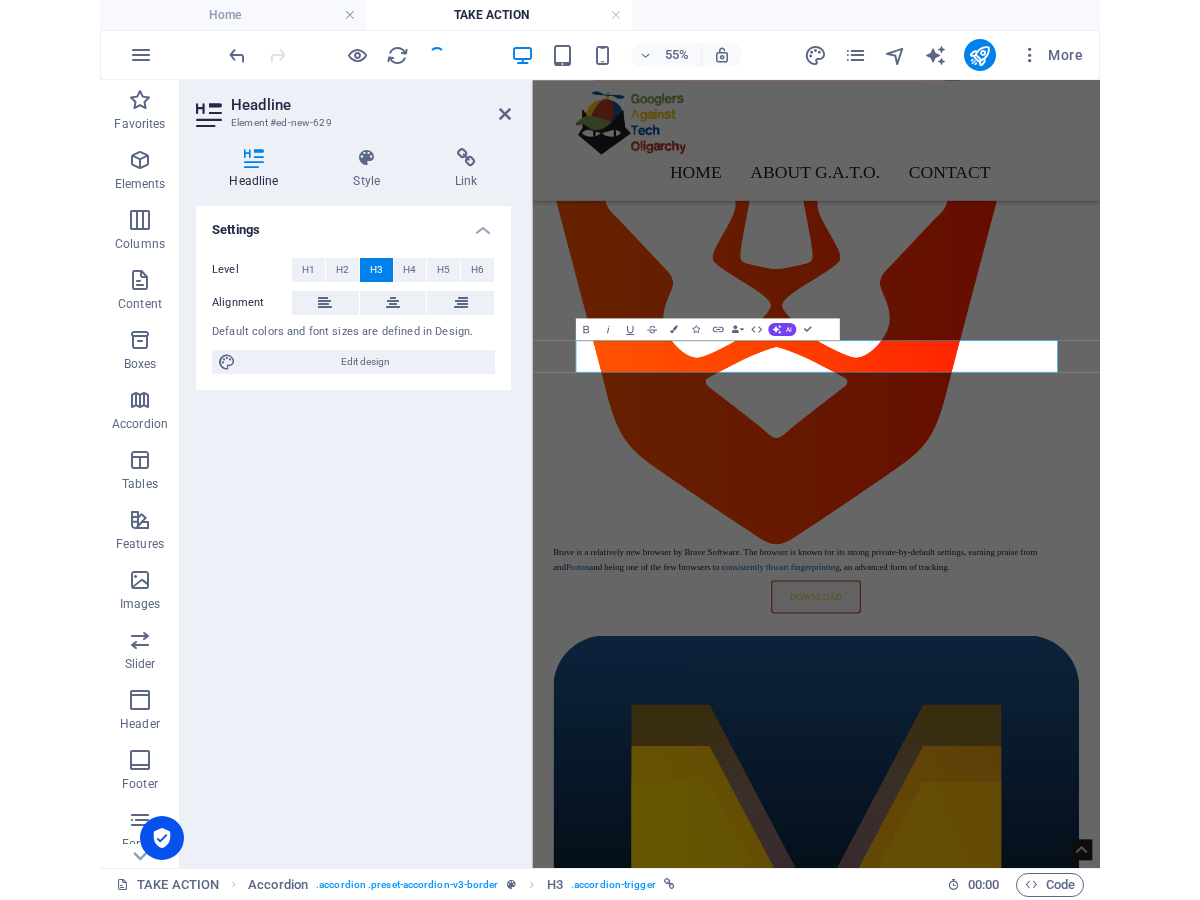 scroll, scrollTop: 3420, scrollLeft: 0, axis: vertical 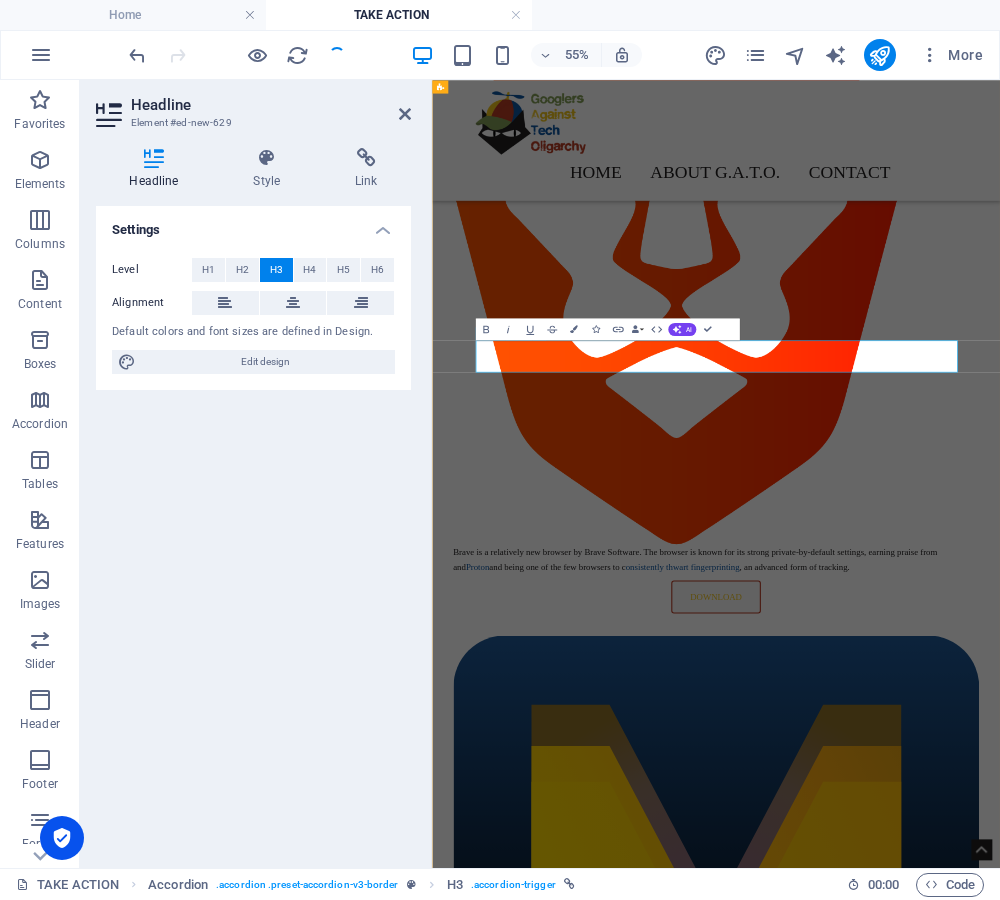 type 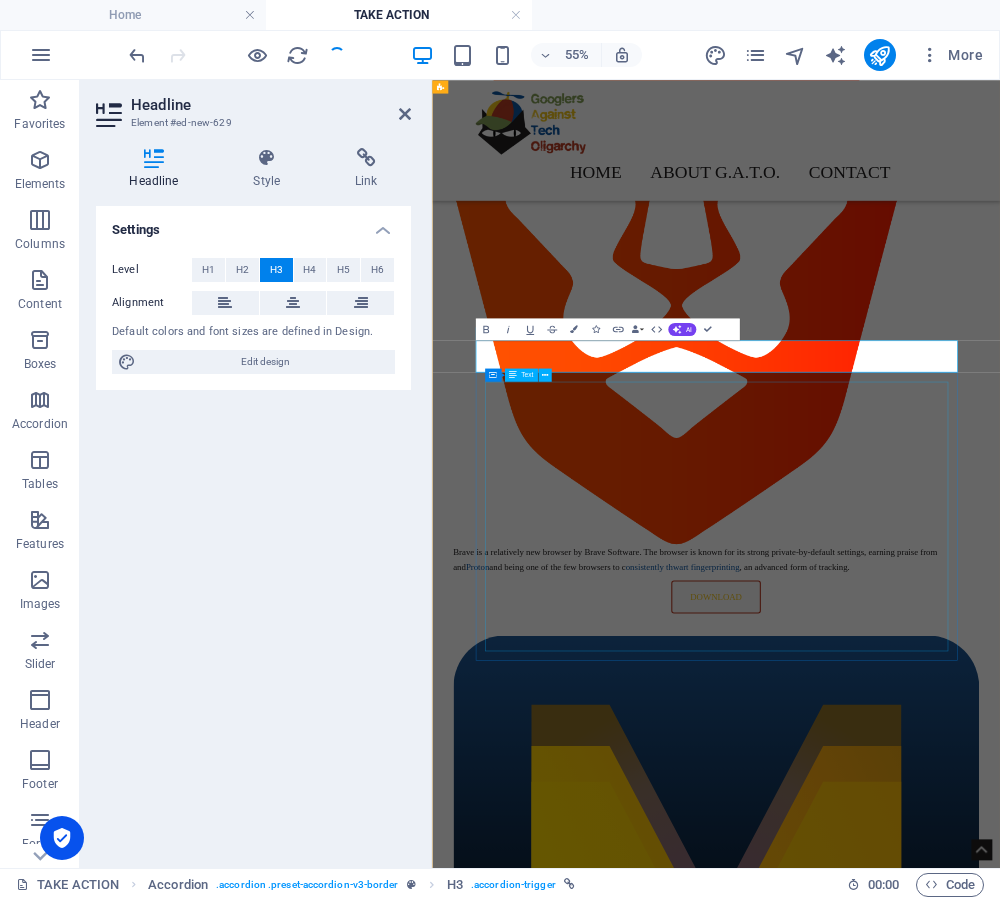 click on "If there are other Google products you normally use that you feel you can abstain from, you are encouraged to do so! As we stated before, we also recommend switching to away from Google Chrome to one of our  recommended browsers . Many guides for avoiding other Google products exist online for this, including  a dedicated subreddit . But don't drop everything else you're doing just to boycott Google. We wanted to give the largest number of people possible a quick, simple, accessible, and impactful boycott target, and not overwhelm users. Many of Google's other products are not as easy to abstain from for many users. Some of them lack well-known or usable alternatives; some of them require a lot of work to switch from after investing a lot of time and resources into learning how to use them; and some products just aren't used by that many people, or don't make Google that much money. The energy spent switching to alternatives has diminishing returns. The bottom line is;" at bounding box center [920, 3632] 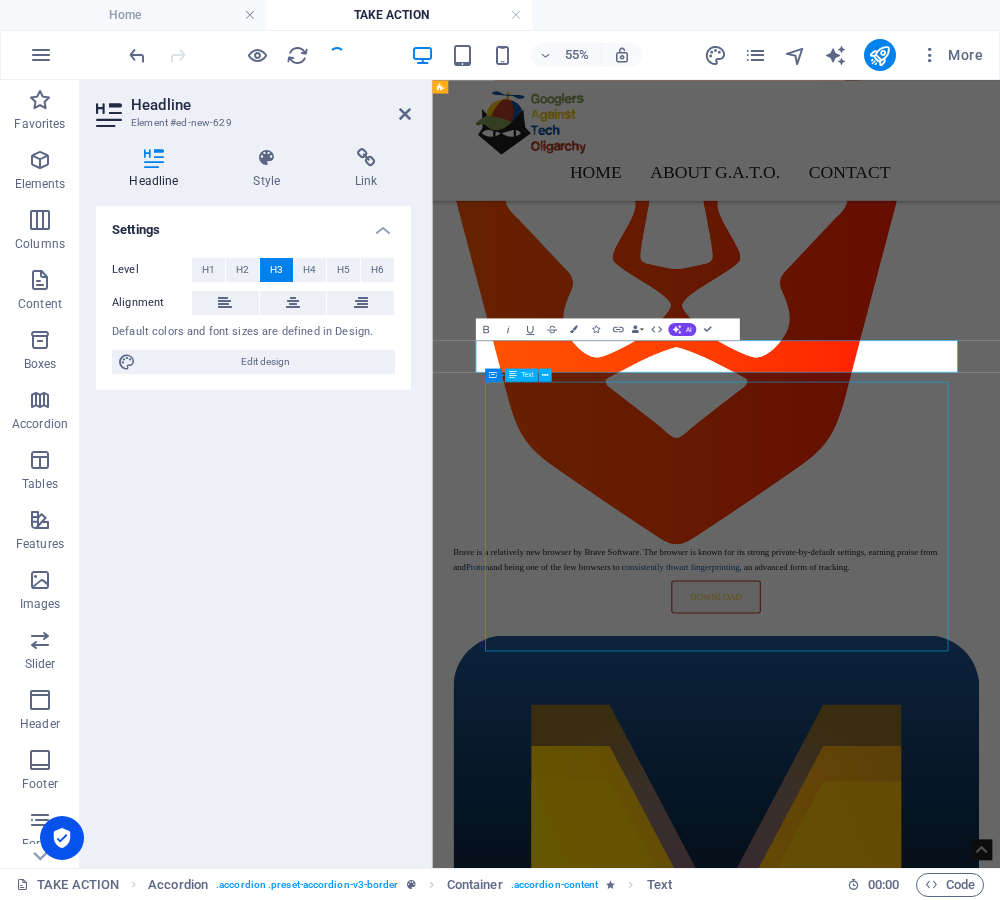 click on "If there are other Google products you normally use that you feel you can abstain from, you are encouraged to do so! As we stated before, we also recommend switching to away from Google Chrome to one of our  recommended browsers . Many guides for avoiding other Google products exist online for this, including  a dedicated subreddit . But don't drop everything else you're doing just to boycott Google. We wanted to give the largest number of people possible a quick, simple, accessible, and impactful boycott target, and not overwhelm users. Many of Google's other products are not as easy to abstain from for many users. Some of them lack well-known or usable alternatives; some of them require a lot of work to switch from after investing a lot of time and resources into learning how to use them; and some products just aren't used by that many people, or don't make Google that much money. The energy spent switching to alternatives has diminishing returns. The bottom line is;" at bounding box center [920, 3632] 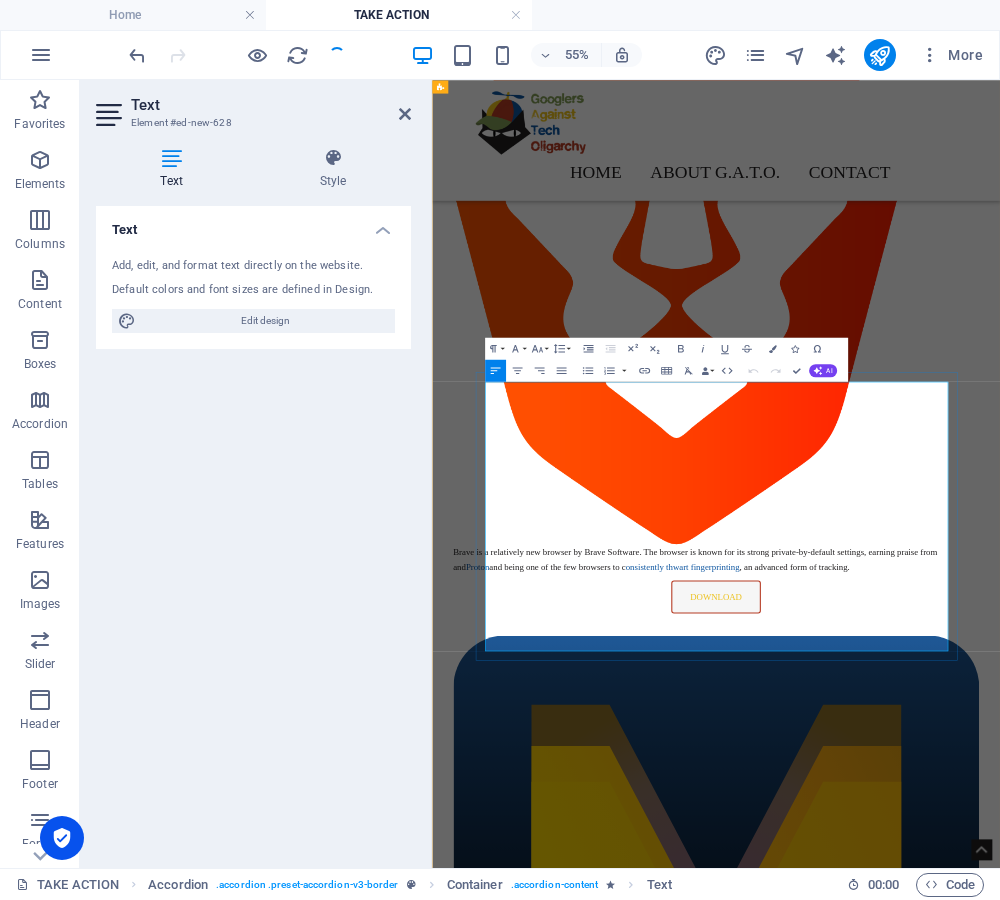 click on "But don't drop everything else you're doing just to boycott Google." at bounding box center (920, 3490) 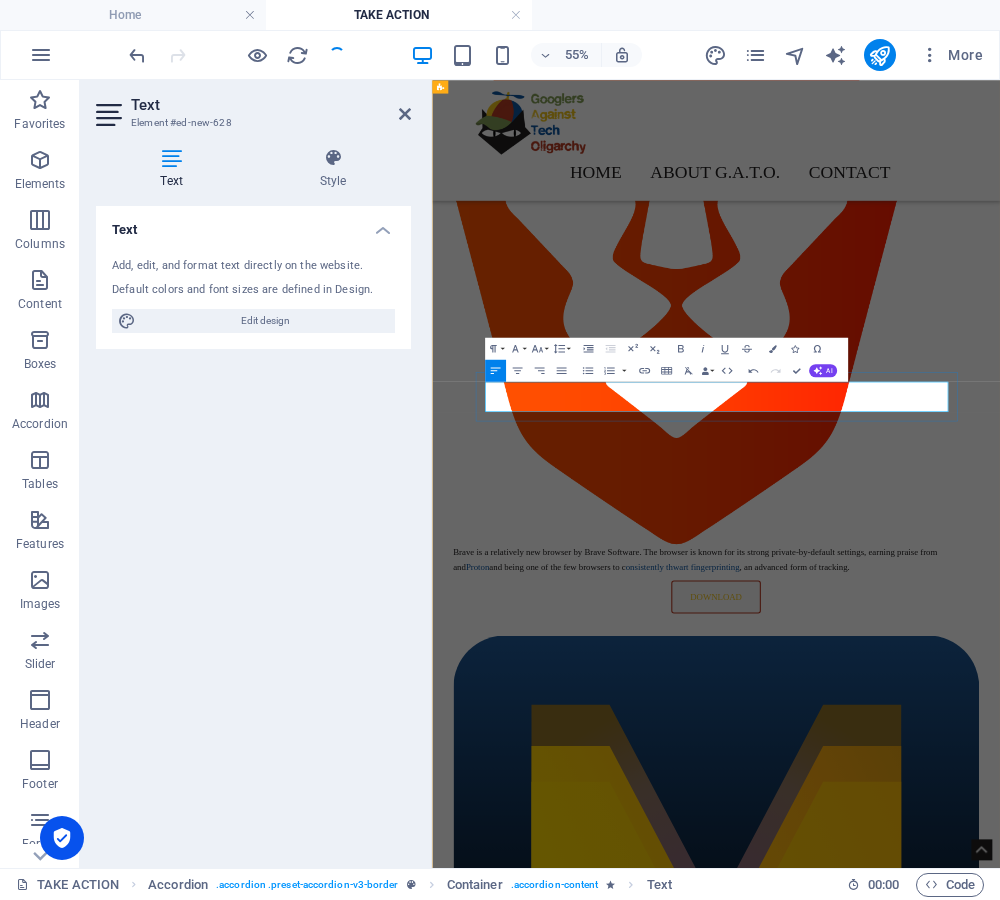 click on "​The lion's share of searches are performed in a browser, either on a laptop or a smartphone. Most browsers define a "default" search engine, which is used to find results when a user types somethingin the URL bar" at bounding box center (920, 3395) 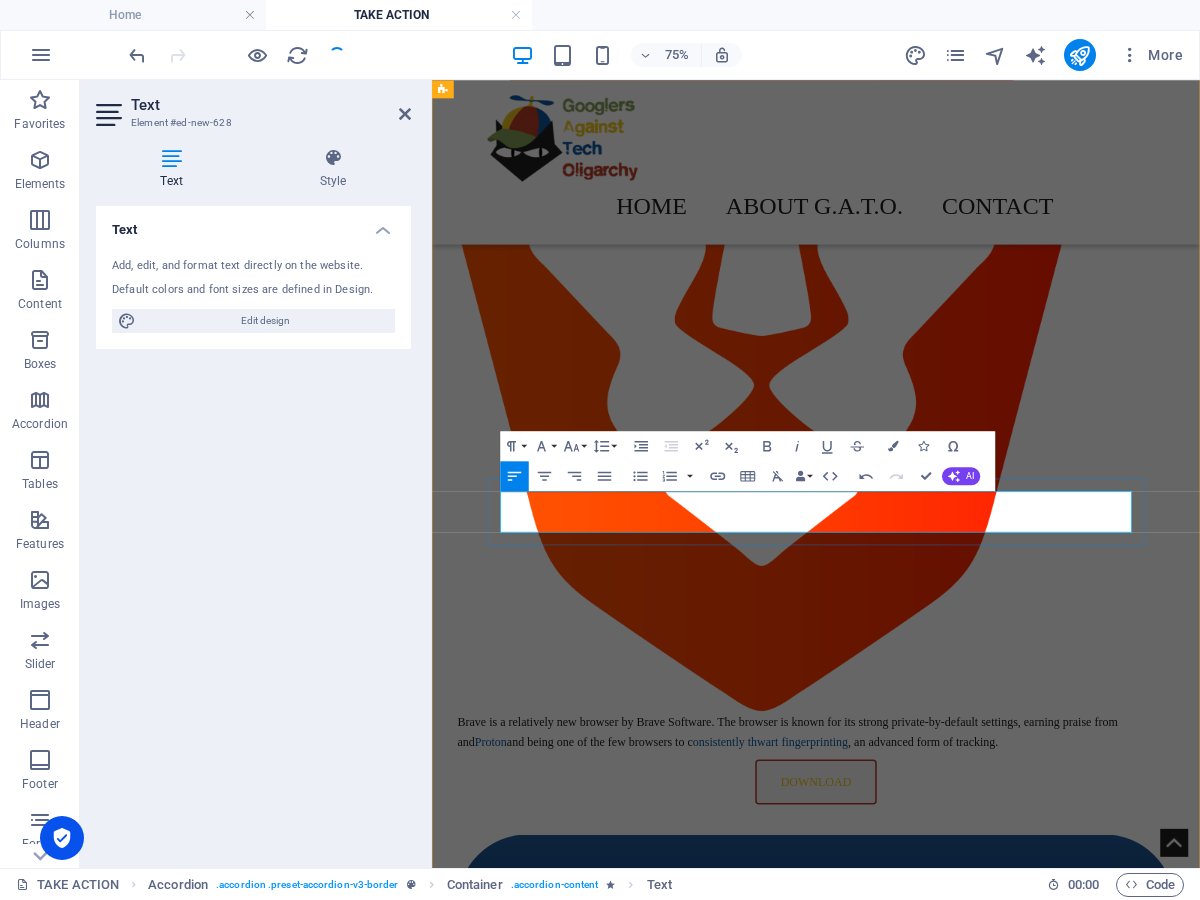 click on "The lion's share of searches are performed in a browser, either on a laptop or a smartphone. Most browsers define a "default" search engine, which is used to find results when a user types something in the URL bar that is not a website URL." at bounding box center [920, 3392] 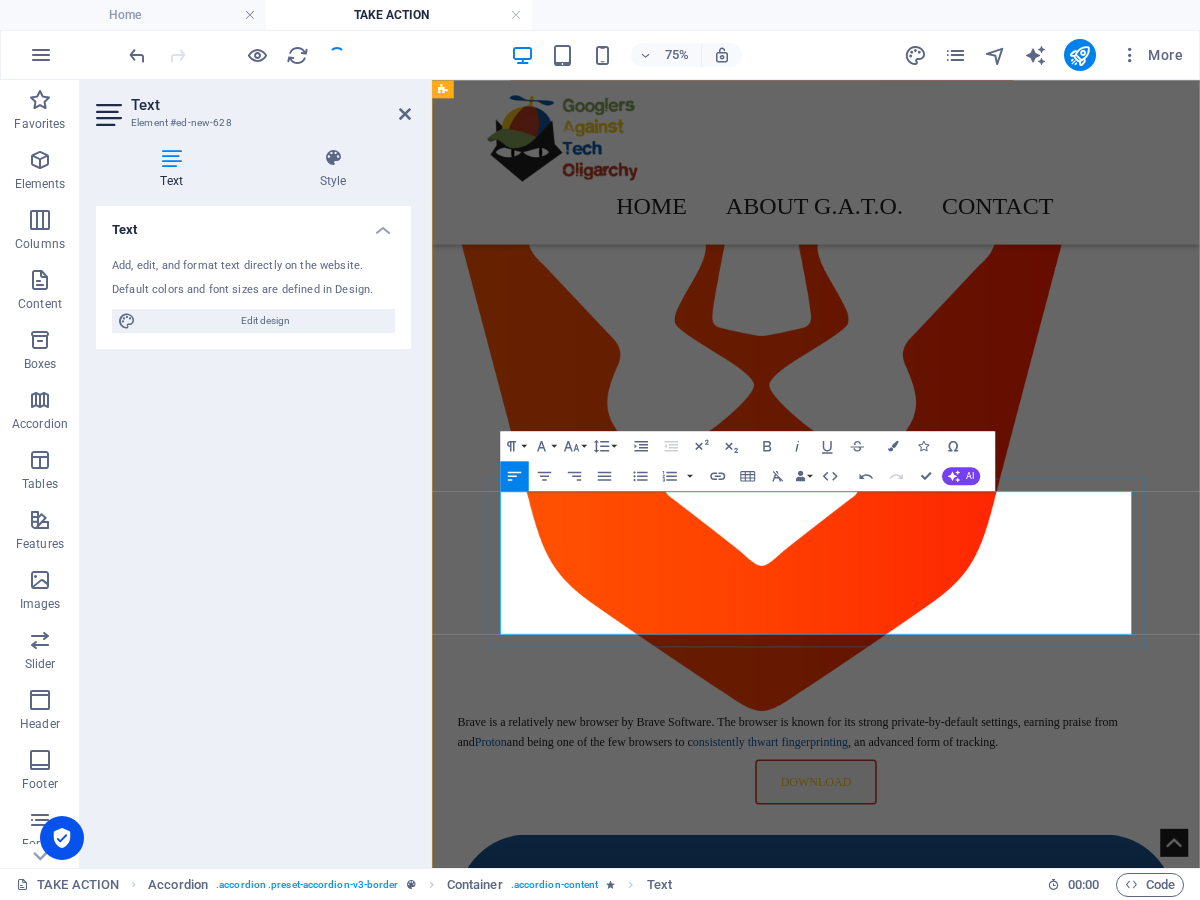 click on "Fortunately, our recommended browsers" at bounding box center (920, 3541) 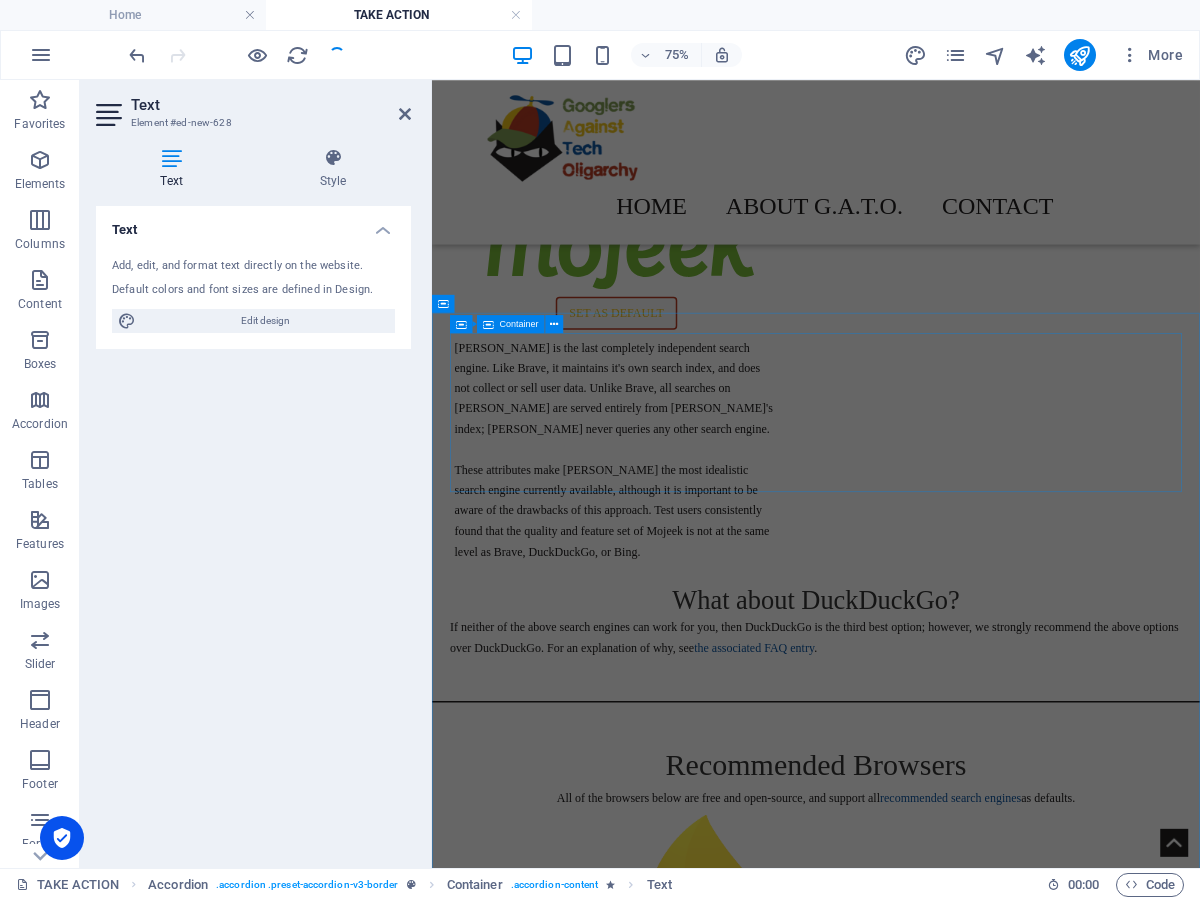 scroll, scrollTop: 1596, scrollLeft: 0, axis: vertical 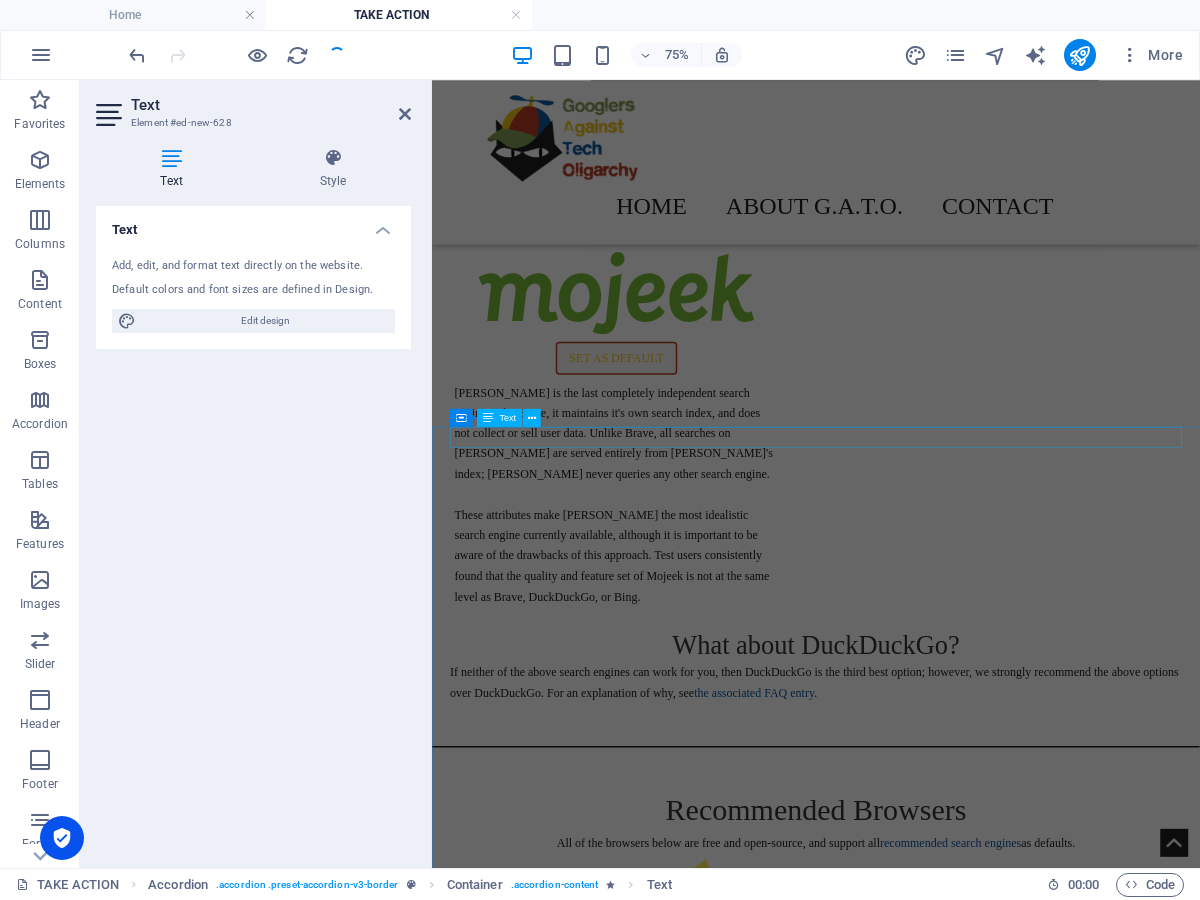 click on "All of the browsers below are free and open-source, and support all  recommended search engines  as defaults." at bounding box center [944, 1096] 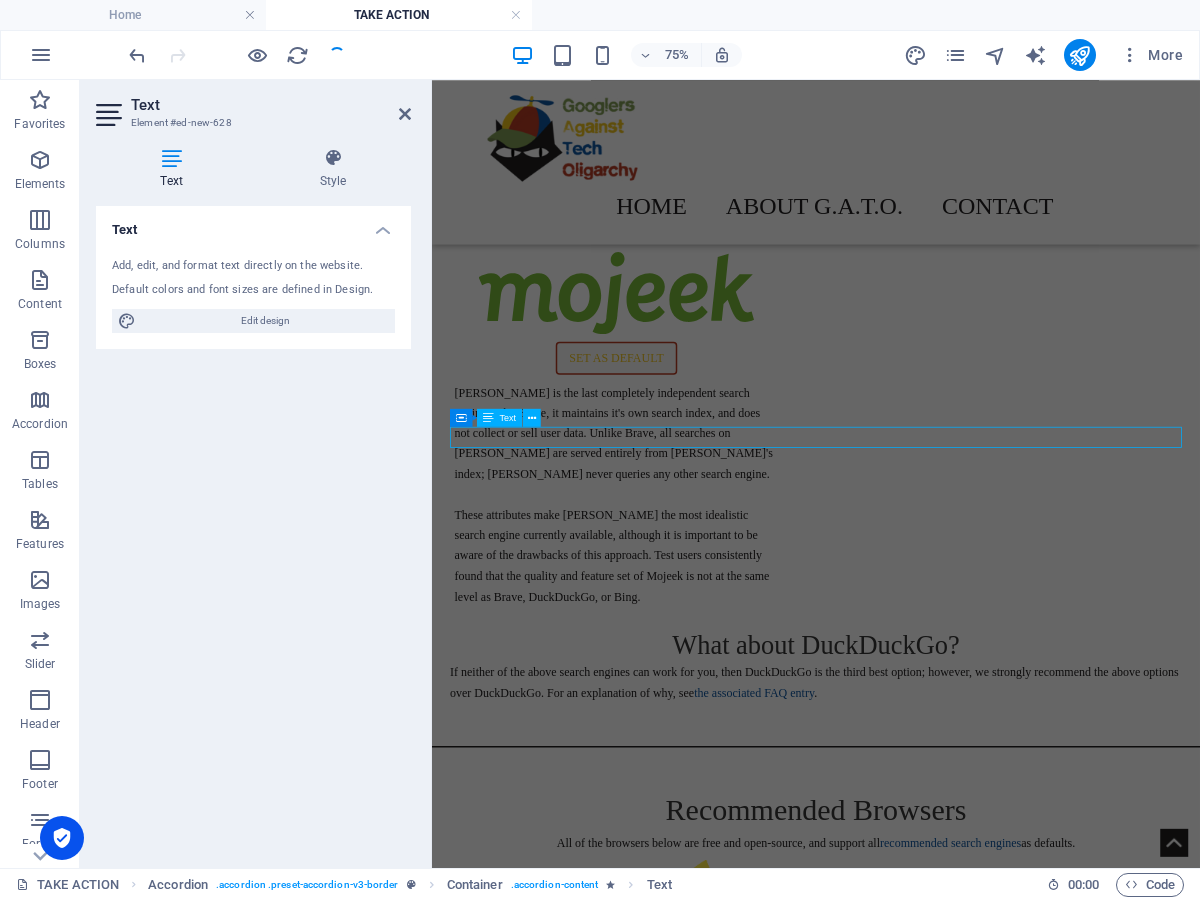 click on "All of the browsers below are free and open-source, and support all  recommended search engines  as defaults." at bounding box center (944, 1096) 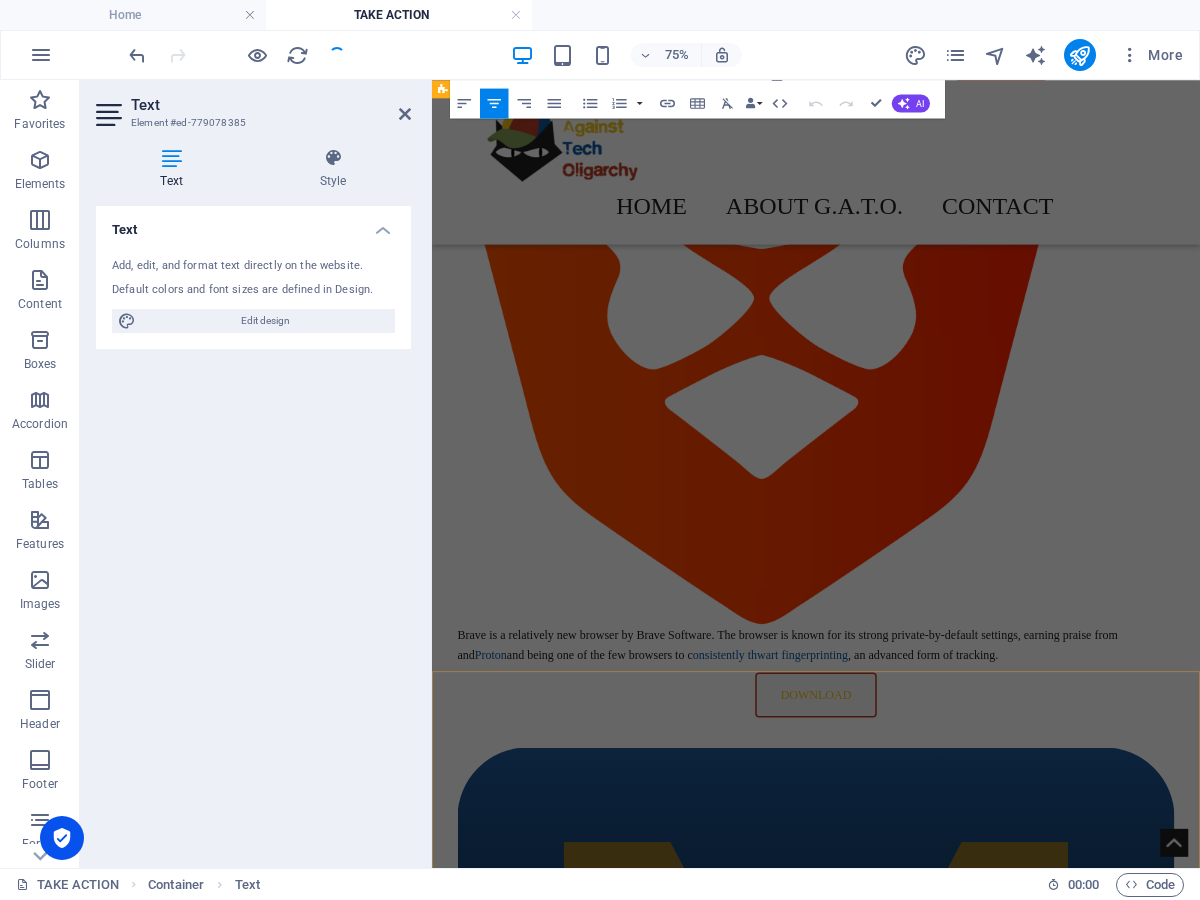 scroll, scrollTop: 1546, scrollLeft: 0, axis: vertical 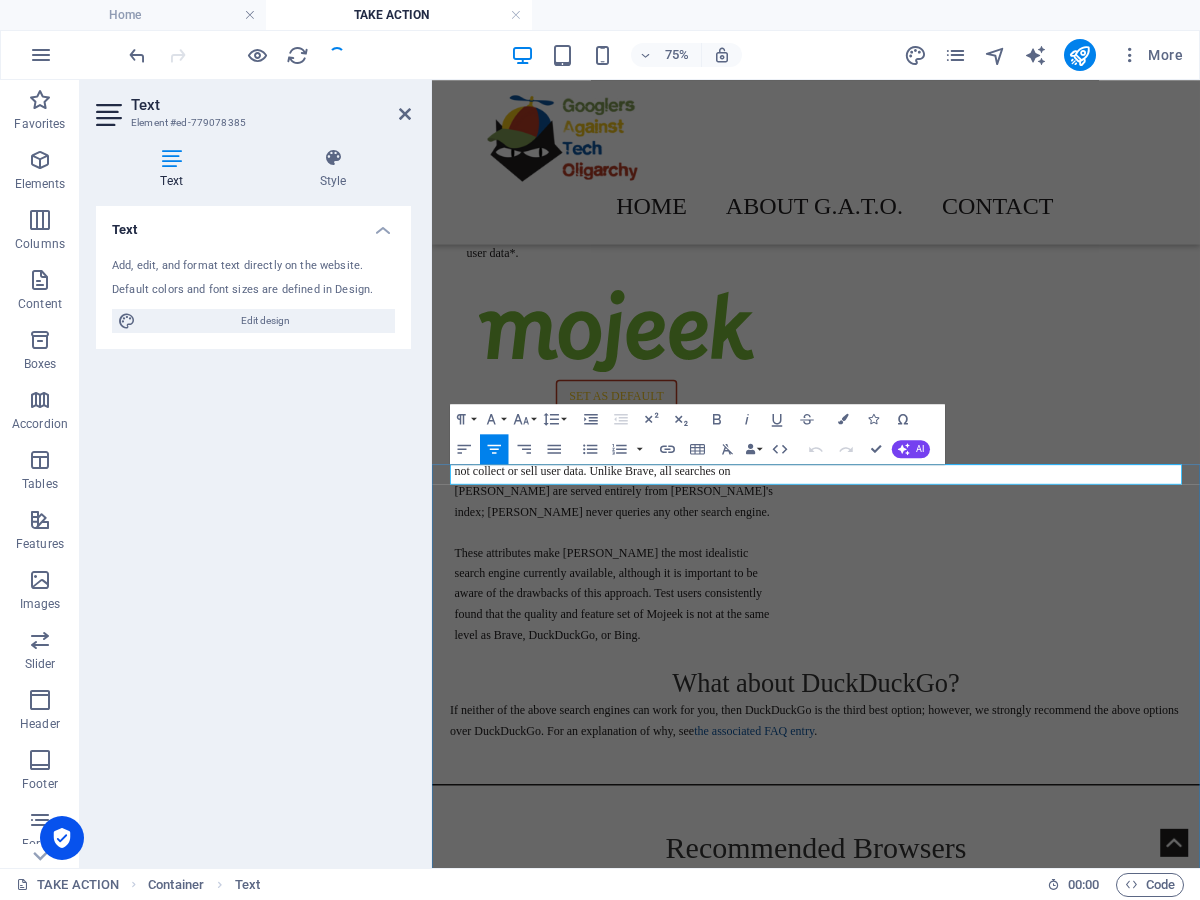 click on "All of the browsers below are free and open-source, and support all  recommended search engines  as defaults." at bounding box center (944, 1146) 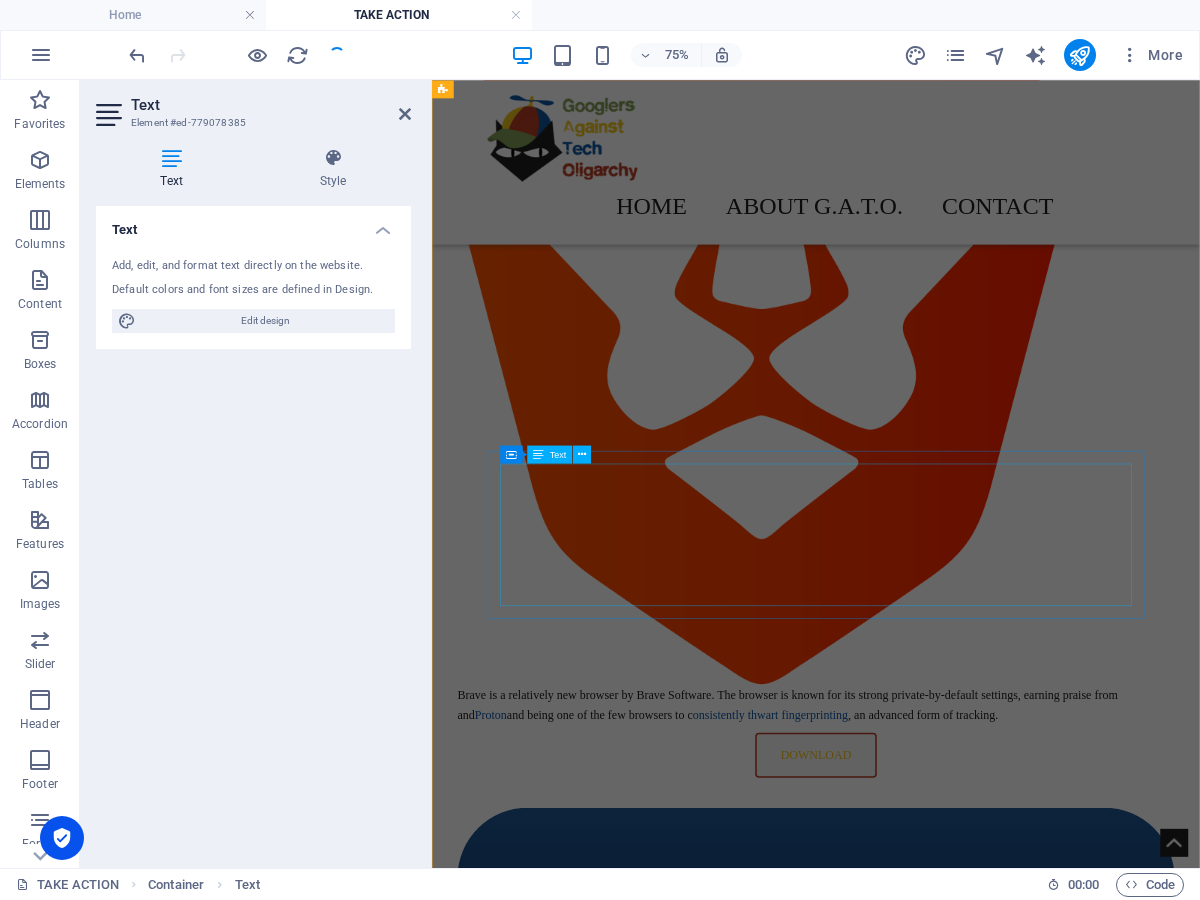 scroll, scrollTop: 3027, scrollLeft: 0, axis: vertical 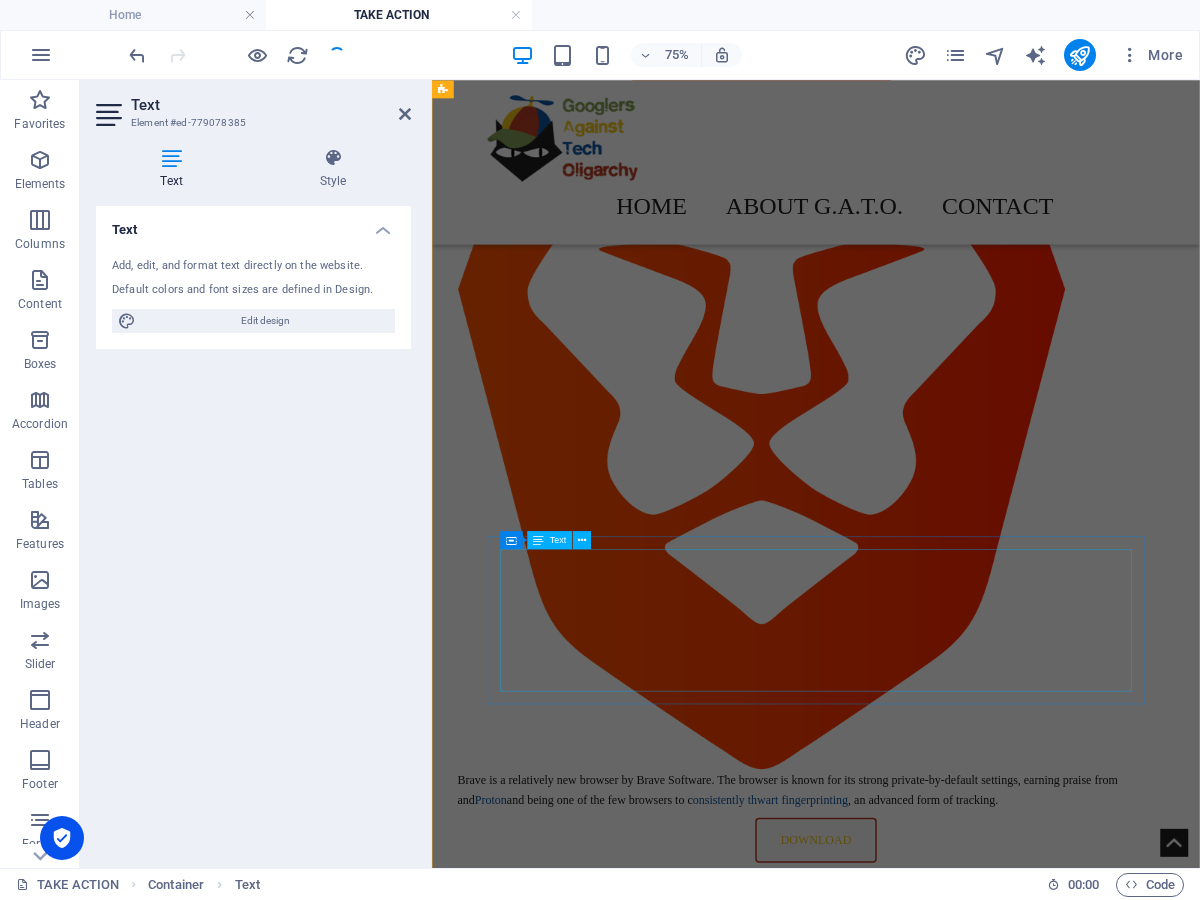 click on "The lion's share of searches are performed in a browser, either on a laptop or a smartphone. Most browsers define a "default" search engine, which is used to find results when a user types something in the URL bar that is not a website URL. One of the main reasons that Google is the dominant search engine is that most browsers set Google as the default search engine. This means that most internet users use Google by default without making a conscious choice to do so. Fortunately, most browsers also allow you to modify this default search engine. Our recommended browsers also allow you to" at bounding box center [920, 3537] 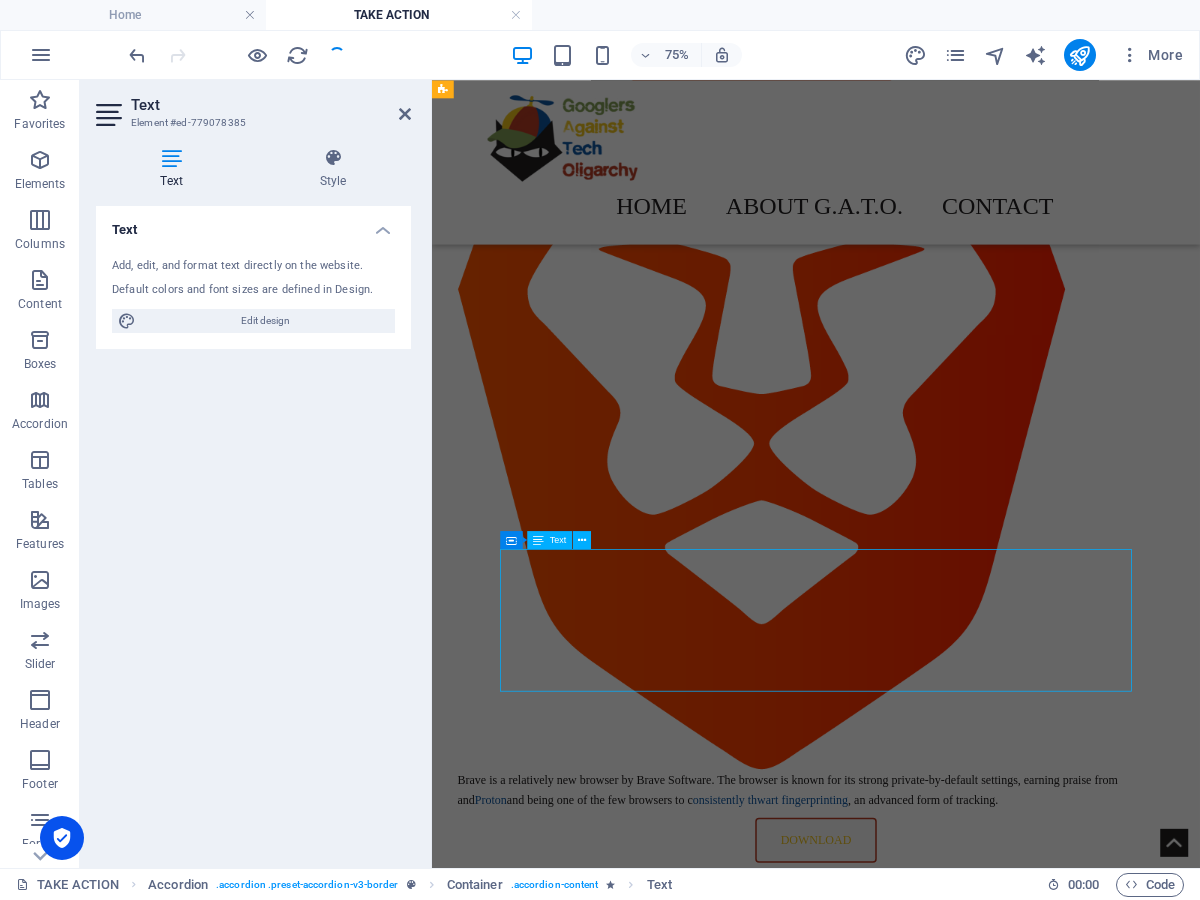 click on "The lion's share of searches are performed in a browser, either on a laptop or a smartphone. Most browsers define a "default" search engine, which is used to find results when a user types something in the URL bar that is not a website URL. One of the main reasons that Google is the dominant search engine is that most browsers set Google as the default search engine. This means that most internet users use Google by default without making a conscious choice to do so. Fortunately, most browsers also allow you to modify this default search engine. Our recommended browsers also allow you to" at bounding box center [920, 3537] 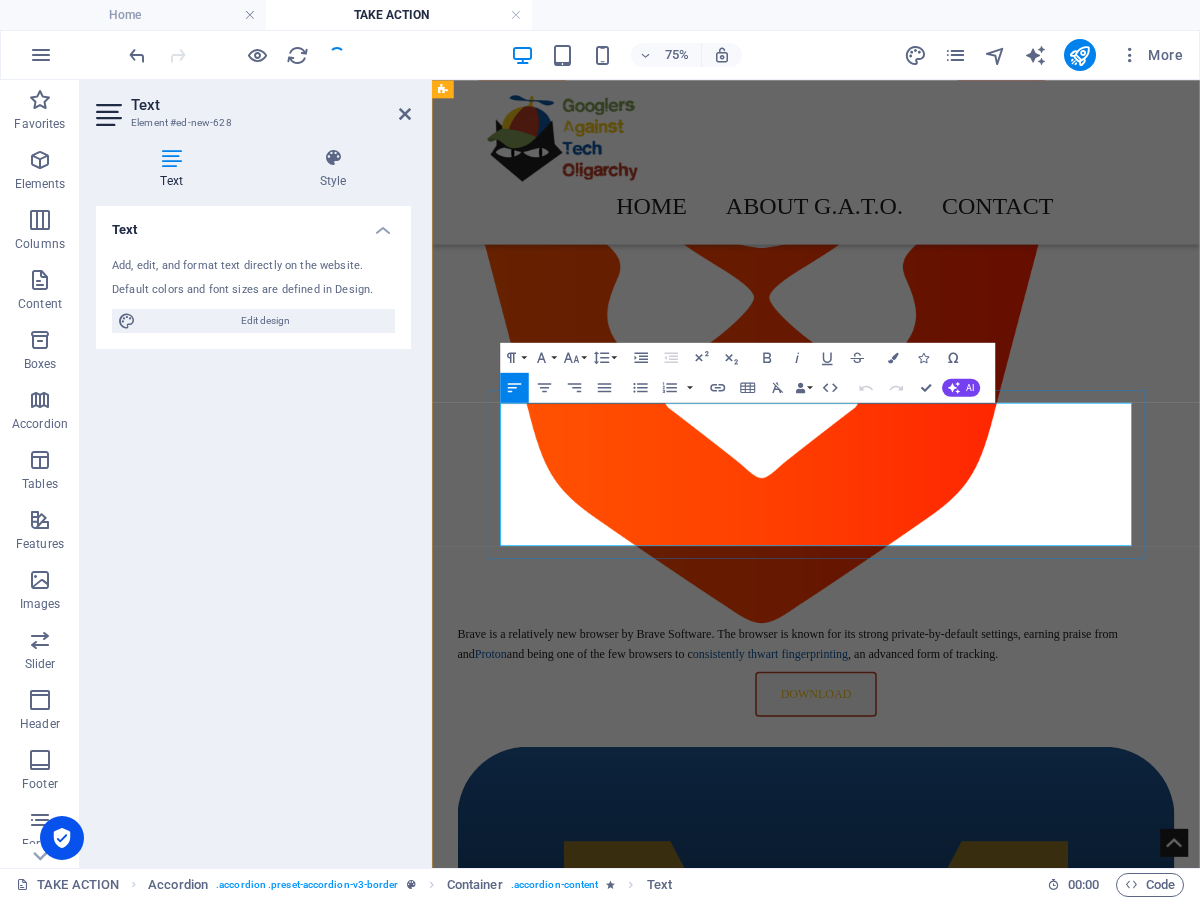 click on "The lion's share of searches are performed in a browser, either on a laptop or a smartphone. Most browsers define a "default" search engine, which is used to find results when a user types something in the URL bar that is not a website URL." at bounding box center (920, 3274) 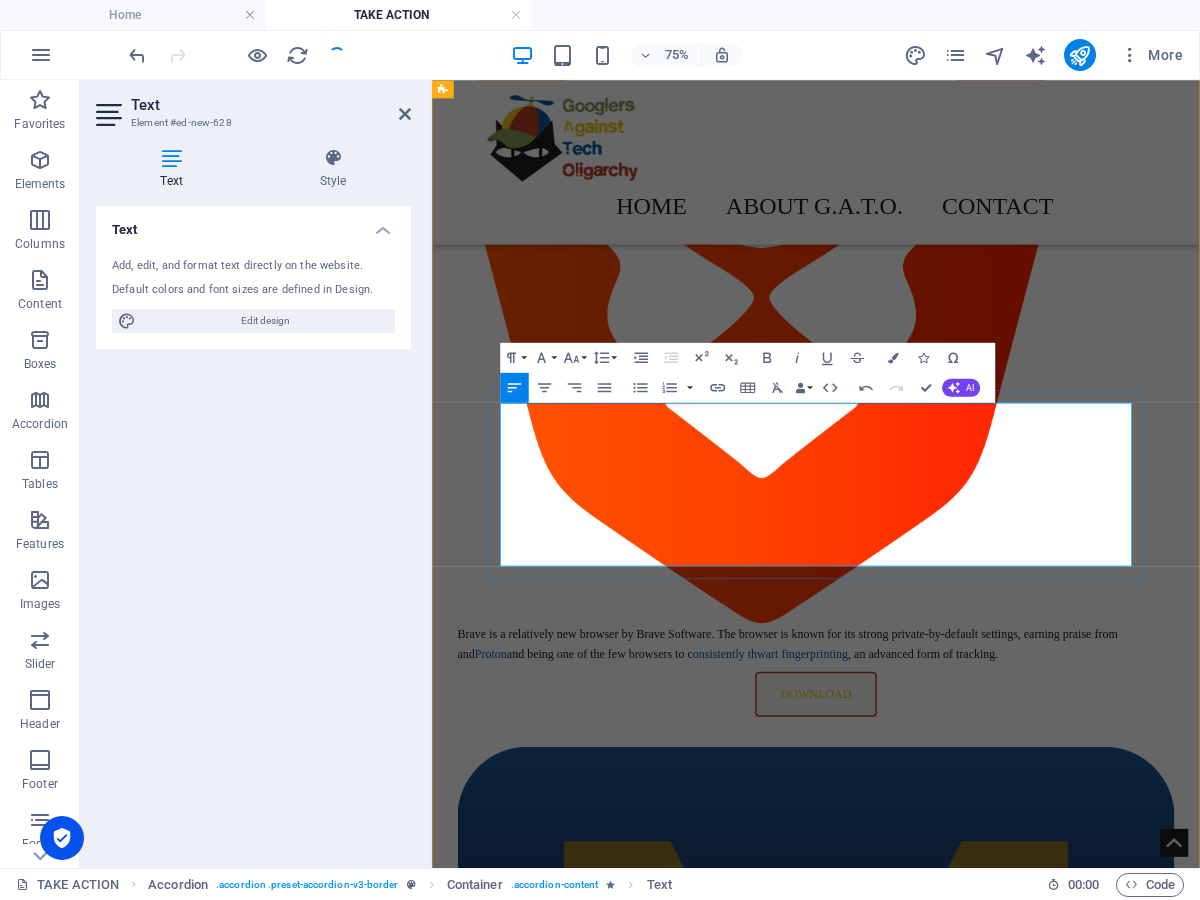 click on "Fortunately, most browsers also allow you to modify this default search engine. Our recommended browsers allow you to set the default search engine to one of our defaults." at bounding box center [920, 3437] 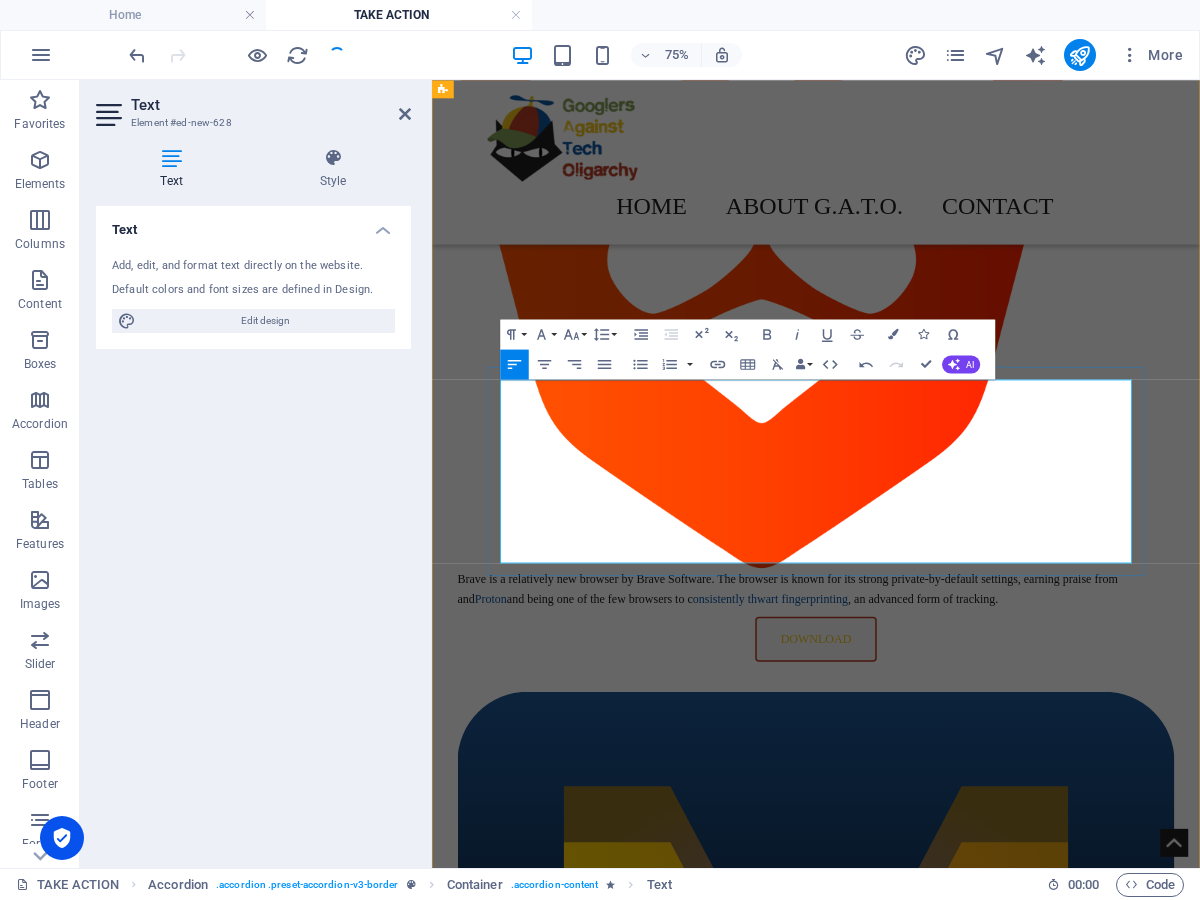 scroll, scrollTop: 3679, scrollLeft: 0, axis: vertical 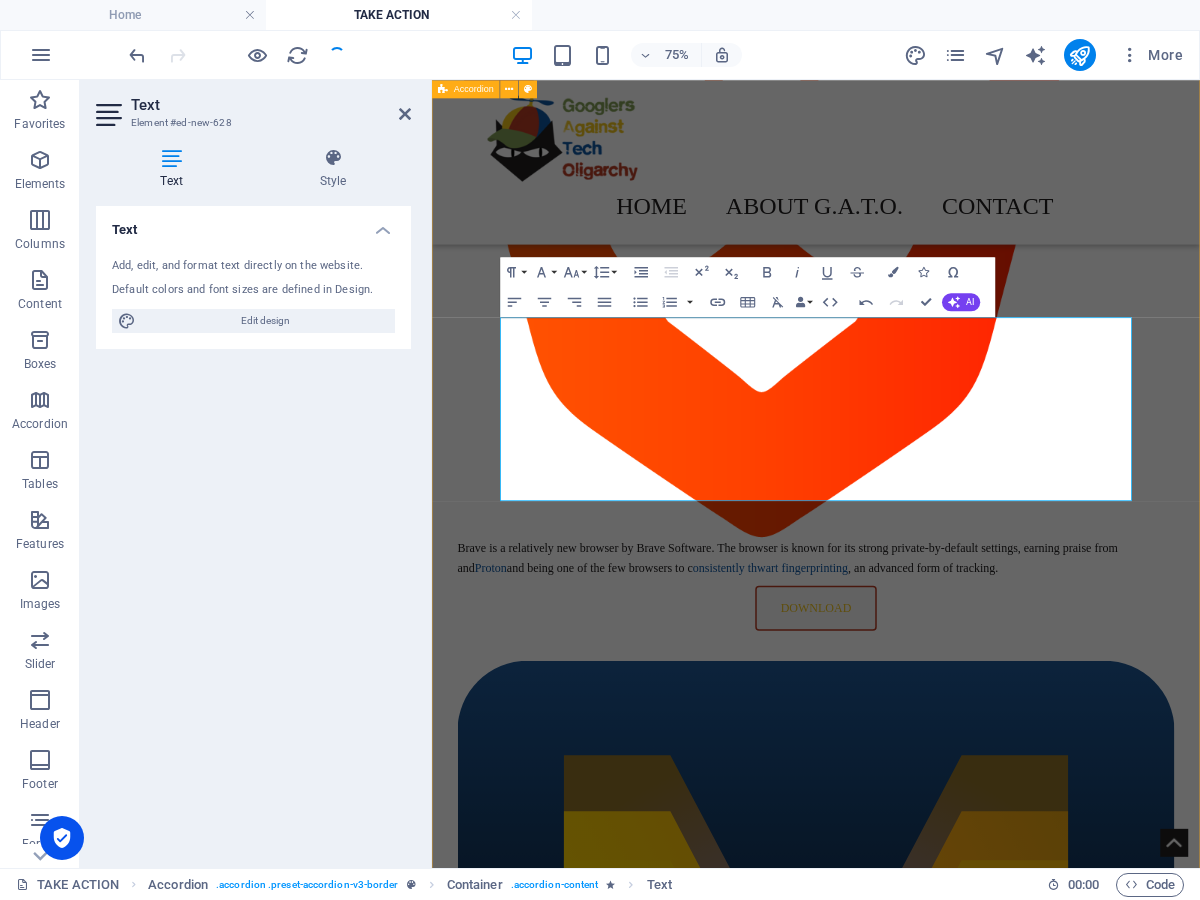 click on "FAQ Why boycott Google Search? Google Search is Google's most lucrative product; it is the product that most people know it for; and it is a product most people use by default every day. Using the above guide, switching to an alternative search engine is among the easiest tech products to switch away from, compared to Google's other products, and indeed compared to many other tech products and platforms. Google makes money when an ad is displayed on your search results (and makes more money if you click on an ad).  By not searching on Google, you are directly denying Google revenue that it would otherwise make. It is our opinion that switching from Google Search is the single most impactful Google product one can boycott. What about boycotting other Google products? If there are other Google products you normally use that you feel you can abstain from, you are encouraged to do so! As we stated before, we also recommend switching to away from Google Chrome to one of our  recommended browsers . . does not" at bounding box center [944, 5825] 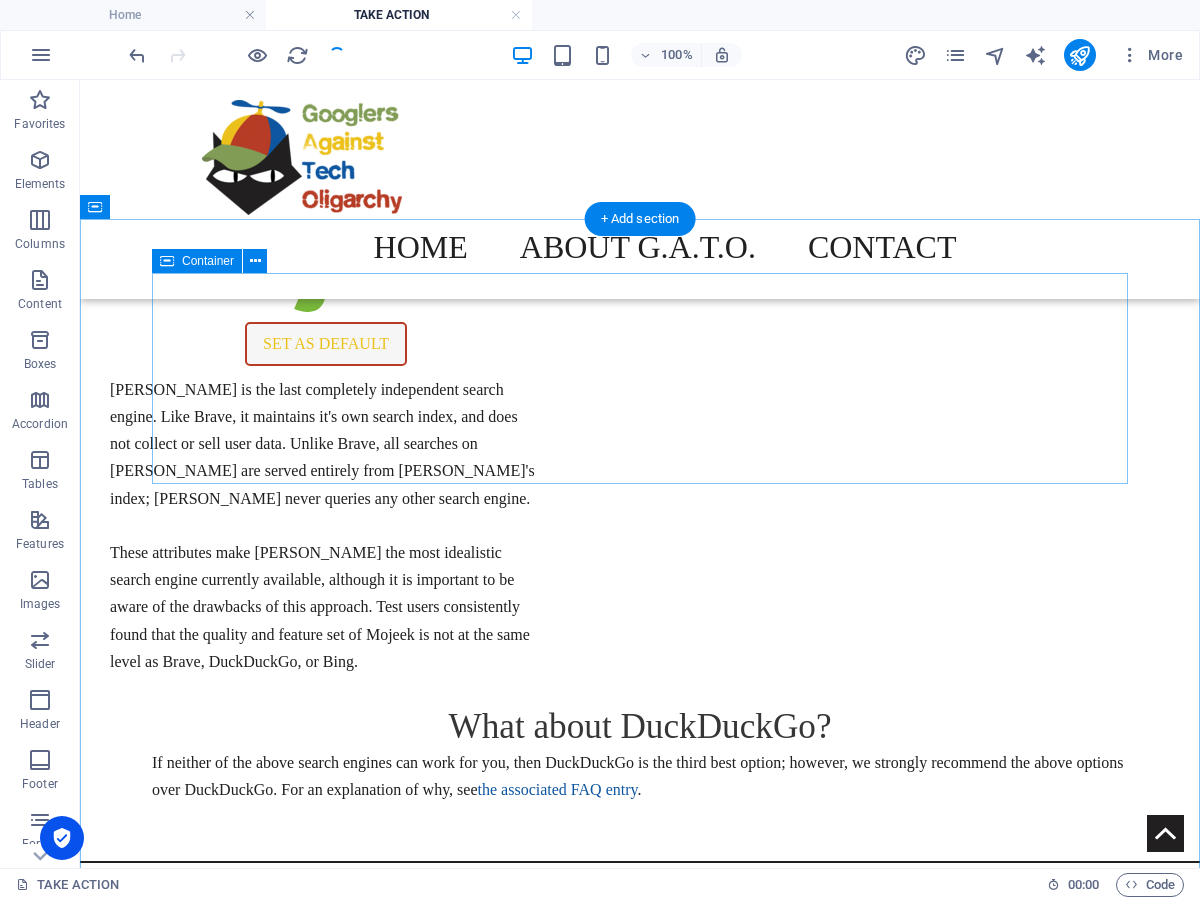 scroll, scrollTop: 1968, scrollLeft: 0, axis: vertical 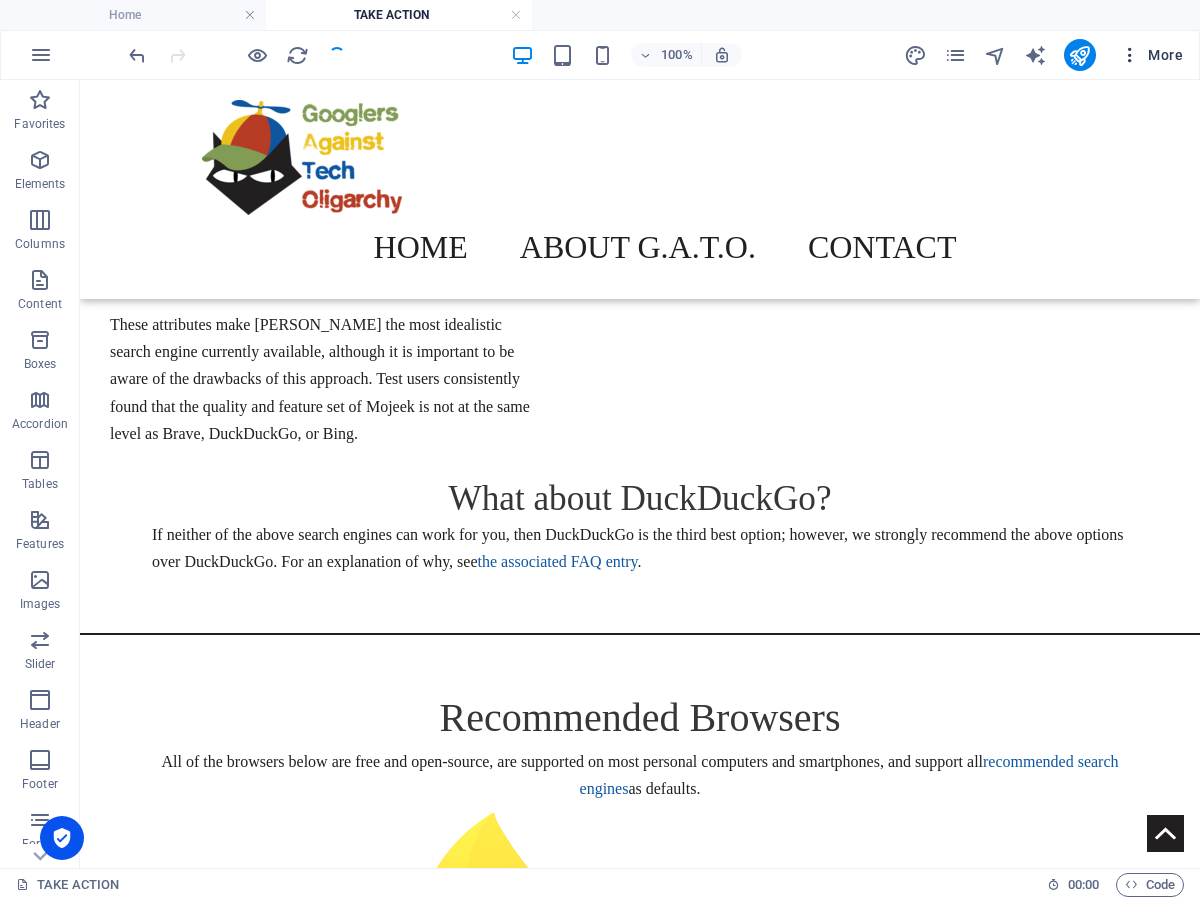 click on "More" at bounding box center [1151, 55] 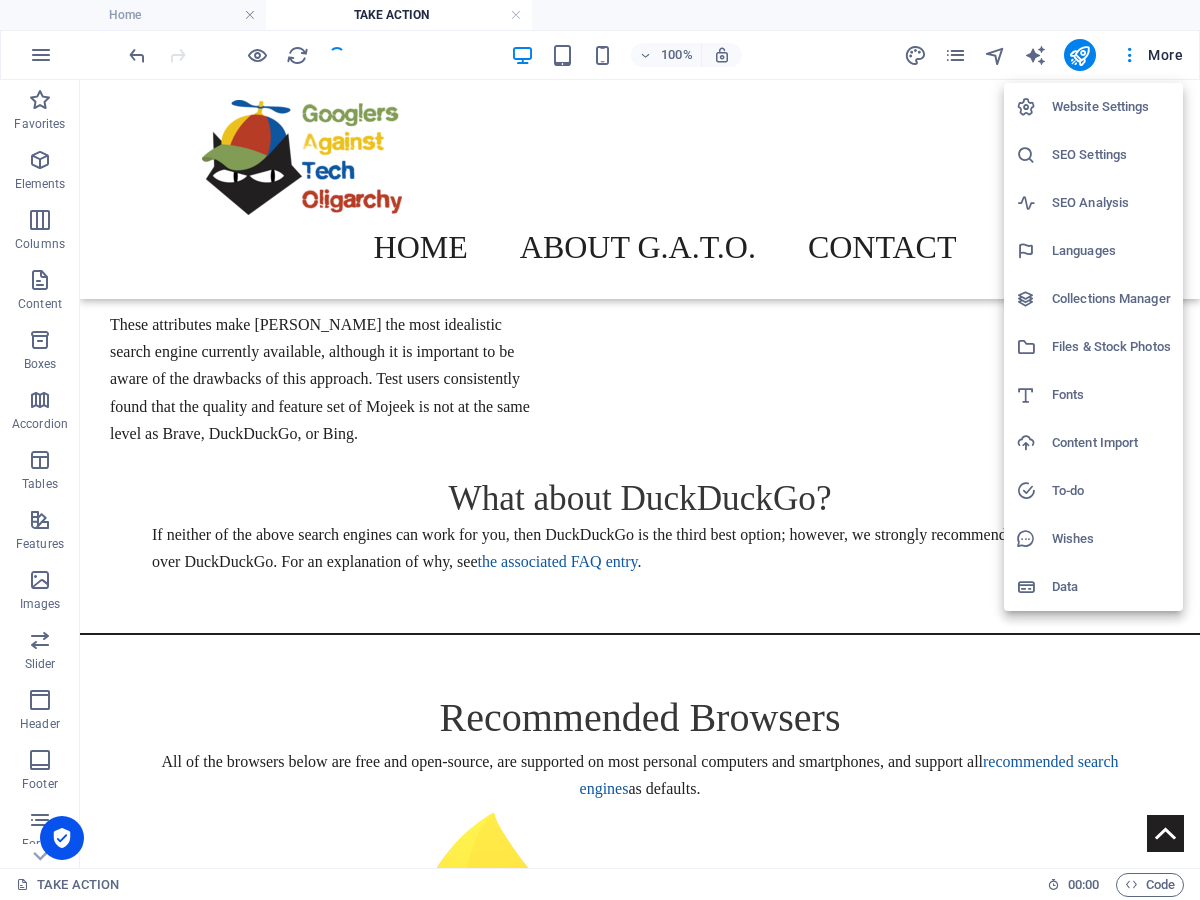 click at bounding box center (600, 450) 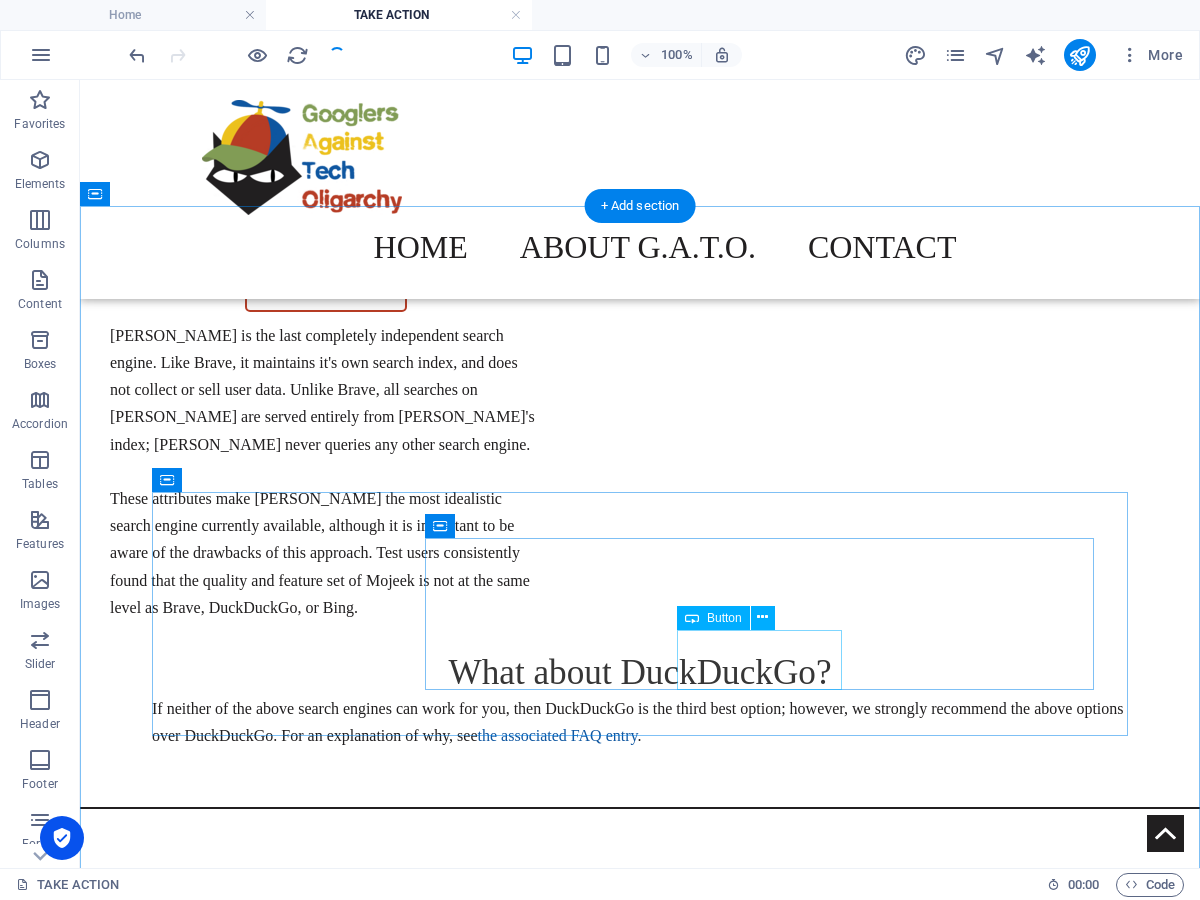 scroll, scrollTop: 1740, scrollLeft: 0, axis: vertical 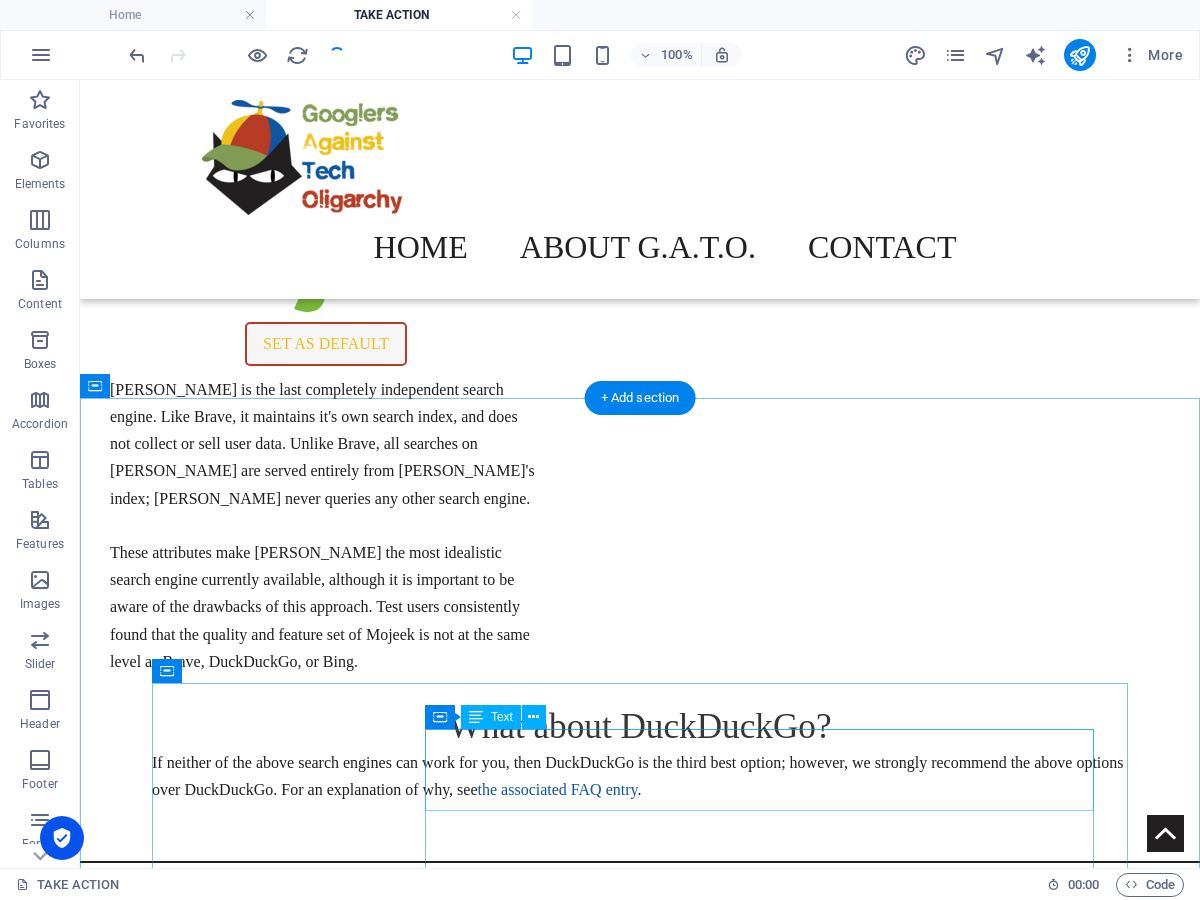 click on "Brave is a relatively new browser by Brave Software. The browser is known for its strong private-by-default settings, earning praise from and  Proton  and being one of the few browsers to c onsistently thwart fingerprinting , an advanced form of tracking." at bounding box center [640, 2693] 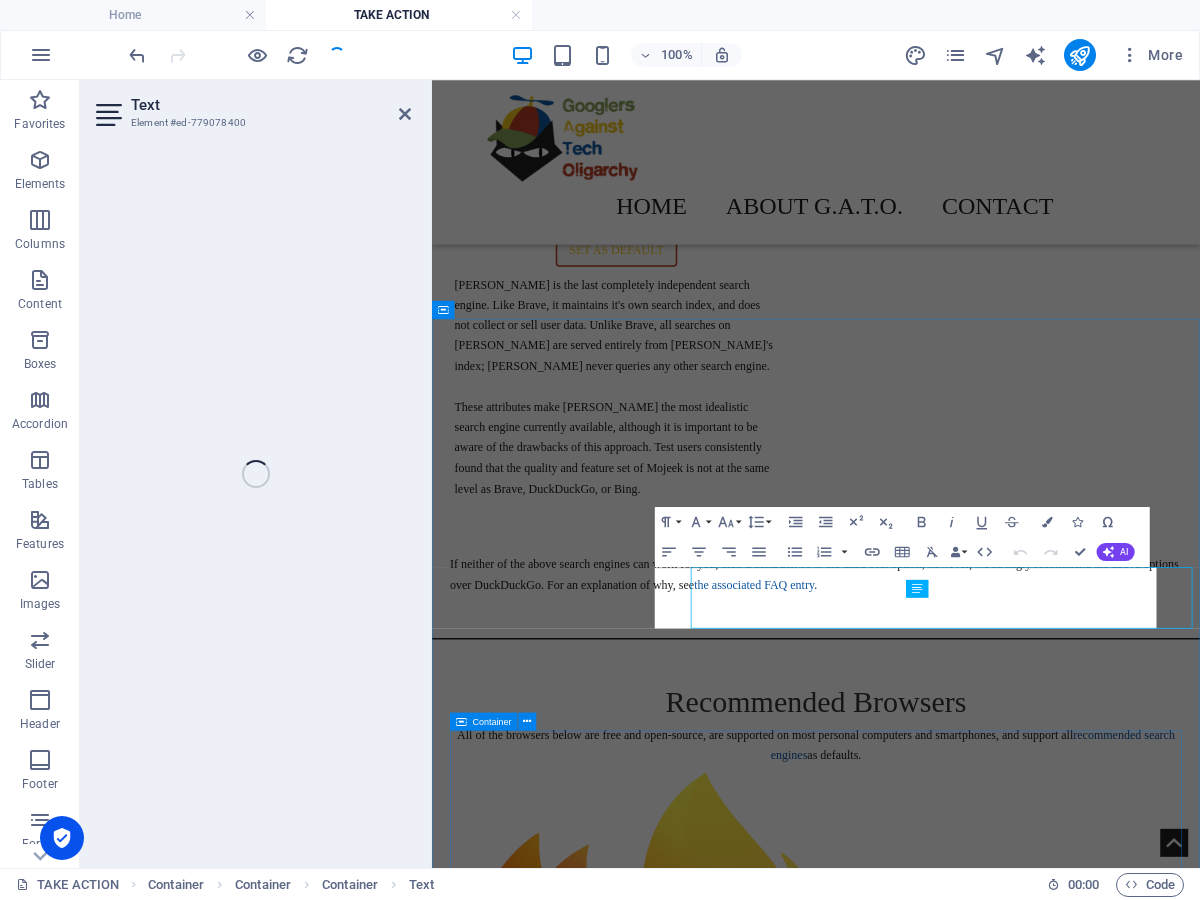 scroll, scrollTop: 1740, scrollLeft: 0, axis: vertical 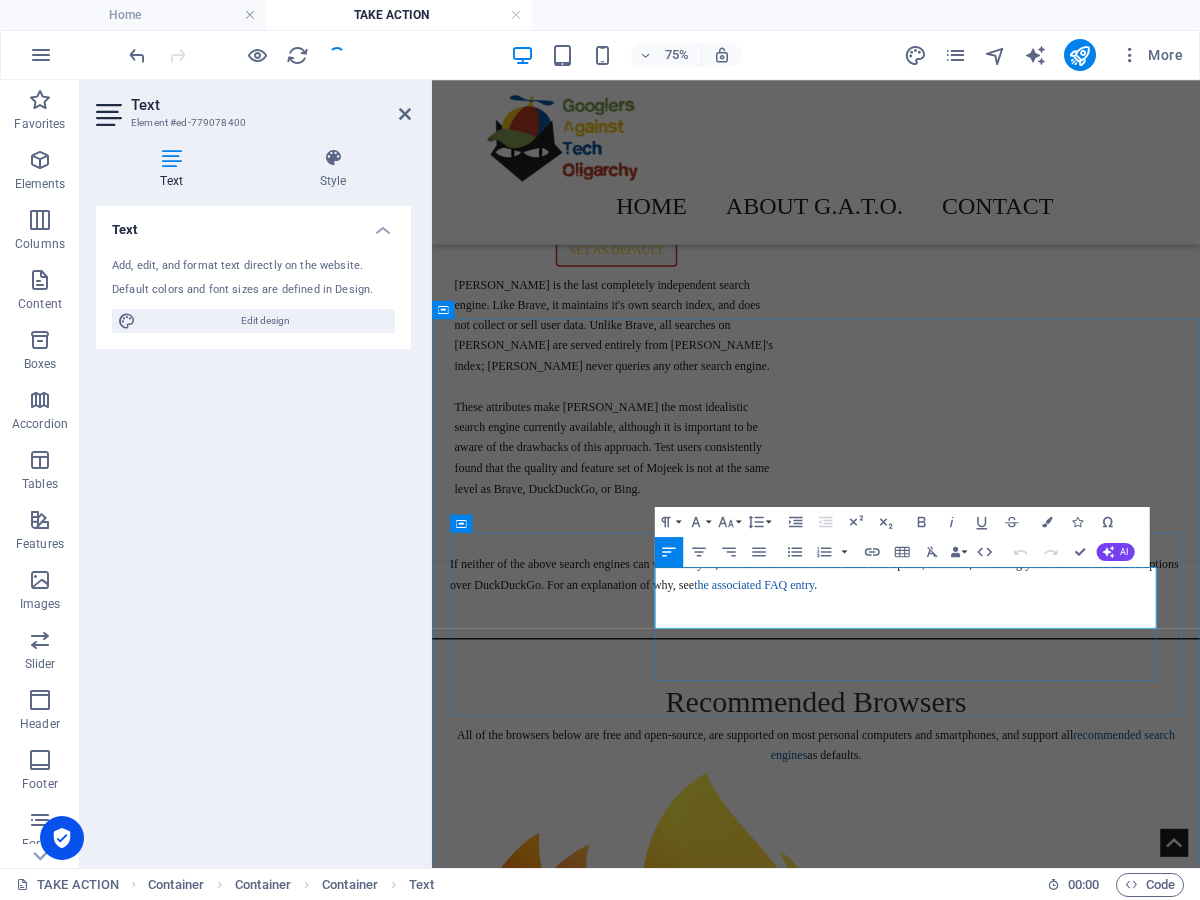 click on "Brave is a relatively new browser by Brave Software. The browser is known for its strong private-by-default settings, earning praise from and  Proton  and being one of the few browsers to c onsistently thwart fingerprinting , an advanced form of tracking." at bounding box center (944, 2656) 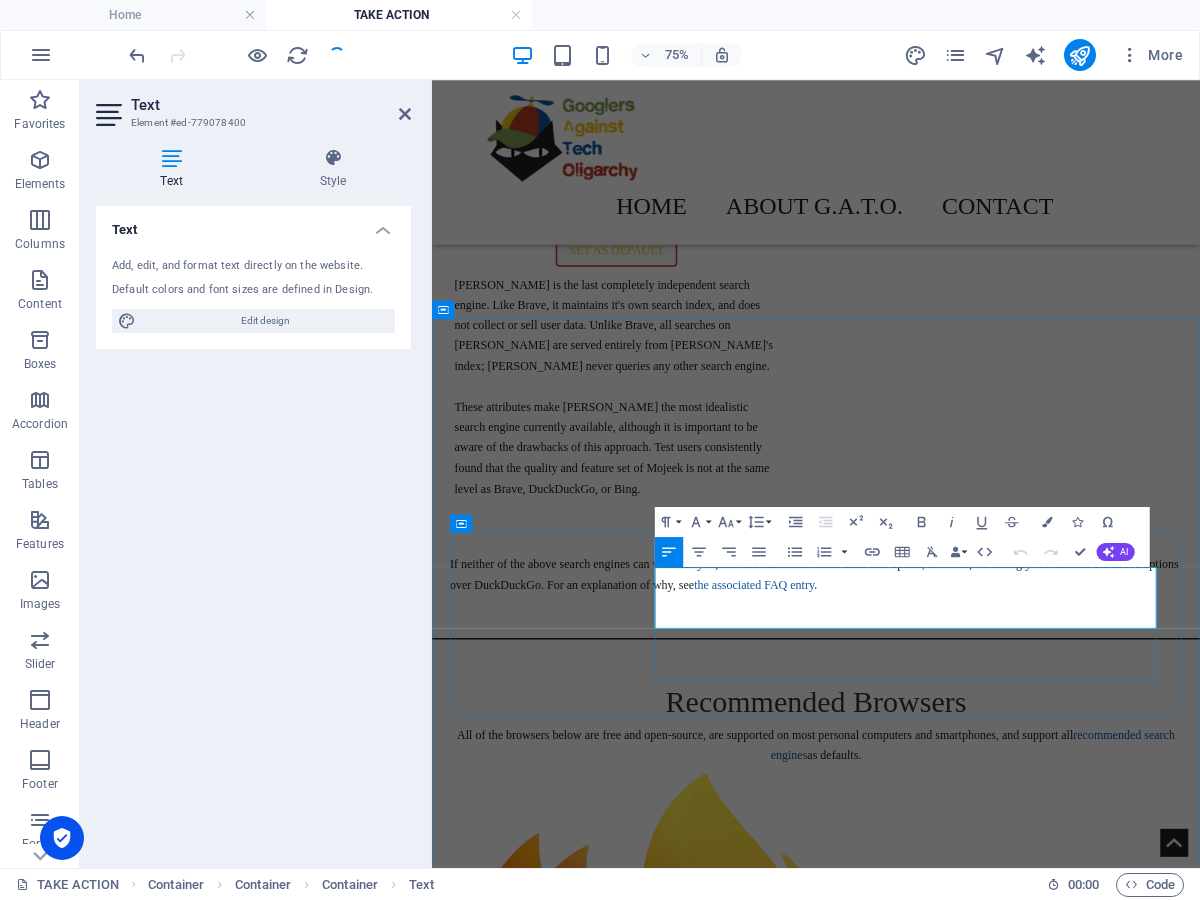 drag, startPoint x: 1157, startPoint y: 748, endPoint x: 725, endPoint y: 745, distance: 432.0104 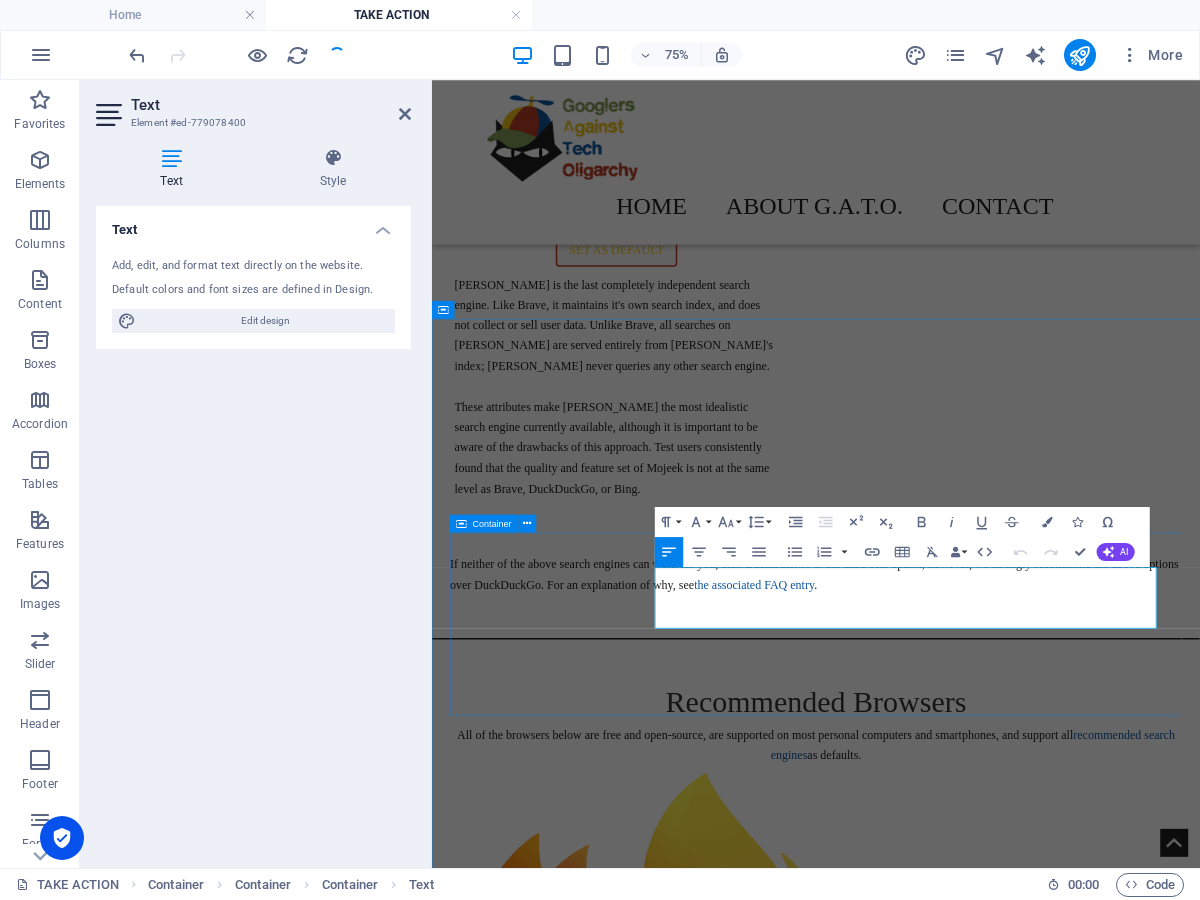 type 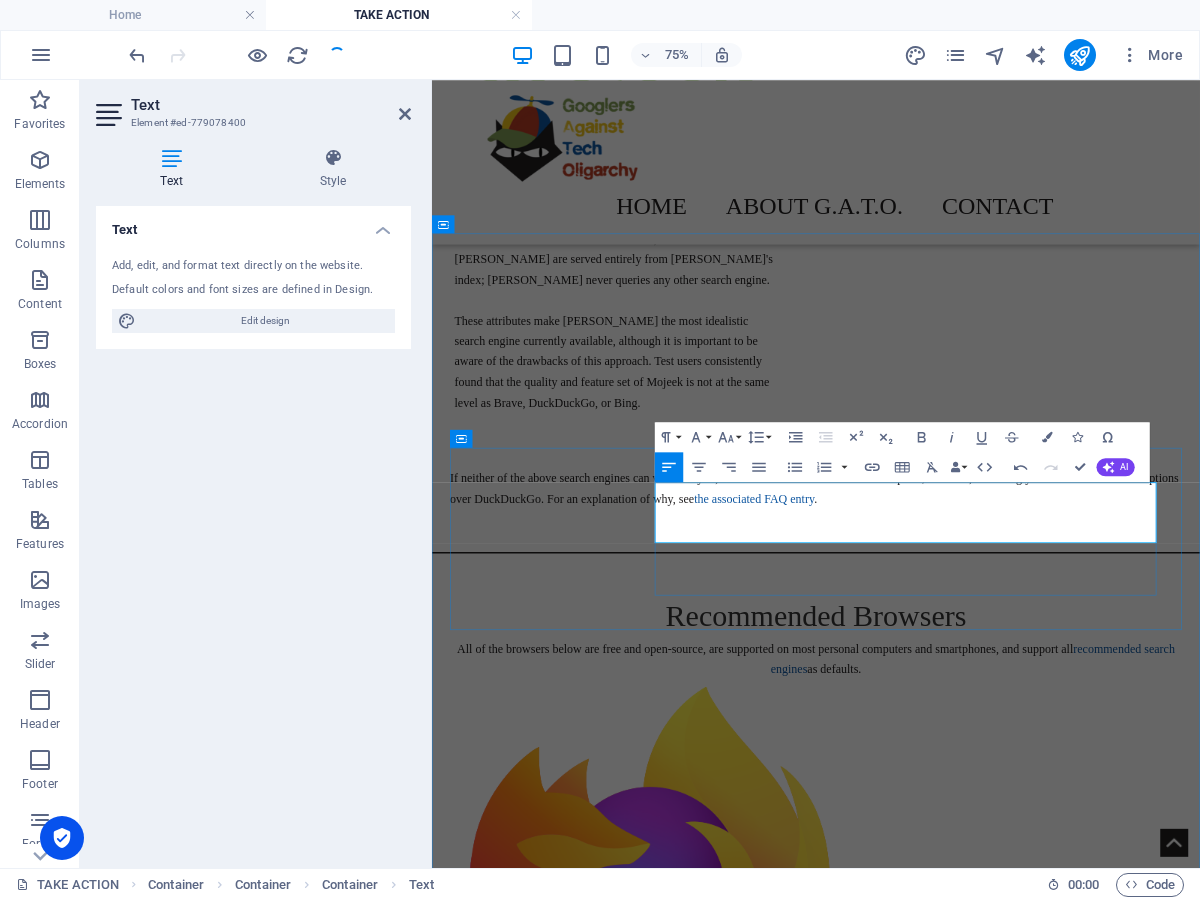 scroll, scrollTop: 1968, scrollLeft: 0, axis: vertical 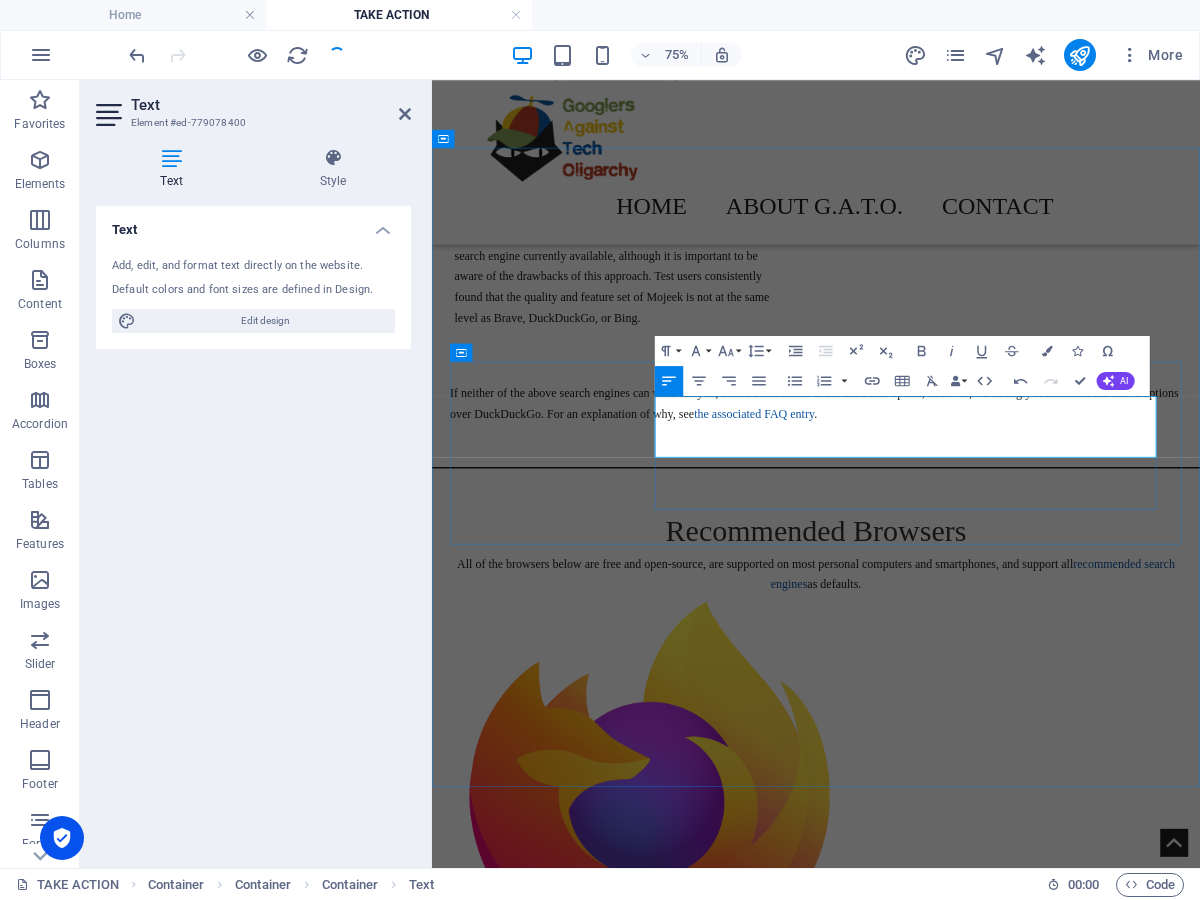 click on "onsistently thwart fingerprinting" at bounding box center (960, 2441) 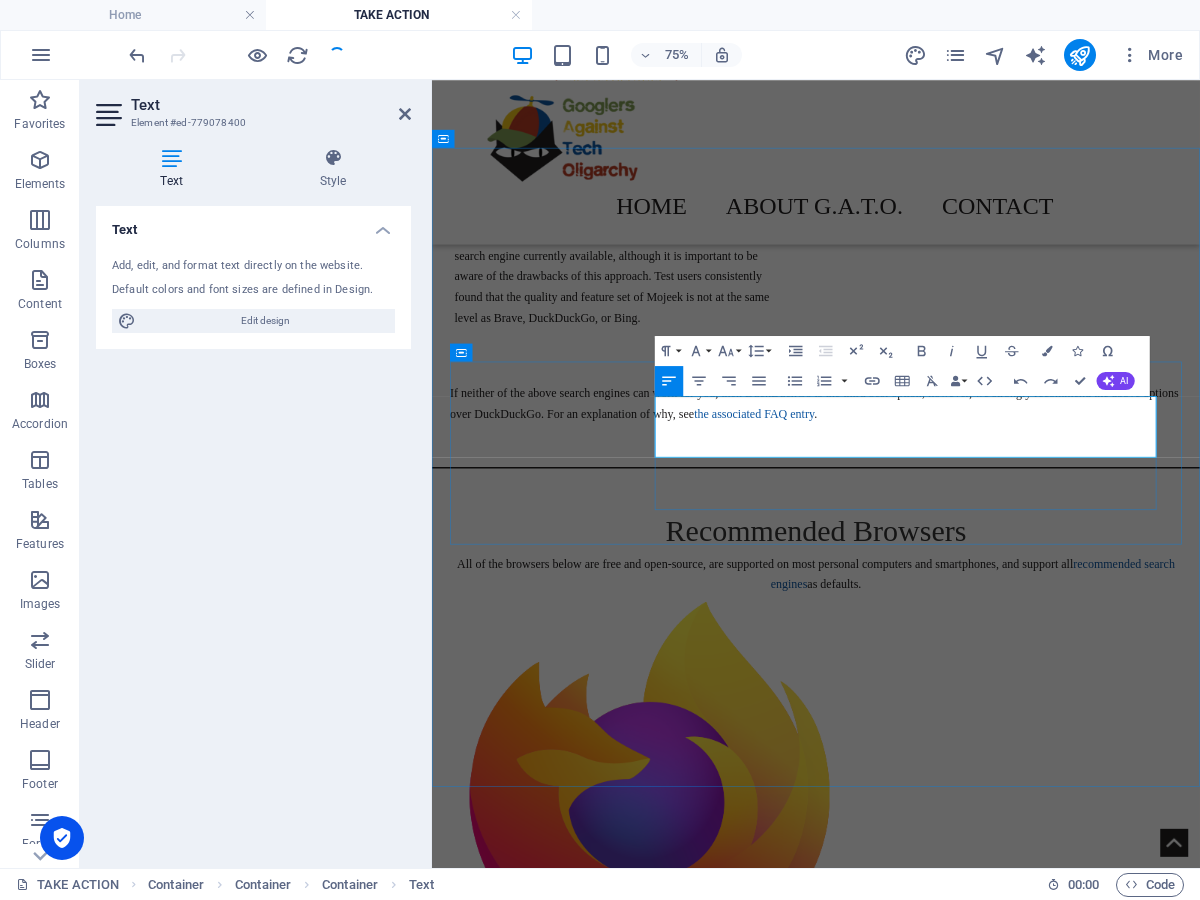 click on "The Brave Browser is a fairly popular new browser developed by Brave Software. It is known for its strong private-by-default settings, earning praise from and  Proton  and being one of the few browsers to c onsistently thwart fingerprinting , an advanced form of tracking." at bounding box center (944, 2428) 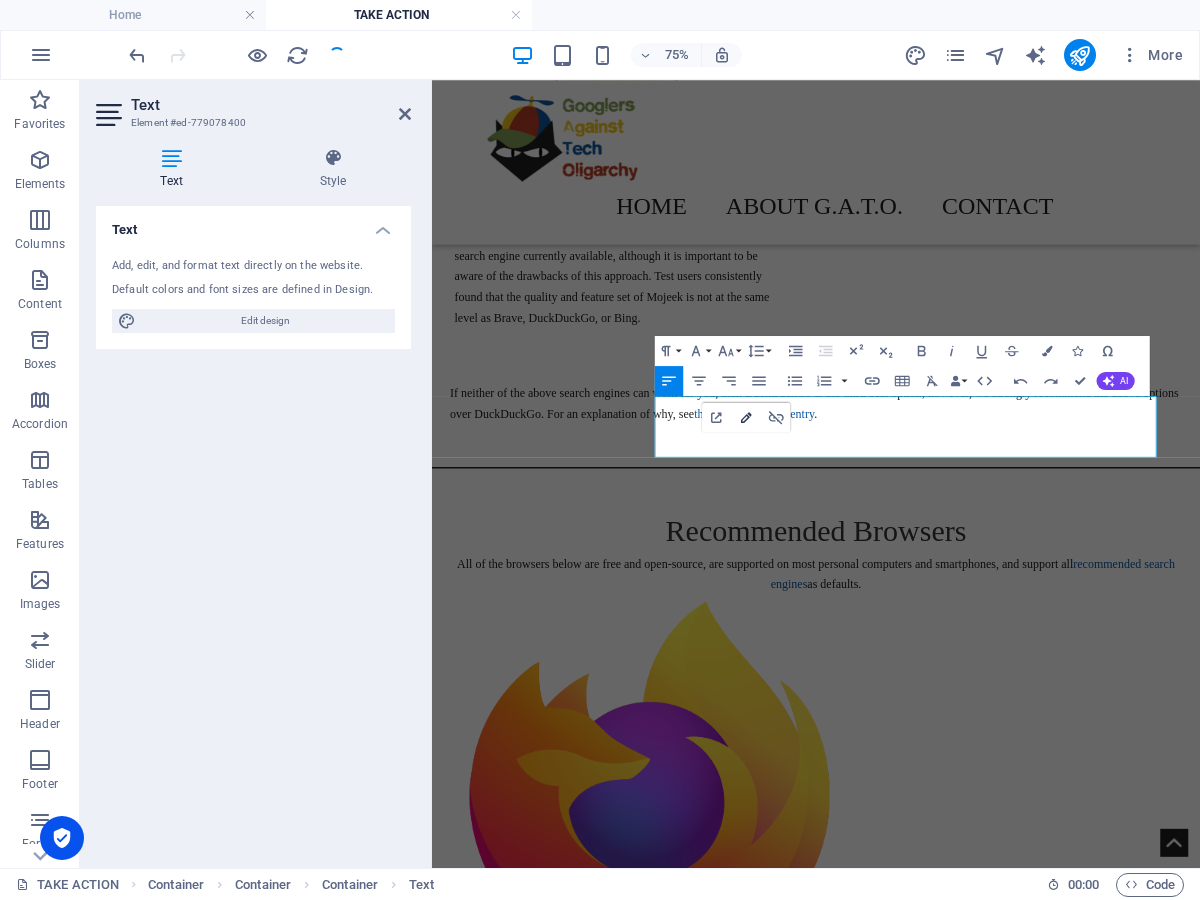 click 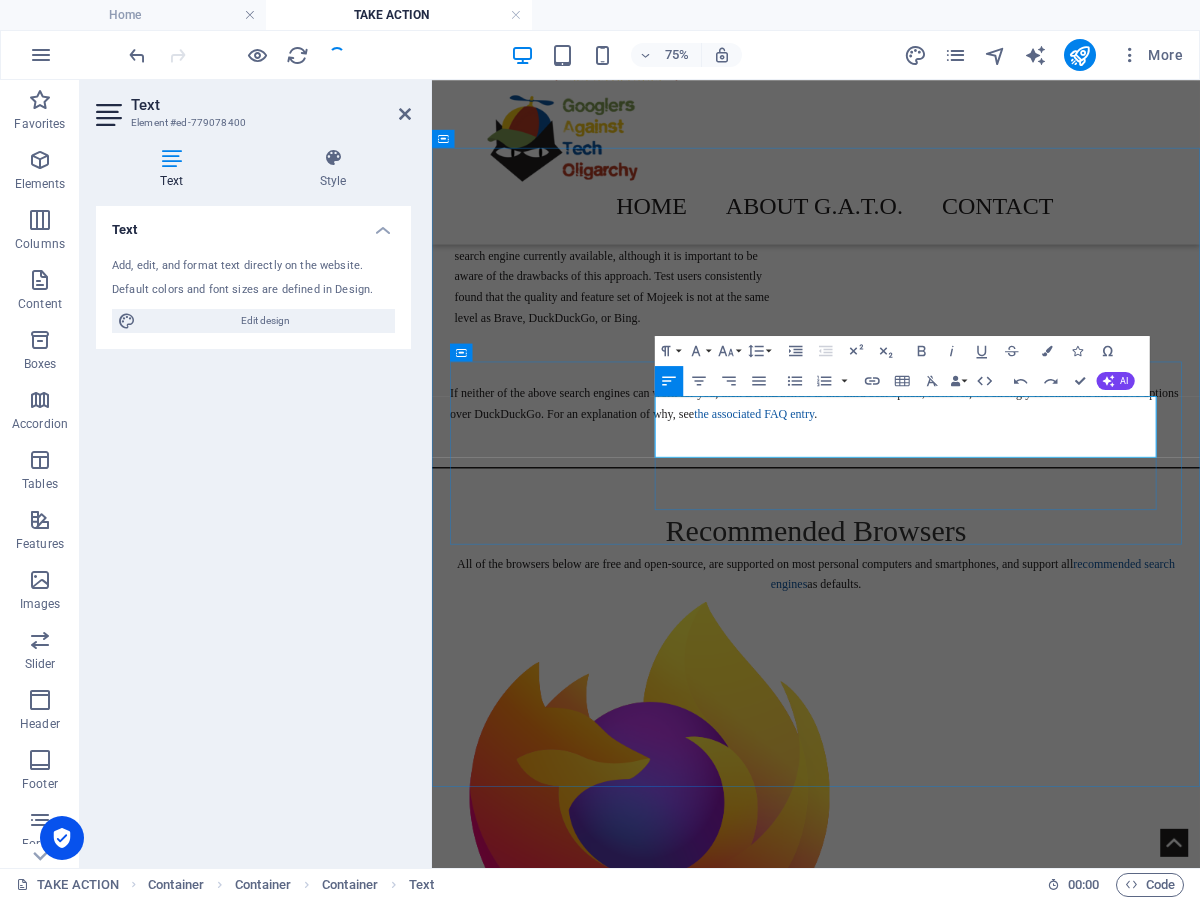 scroll, scrollTop: 0, scrollLeft: 432, axis: horizontal 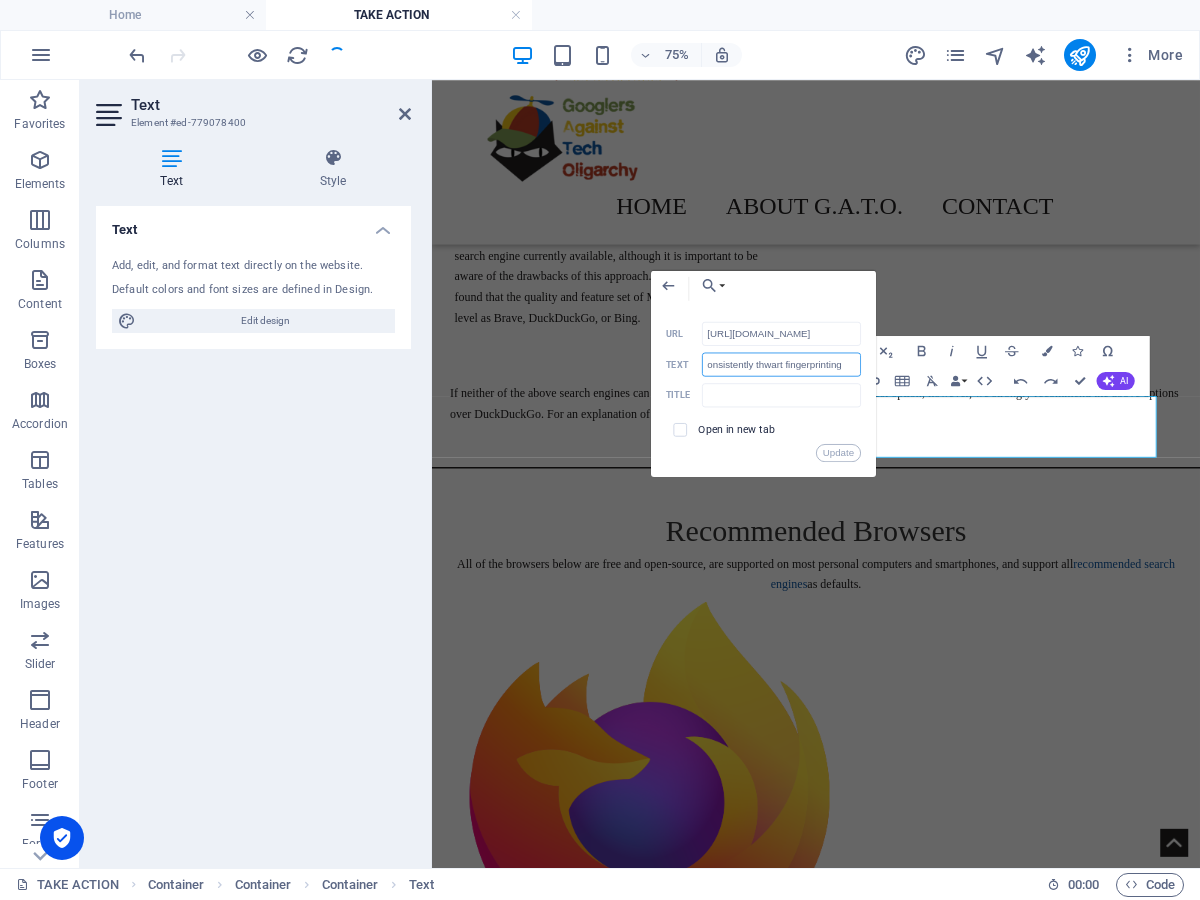 click on "onsistently thwart fingerprinting" at bounding box center [781, 364] 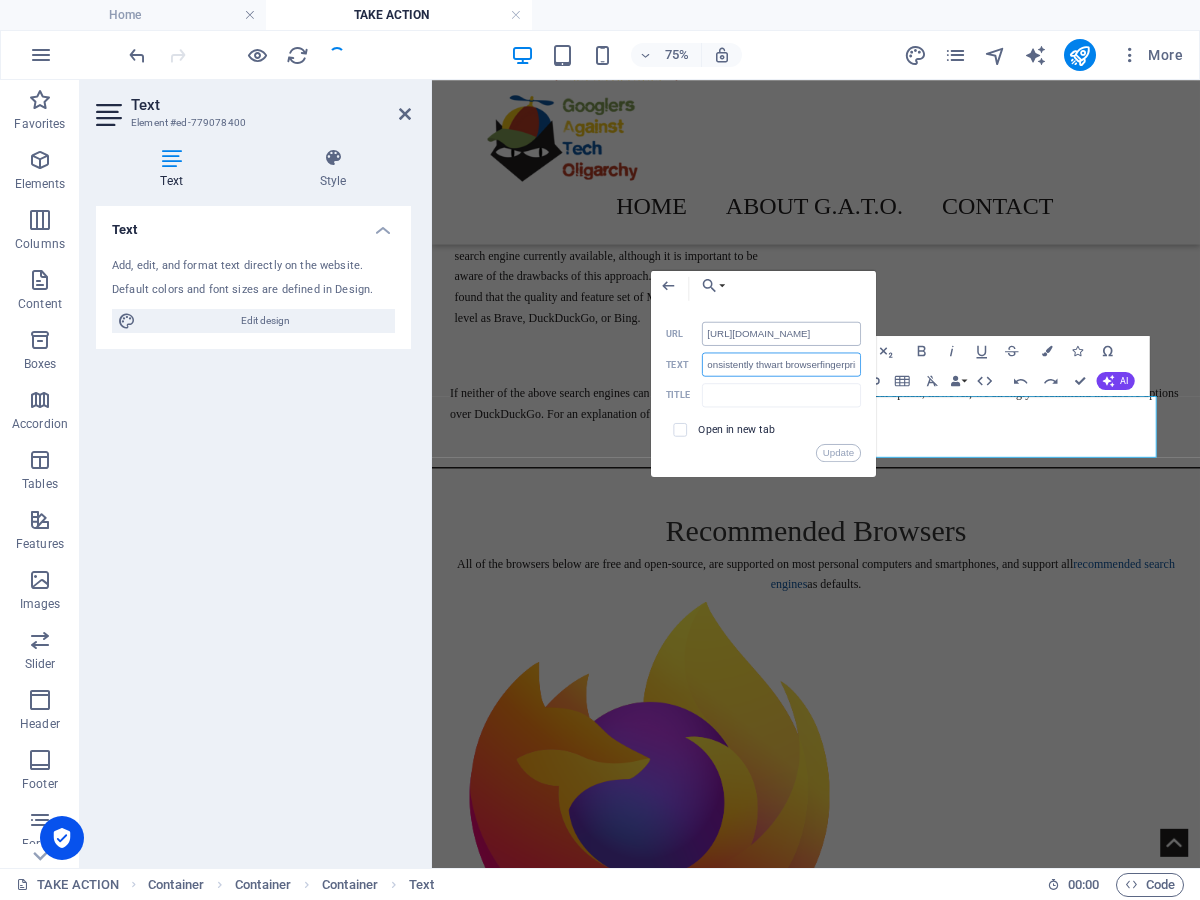 type on "onsistently thwart browser fingerprinting" 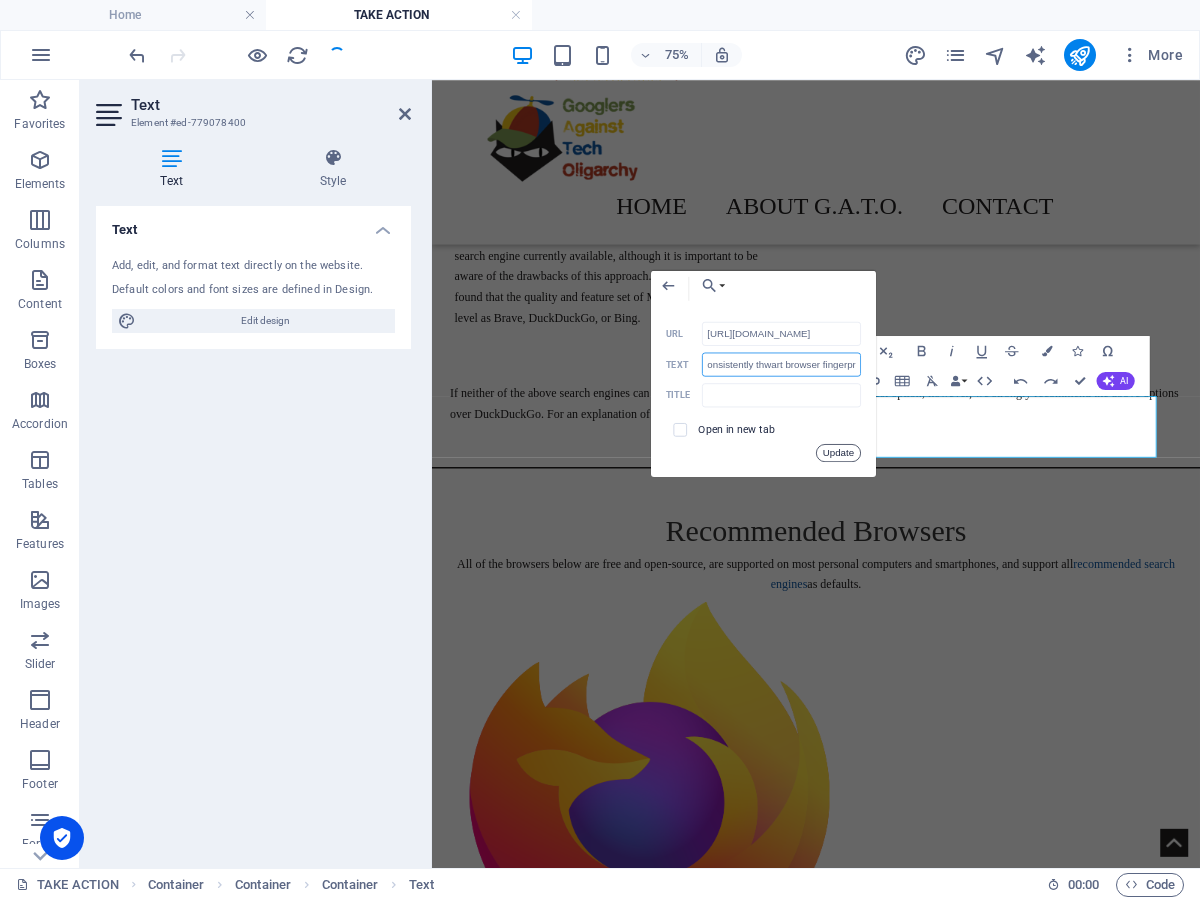 click on "Update" at bounding box center [838, 453] 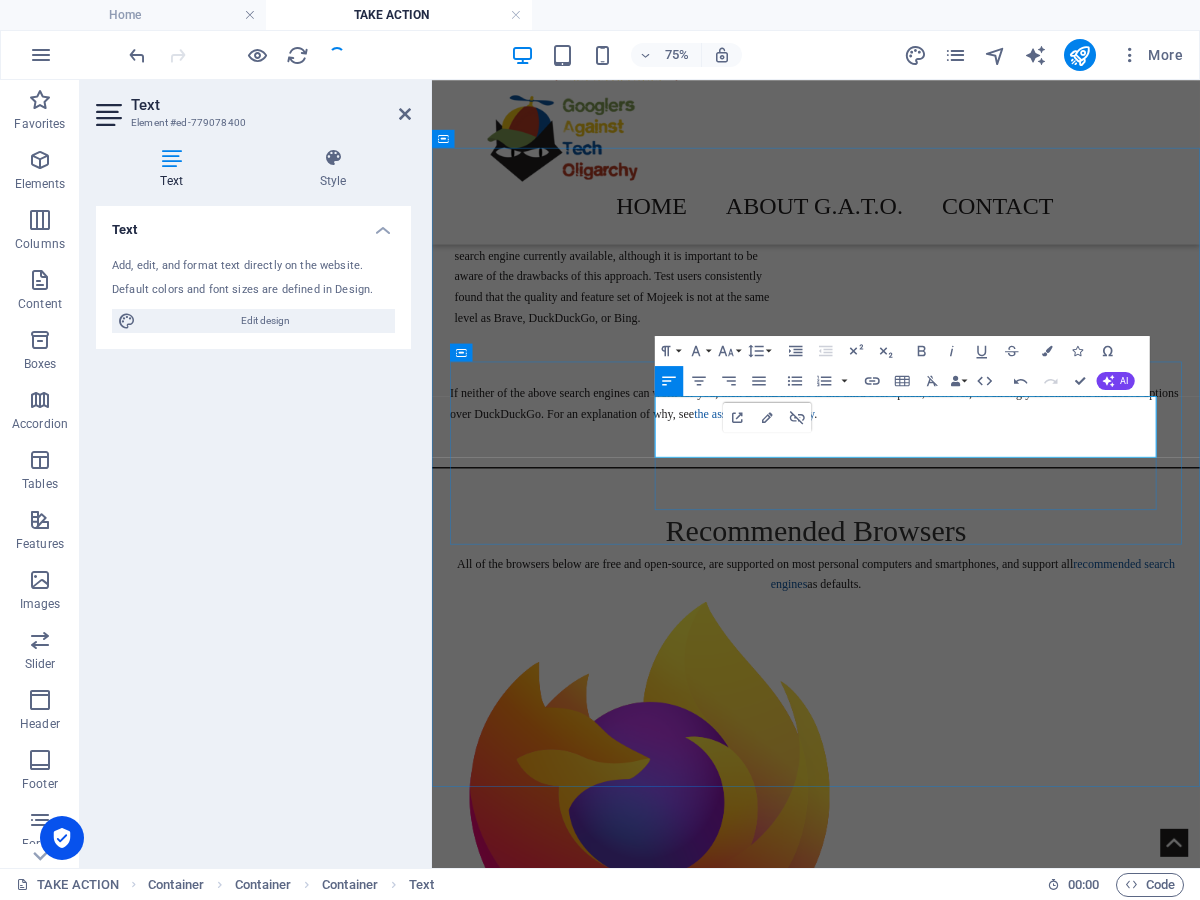 click on "The Brave Browser is a fairly popular new browser developed by Brave Software. It is known for its strong private-by-default settings, earning praise from and  Proton  and being one of the few browsers to c onsistently thwart browser fingerprinting , an advanced form of tracking." at bounding box center (944, 2428) 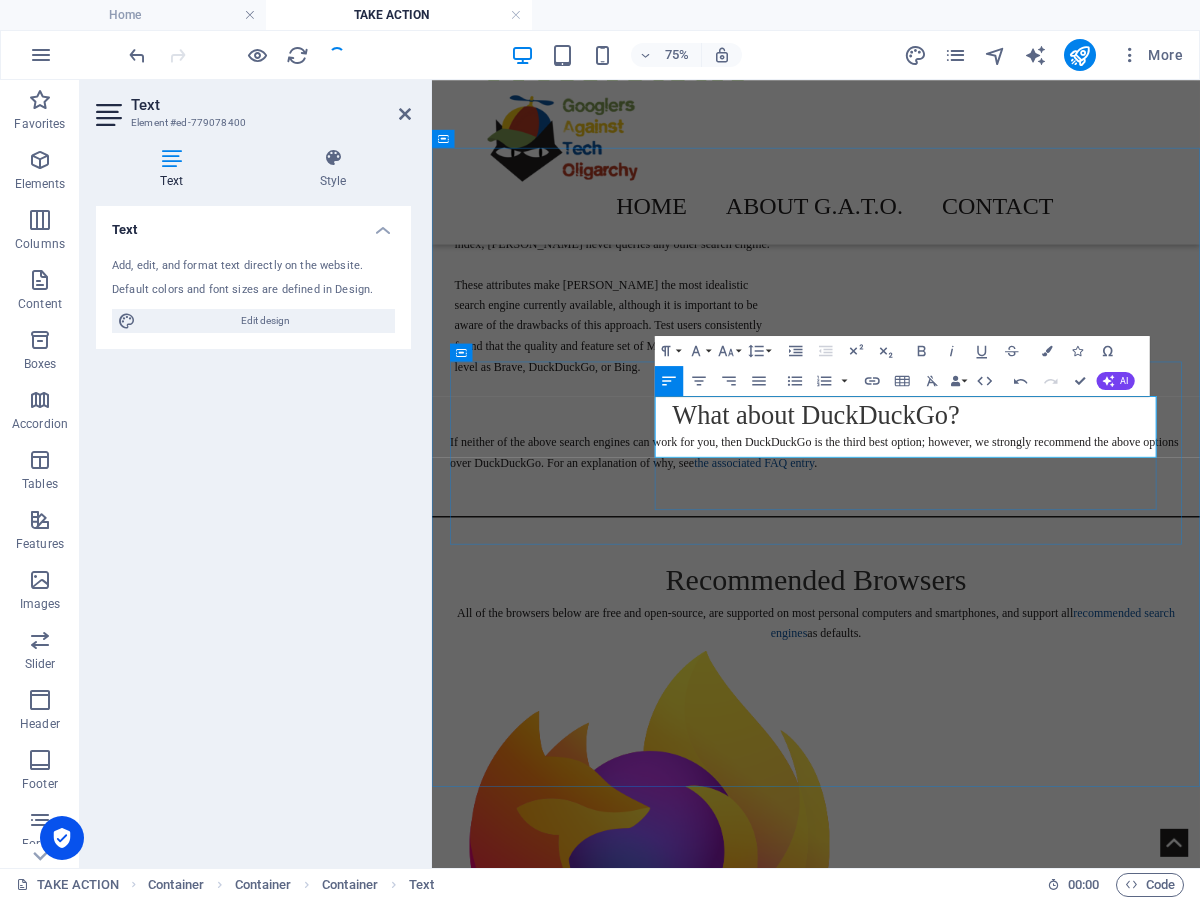 scroll, scrollTop: 1855, scrollLeft: 0, axis: vertical 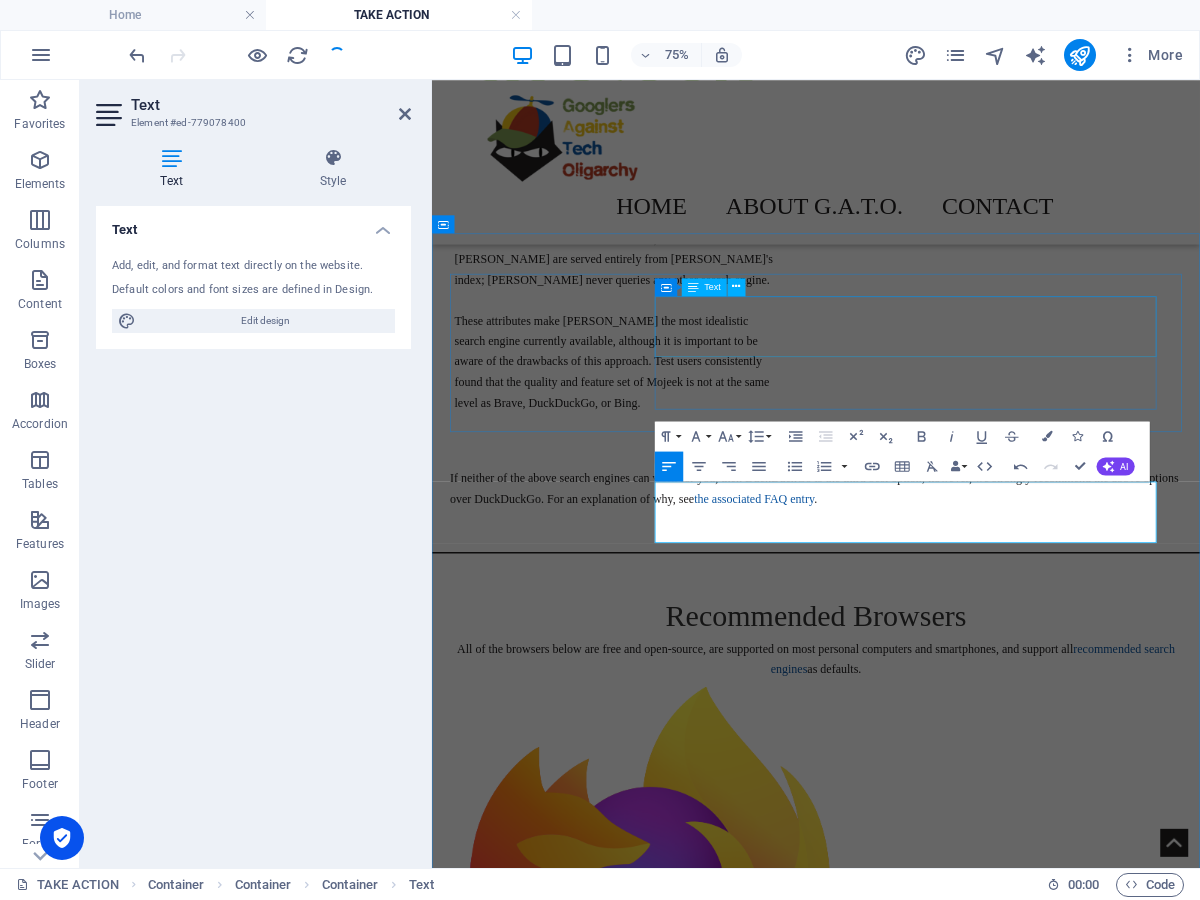 click on "Firefox is one of the oldest browsers still widely used. It has a robust feature-set, an active community and ecosystem of extensions, and forms the basis of many other browsers including  Librewolf  and the  Tor Browser ." at bounding box center (944, 1428) 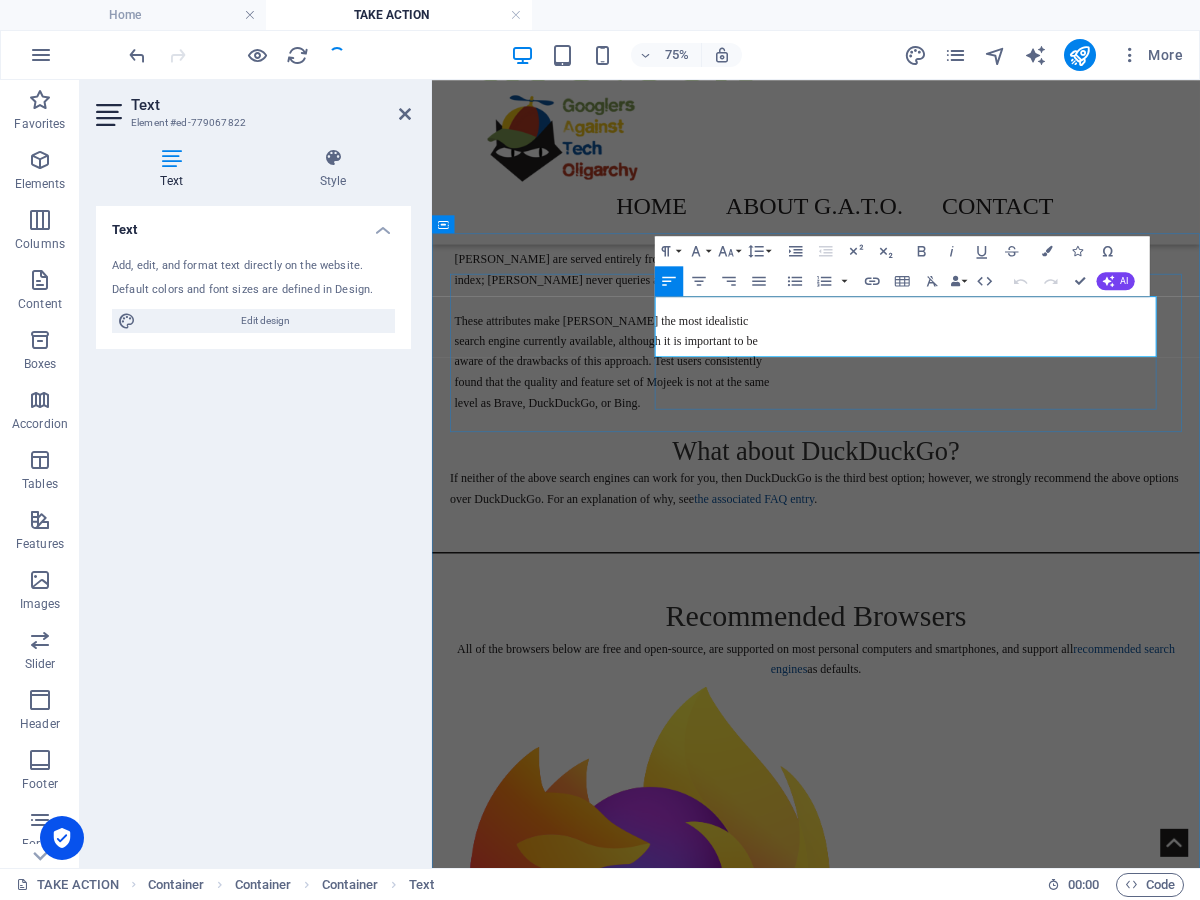 click on "Firefox is one of the oldest browsers still widely used. It has a robust feature-set, an active community and ecosystem of extensions, and forms the basis of many other browsers including  Librewolf  and the  Tor Browser ." at bounding box center [944, 1428] 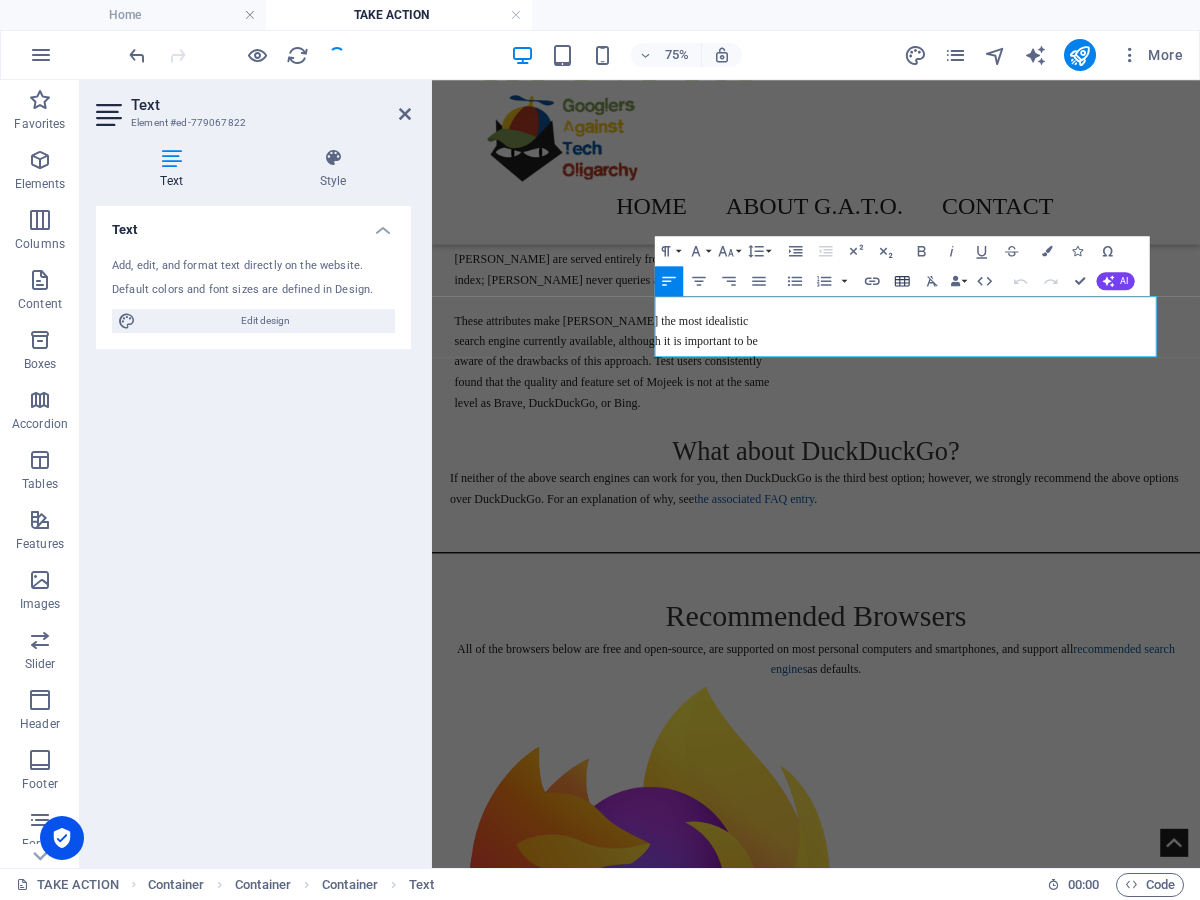 type 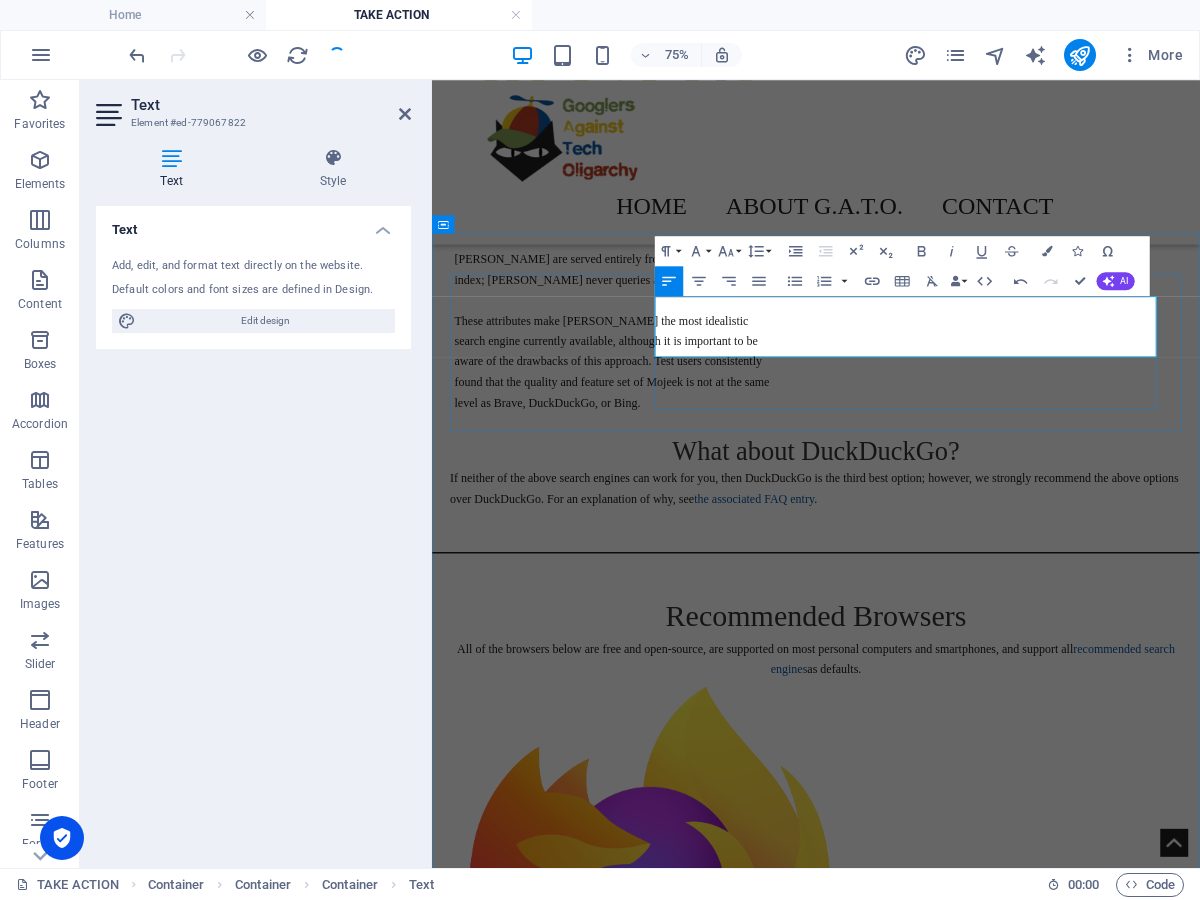 click on "Firefox is one of the oldest open-source competitors to Google Chrome. It has a robust feature-set, an active community and ecosystem of extensions, and forms the basis of many other browsers including  Librewolf  and the  Tor Browser ." at bounding box center (944, 1428) 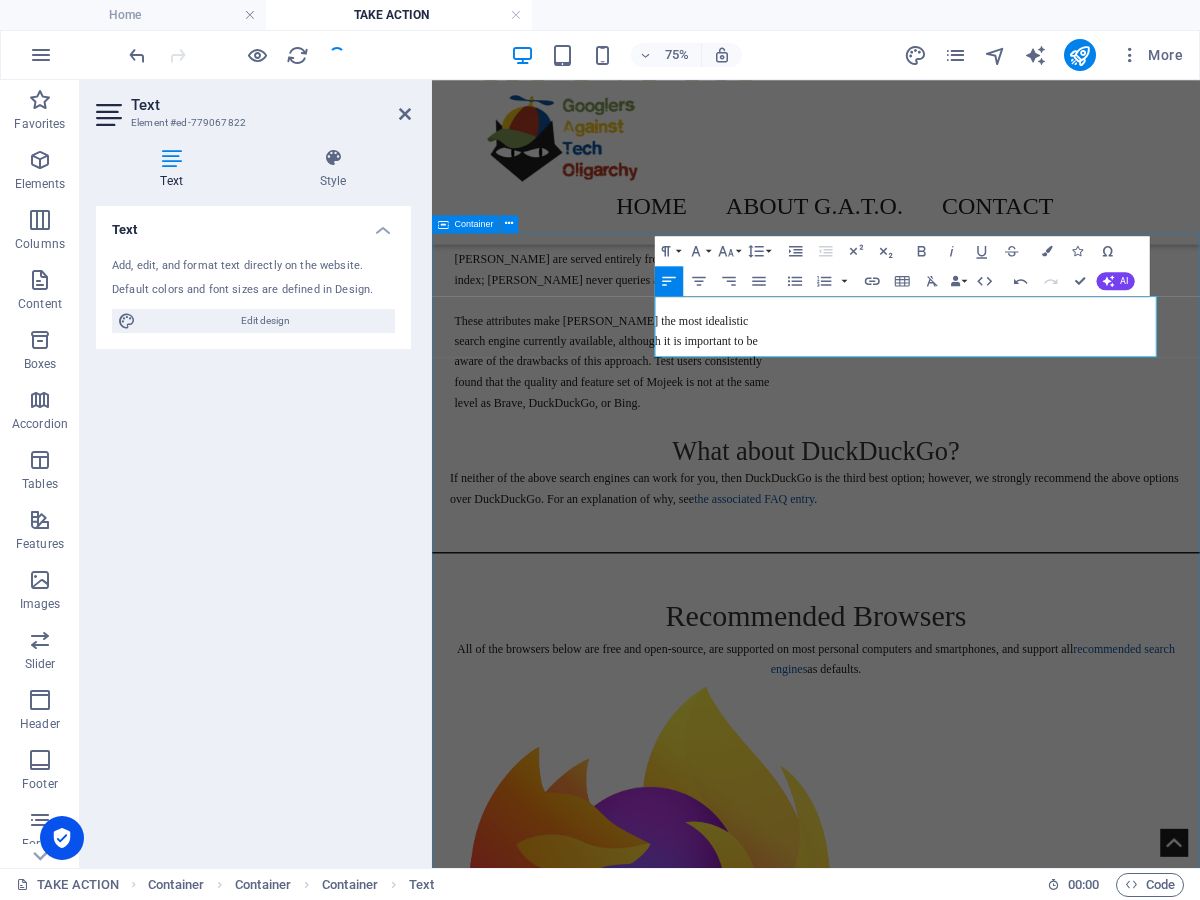 click on "All of the browsers below are free and open-source, are supported on most personal computers and smartphones, and support all  recommended search engines  as defaults. Firefox is the most widely used alternative to Google Chrome. It has a robust feature-set, an active community and ecosystem of extensions, and forms the basis of many other browsers including  Librewolf  and the  Tor Browser . DOWNLOAD The Brave Browser is a fairly popular new browser developed by Brave Software. It is known for its strong private-by-default settings, earning praise from and  Proton  and being one of the few browsers to c onsistently thwart browser fingerprinting , an advanced form of tracking. DOWNLOAD The Mullvad browser is a collaboration between  Mullvad , the company which provides Mullvad VPN; and the  Tor Project DOWNLOAD" at bounding box center [944, 2348] 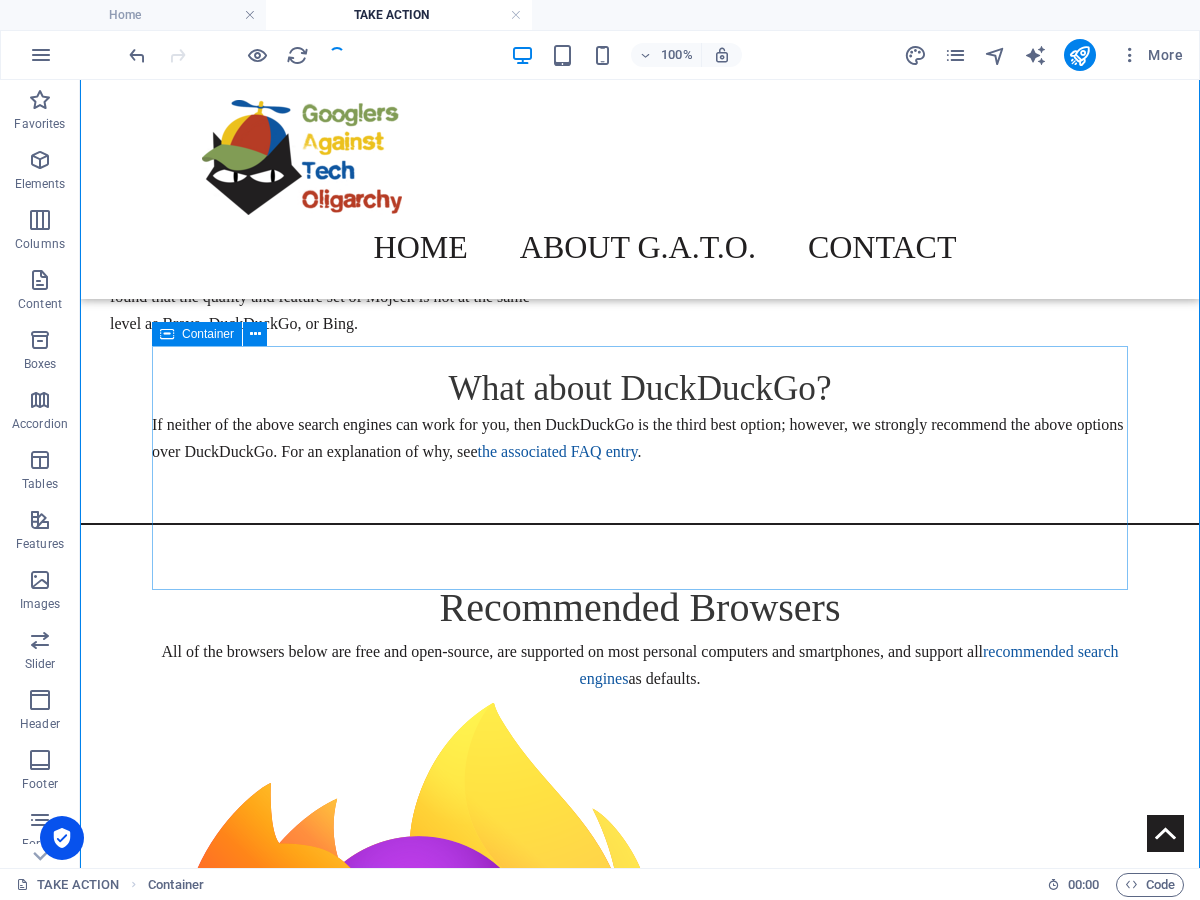 scroll, scrollTop: 2083, scrollLeft: 0, axis: vertical 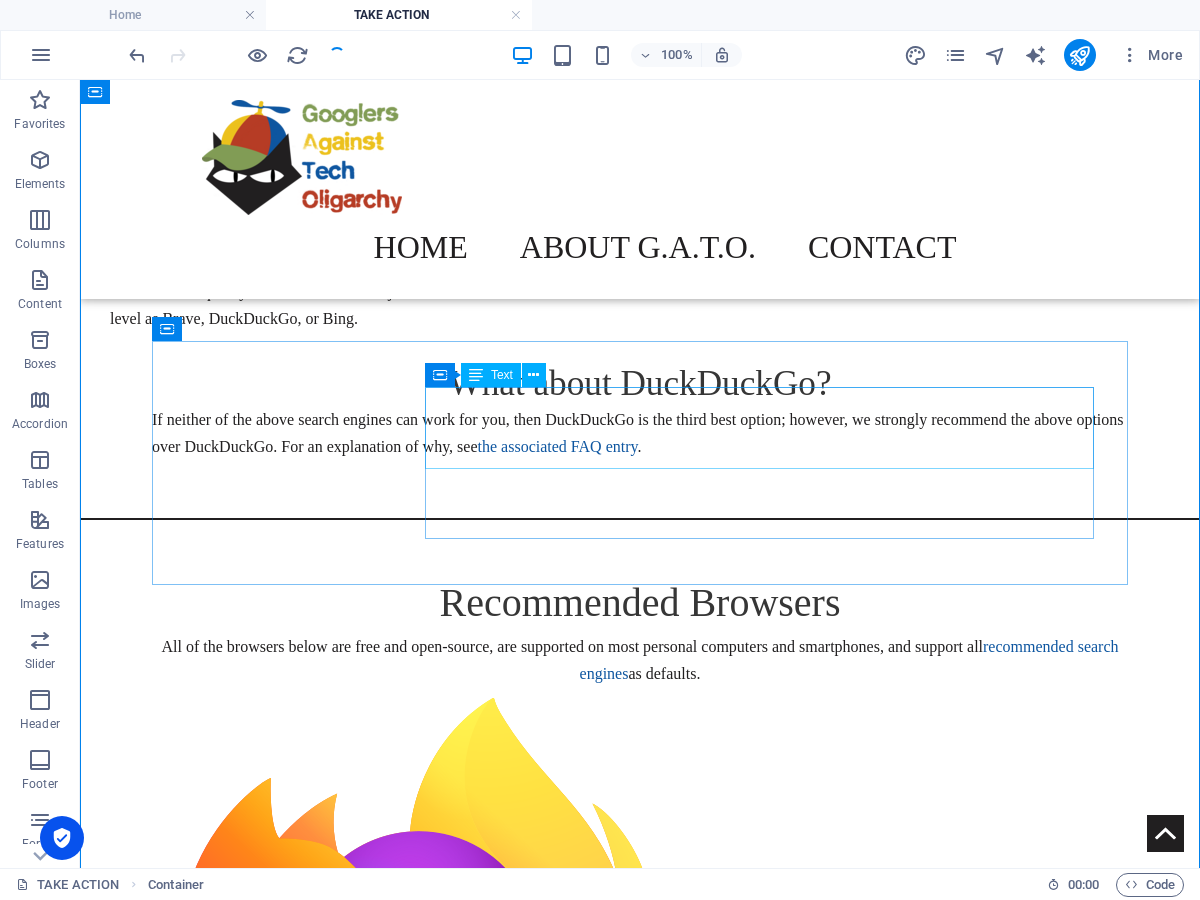 click on "The Brave Browser is a fairly popular new browser developed by Brave Software. It is known for its strong private-by-default settings, earning praise from and  Proton  and being one of the few browsers to c onsistently thwart browser fingerprinting , an advanced form of tracking." at bounding box center [640, 2350] 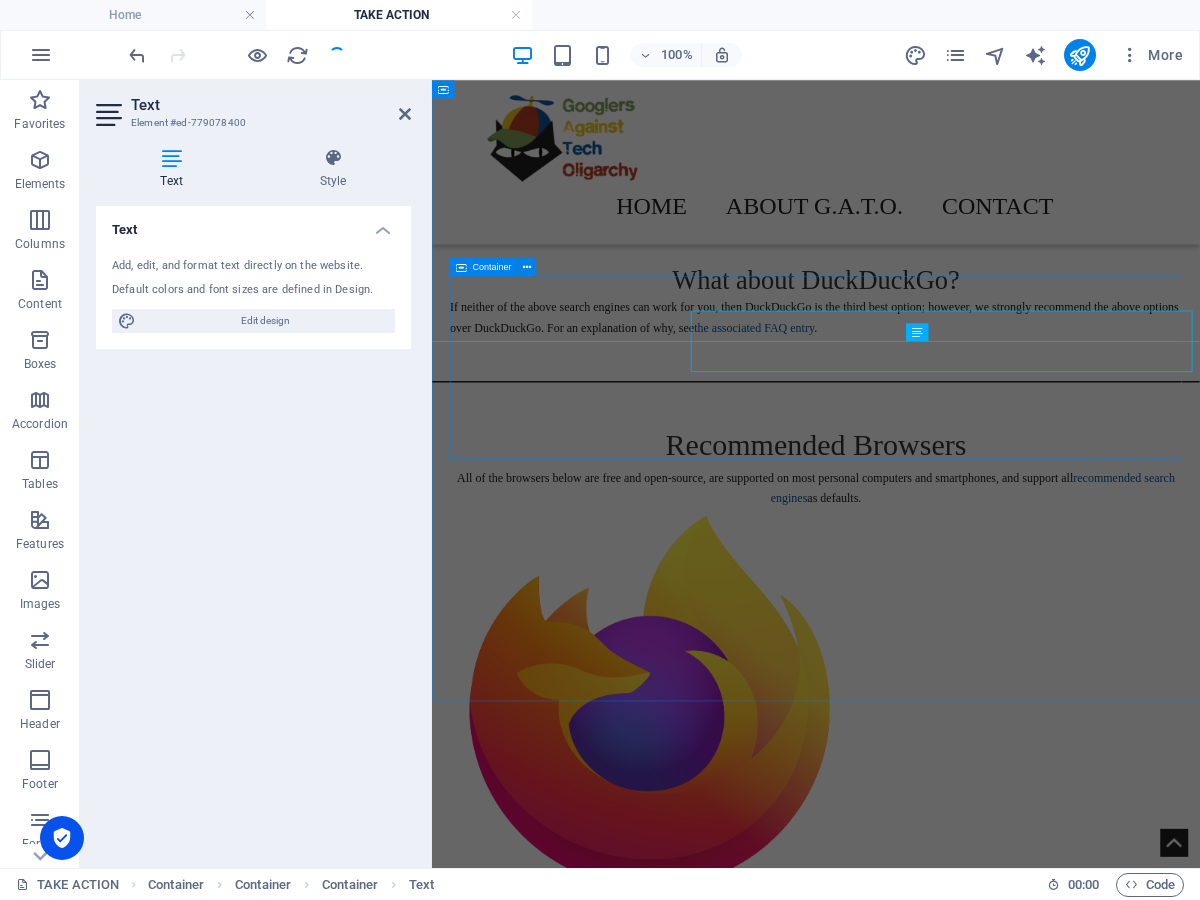 scroll, scrollTop: 2083, scrollLeft: 0, axis: vertical 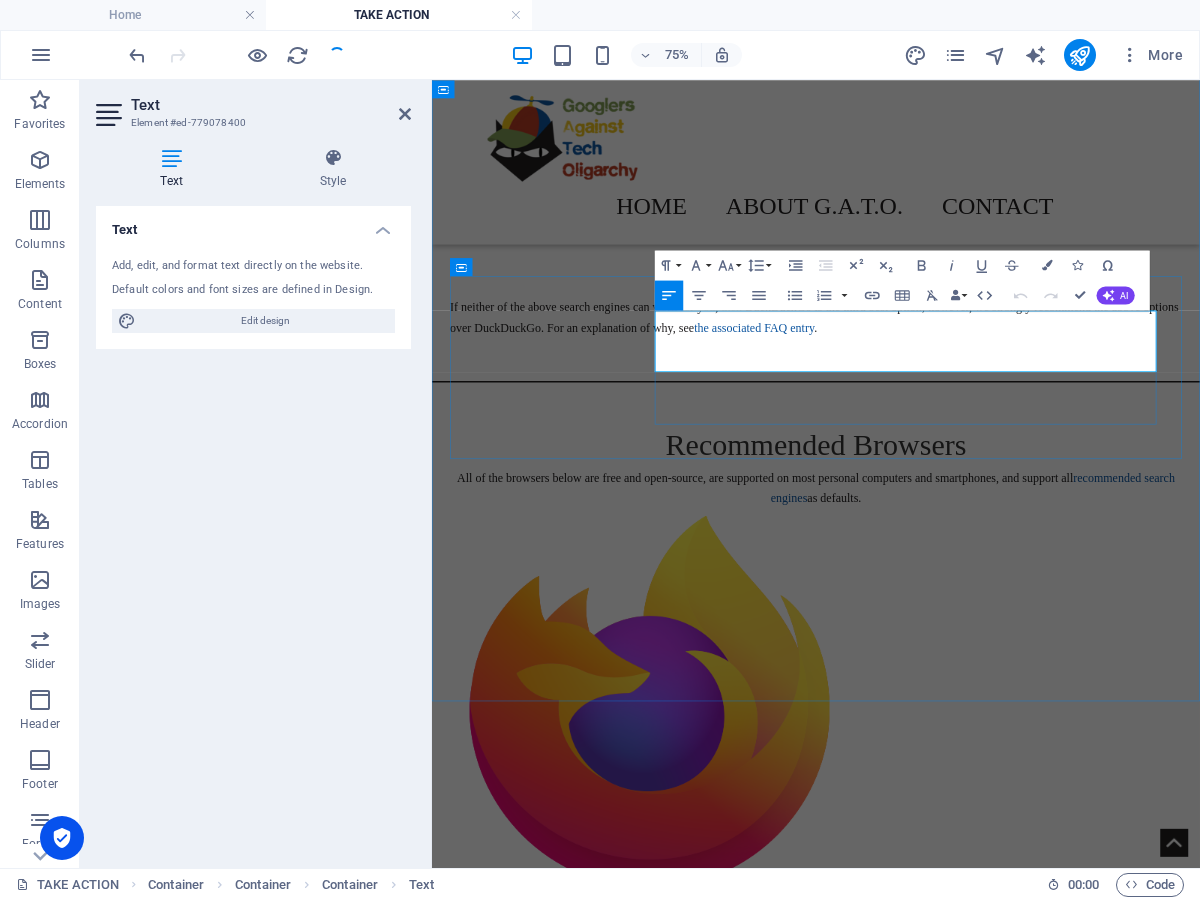 click on "The Brave Browser is a fairly popular new browser developed by Brave Software. It is known for its strong private-by-default settings, earning praise from and  Proton  and being one of the few browsers to c onsistently thwart browser fingerprinting , an advanced form of tracking." at bounding box center [944, 2313] 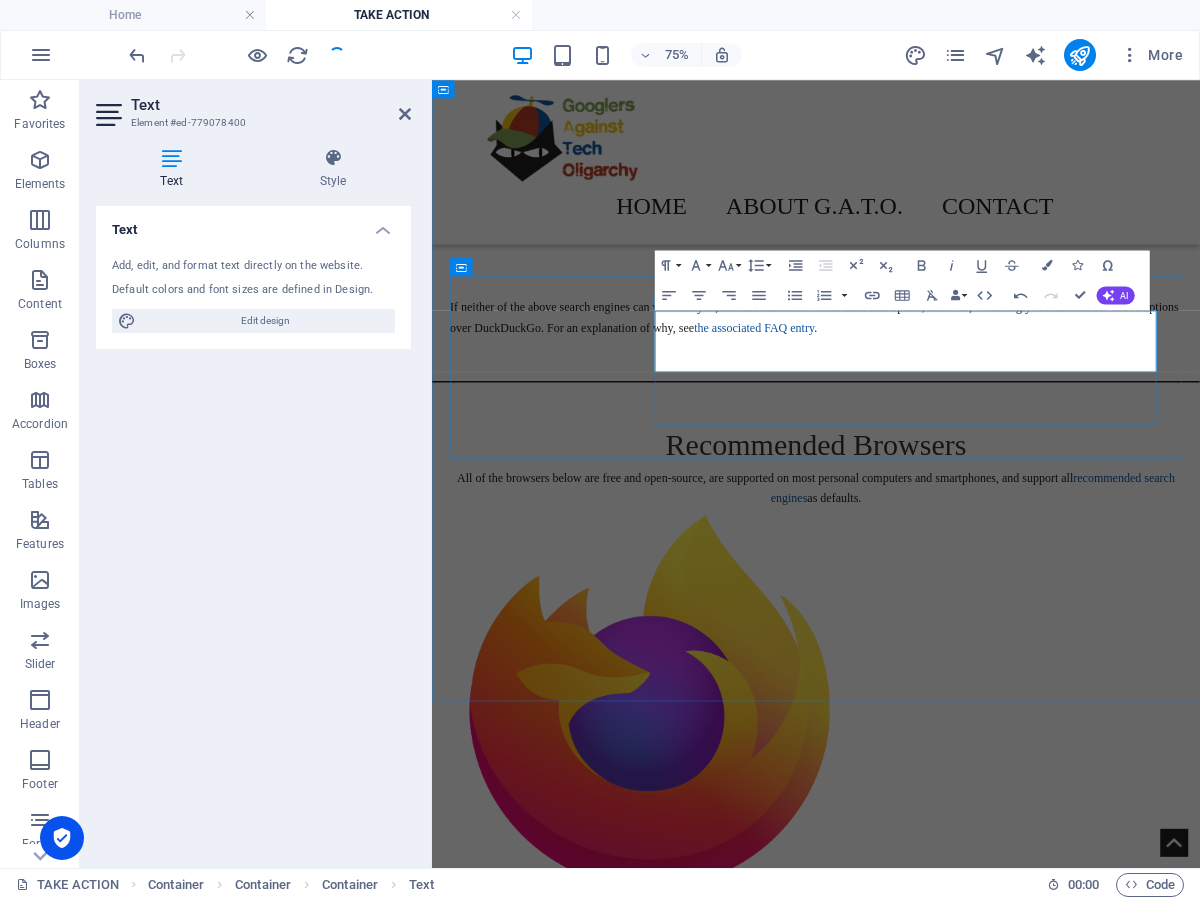 click on "The Brave Browser is a fairly popular new browser developed by Brave Software. It is known for its strong private-by-default settings and independence, earning praise from and  Proton  and being one of the few browsers to c onsistently thwart browser fingerprinting , an advanced form of tracking. DOWNLOAD" at bounding box center (944, 2362) 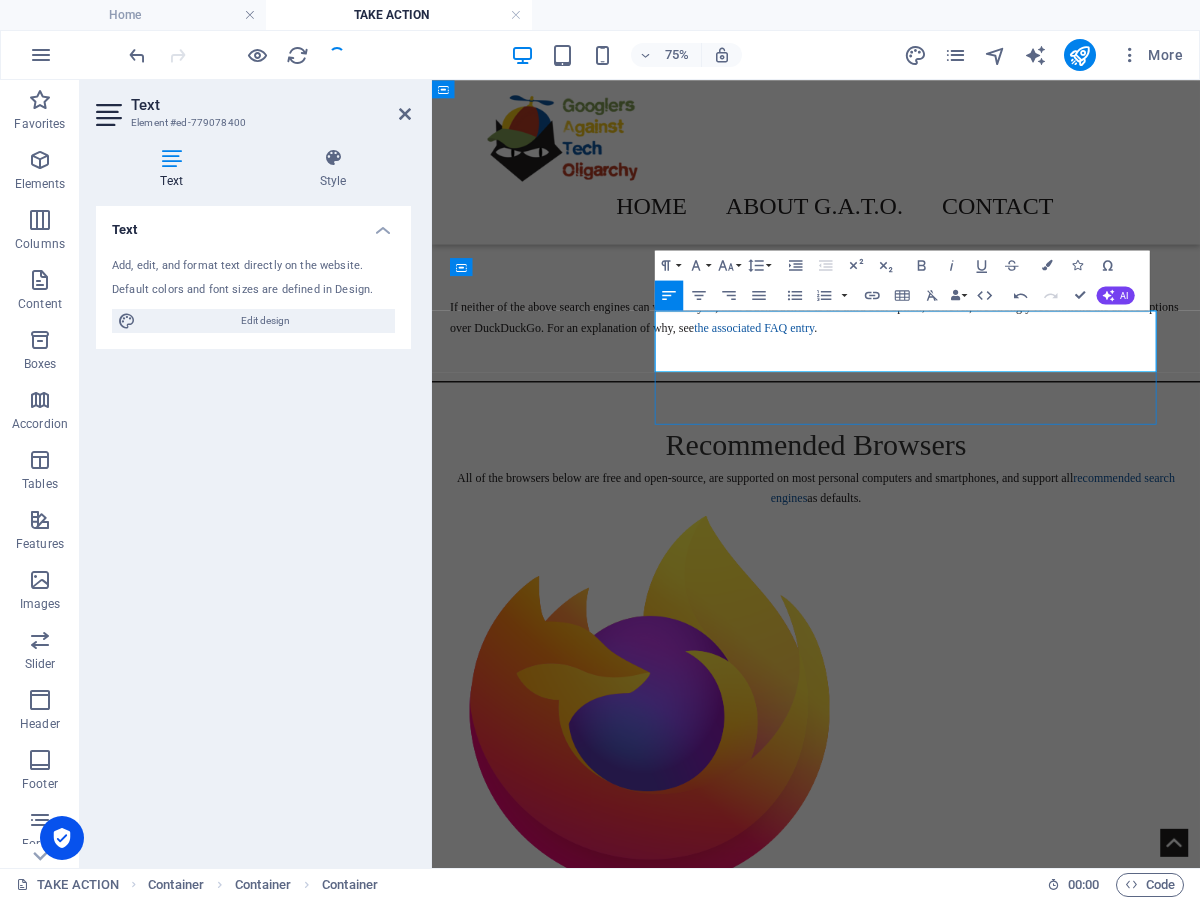 scroll, scrollTop: 2083, scrollLeft: 0, axis: vertical 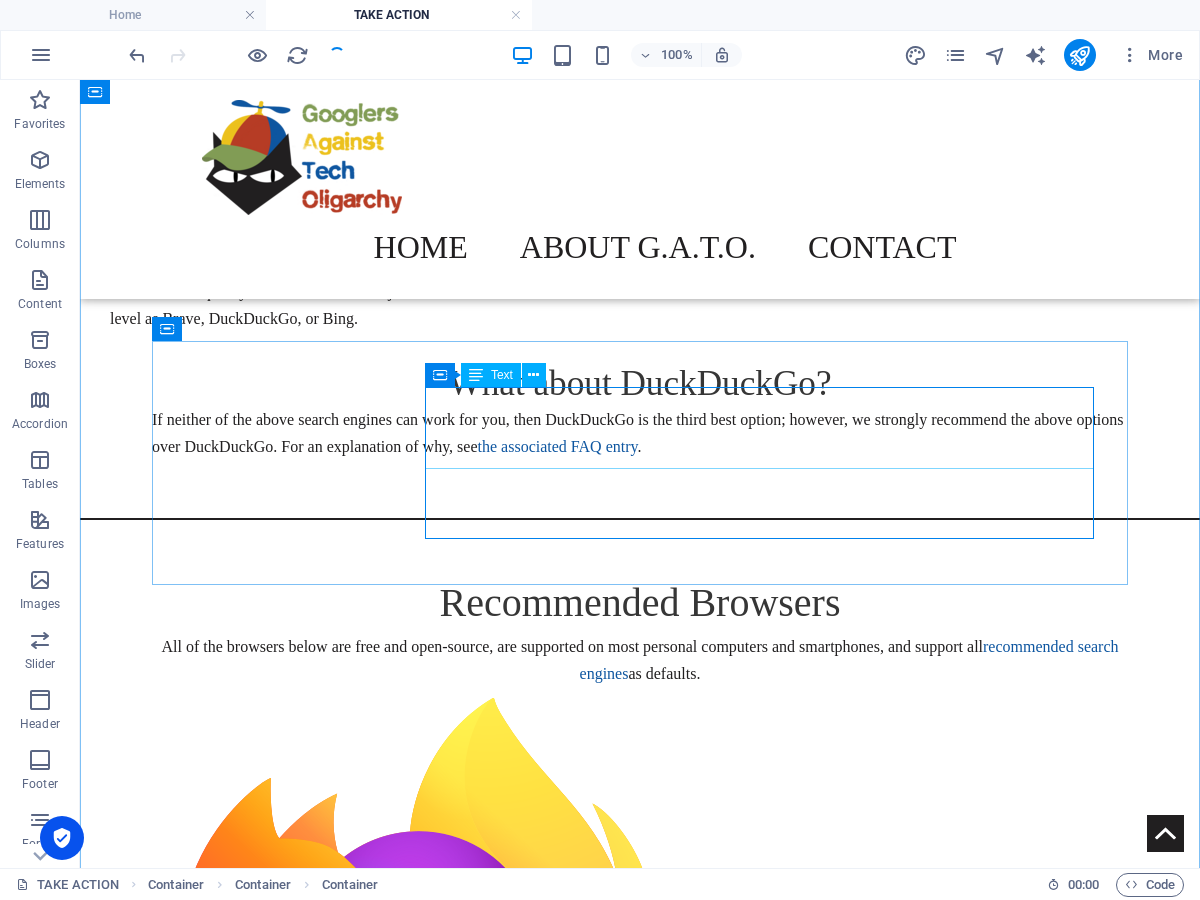 click on "The Brave Browser is a fairly popular new browser developed by Brave Software. It is known for its strong private-by-default settings and independence, earning praise from and  Proton  and being one of the few browsers to c onsistently thwart browser fingerprinting , an advanced form of tracking." at bounding box center (640, 2364) 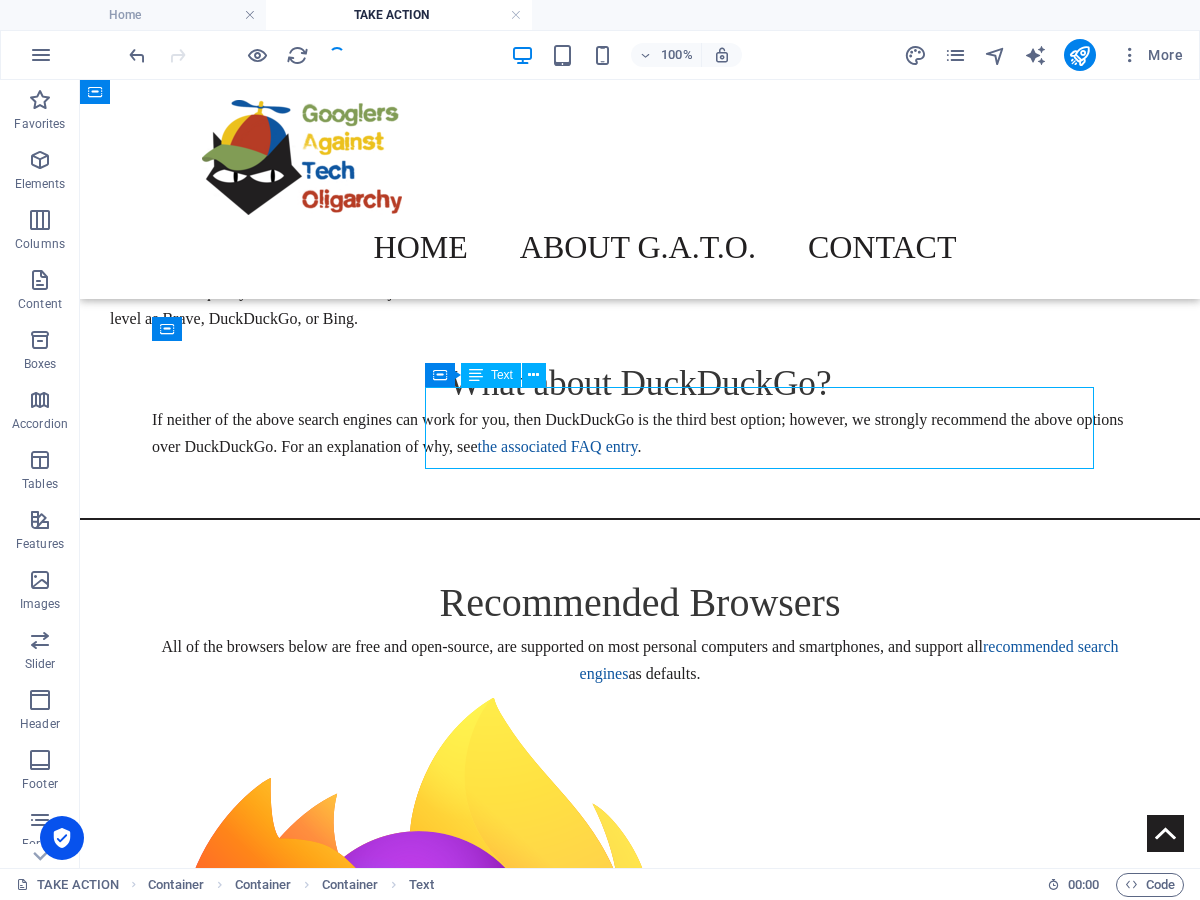 click on "The Brave Browser is a fairly popular new browser developed by Brave Software. It is known for its strong private-by-default settings and independence, earning praise from and  Proton  and being one of the few browsers to c onsistently thwart browser fingerprinting , an advanced form of tracking." at bounding box center [640, 2364] 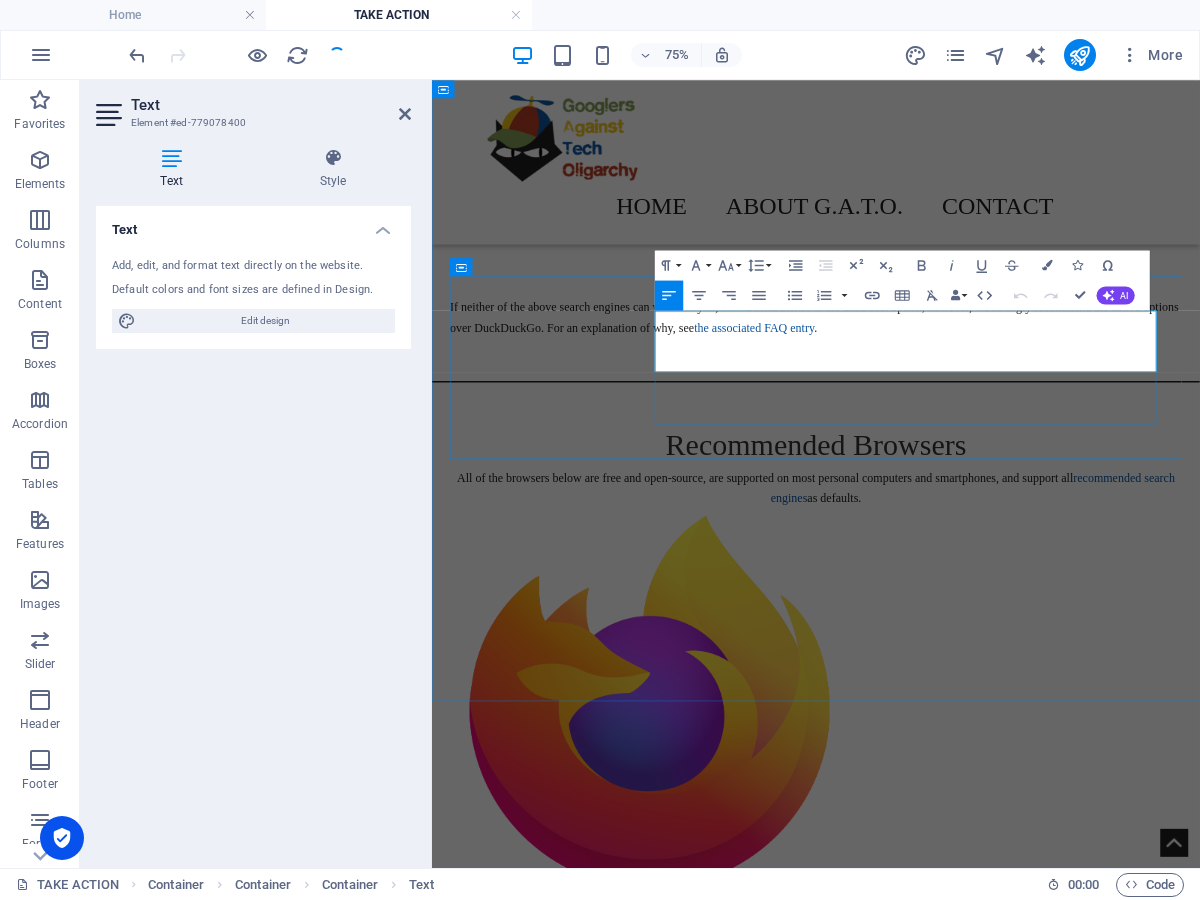 click on "The Brave Browser is a fairly popular new browser developed by Brave Software. It is known for its strong private-by-default settings and independence, earning praise from and  Proton  and being one of the few browsers to c onsistently thwart browser fingerprinting , an advanced form of tracking." at bounding box center [944, 2327] 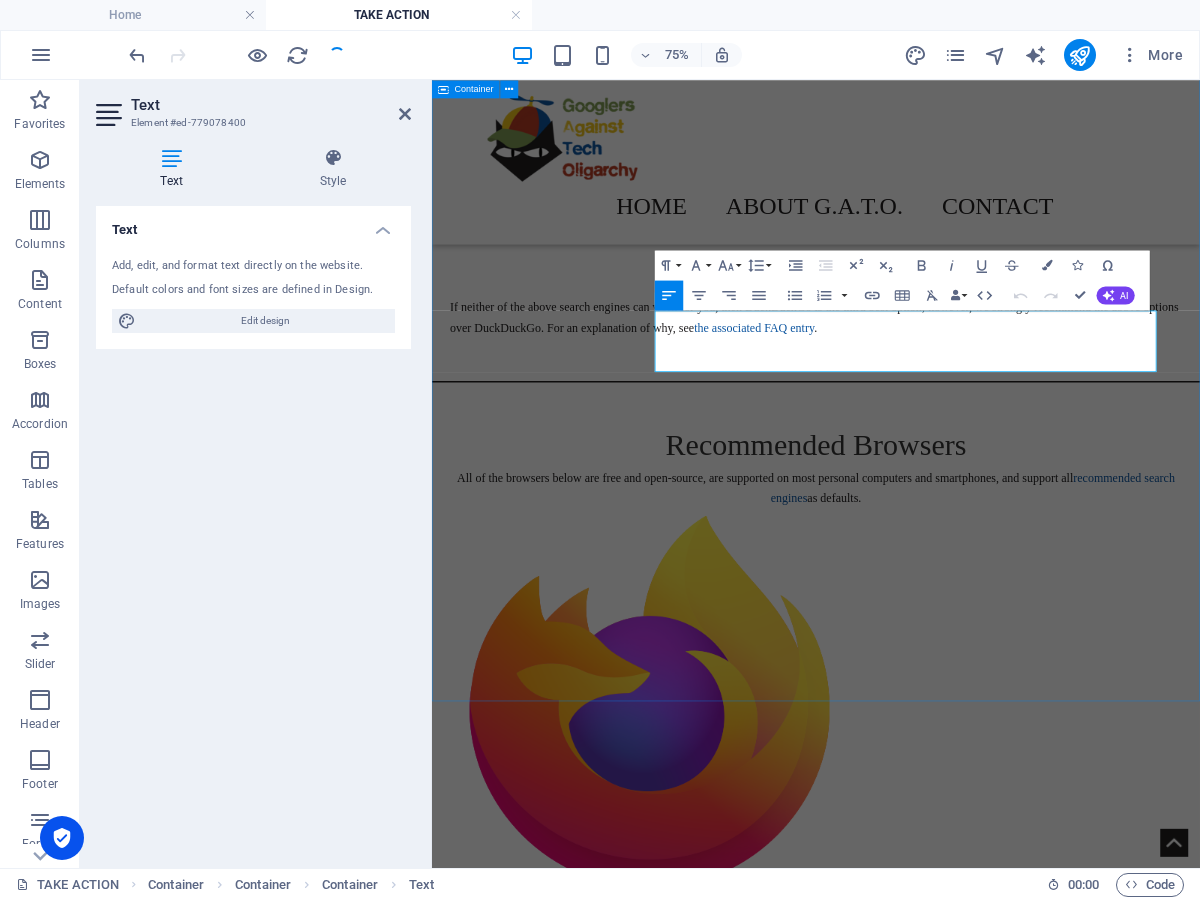 click on "All of the browsers below are free and open-source, are supported on most personal computers and smartphones, and support all  recommended search engines  as defaults. Firefox is the most widely used alternative to Google Chrome. It has a robust feature-set, an active community and ecosystem of extensions, and forms the basis of many other browsers including  Librewolf  and the  Tor Browser . DOWNLOAD The Brave Browser is a fairly popular new browser developed by Brave Software. It is known for its strong private-by-default settings and independence, earning praise from and  Proton  and being one of the few browsers to c onsistently thwart browser fingerprinting , an advanced form of tracking. DOWNLOAD The Mullvad browser is a collaboration between  Mullvad , the company which provides Mullvad VPN; and the  Tor Project DOWNLOAD" at bounding box center (944, 2134) 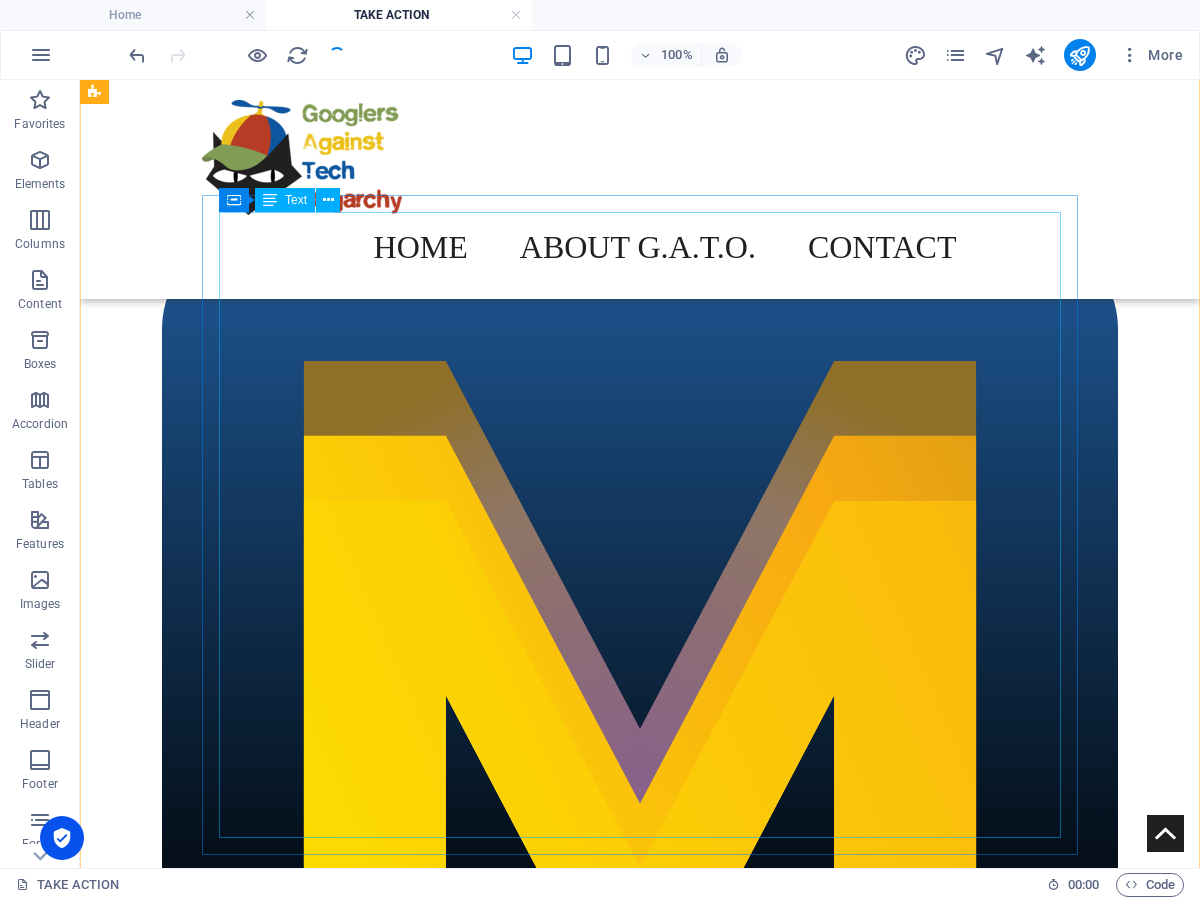scroll, scrollTop: 4477, scrollLeft: 0, axis: vertical 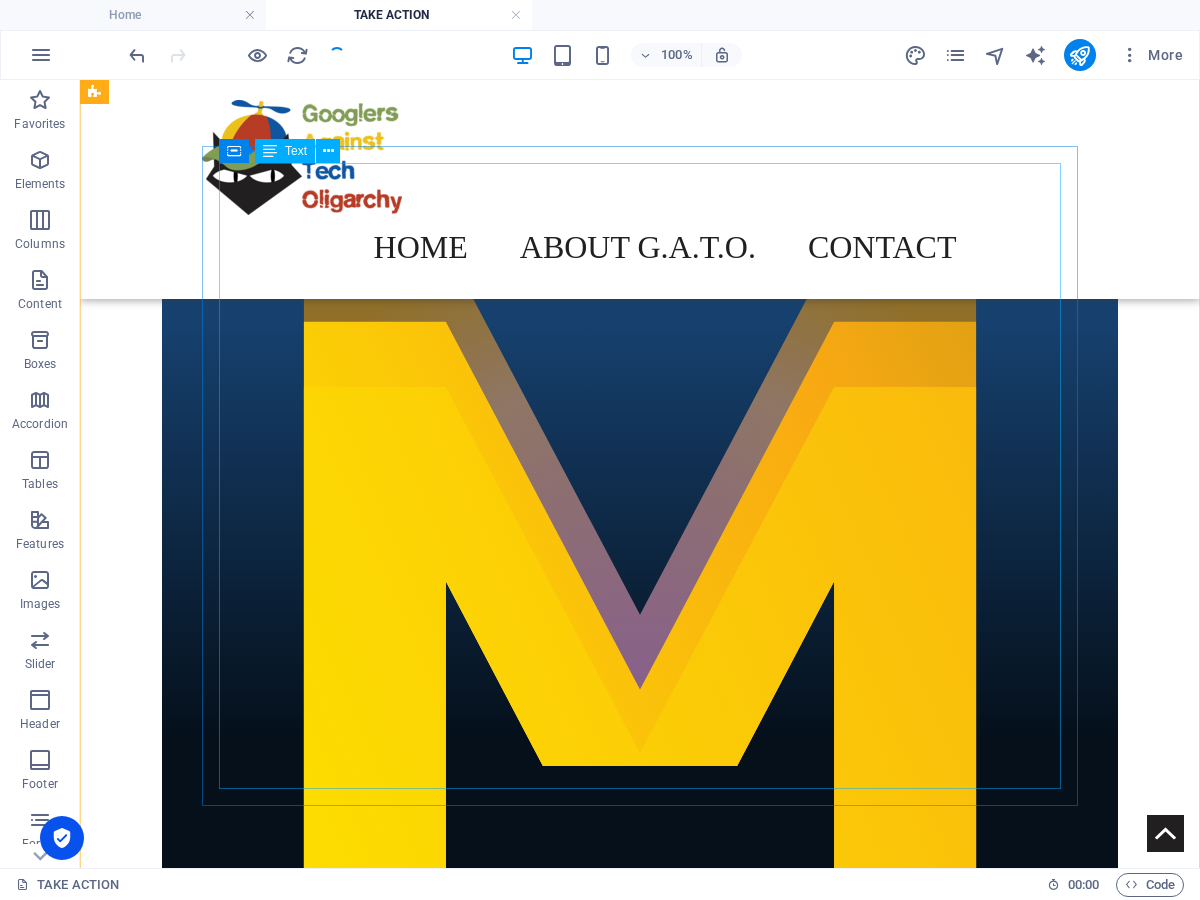 click on "We have no special affinity for Brave. But it so happens that their products meet the needs of our boycott quite well. When recommending alternatives, we had several priorities: Make it as easy as possible for anyone to start participating; Provide alternatives which are good enough that people will actually use them; Avoid moving users to products that would support other Big Tech companies complicit in the injustices we are punishing Google for; Prevent Google from making it difficult to boycott their Search engine; Unfortunately, the alternative search engines which most people are familiar with, including Bing, DuckDuckGo, Ecosia, and Yahoo, all rely on infrastructure provided by Microsoft, which is as complicit in the injustices we are fighting against as Google is. While there are good reasons to believe that Microsoft makes less money per search than Google from all of these alternatives, it is still highly non-ideal to move traffic to Microsoft." at bounding box center [568, 3276] 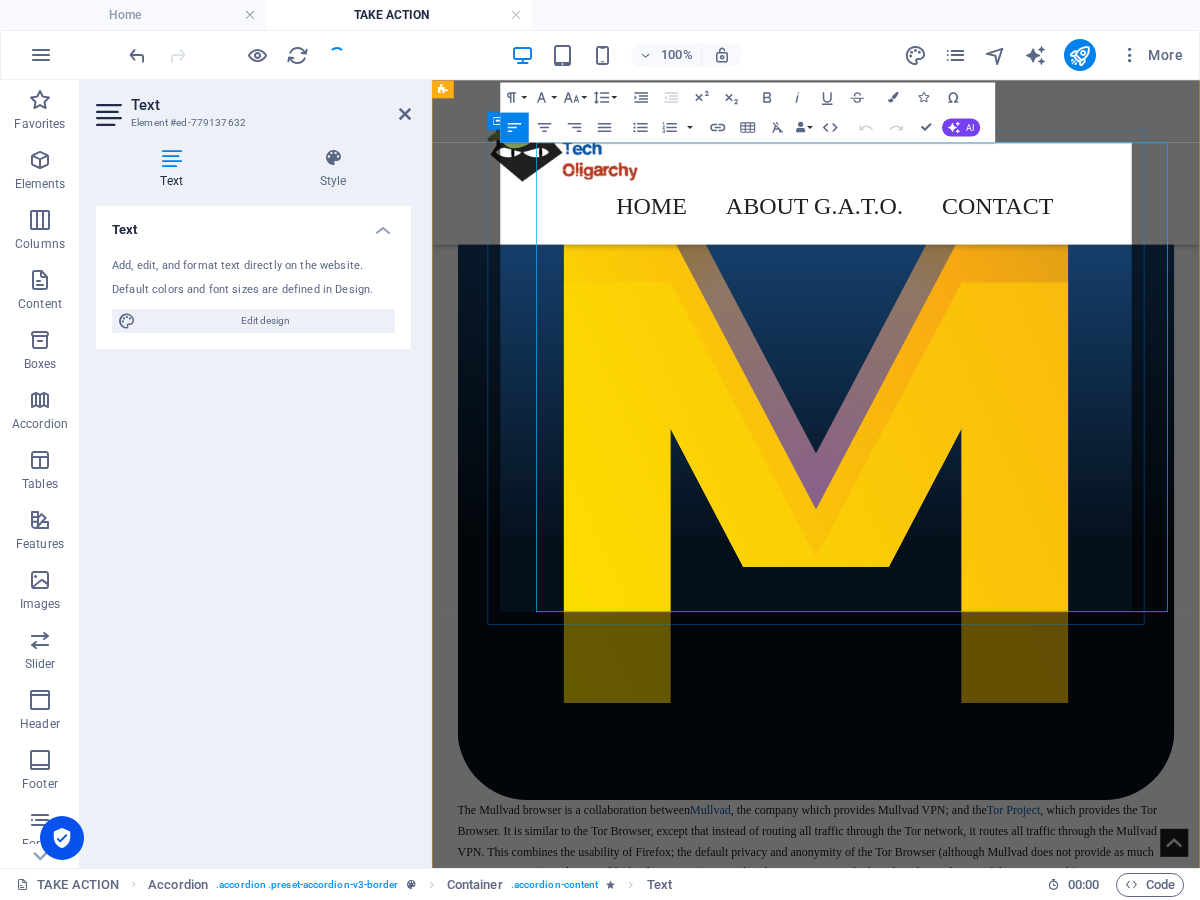 scroll, scrollTop: 4477, scrollLeft: 0, axis: vertical 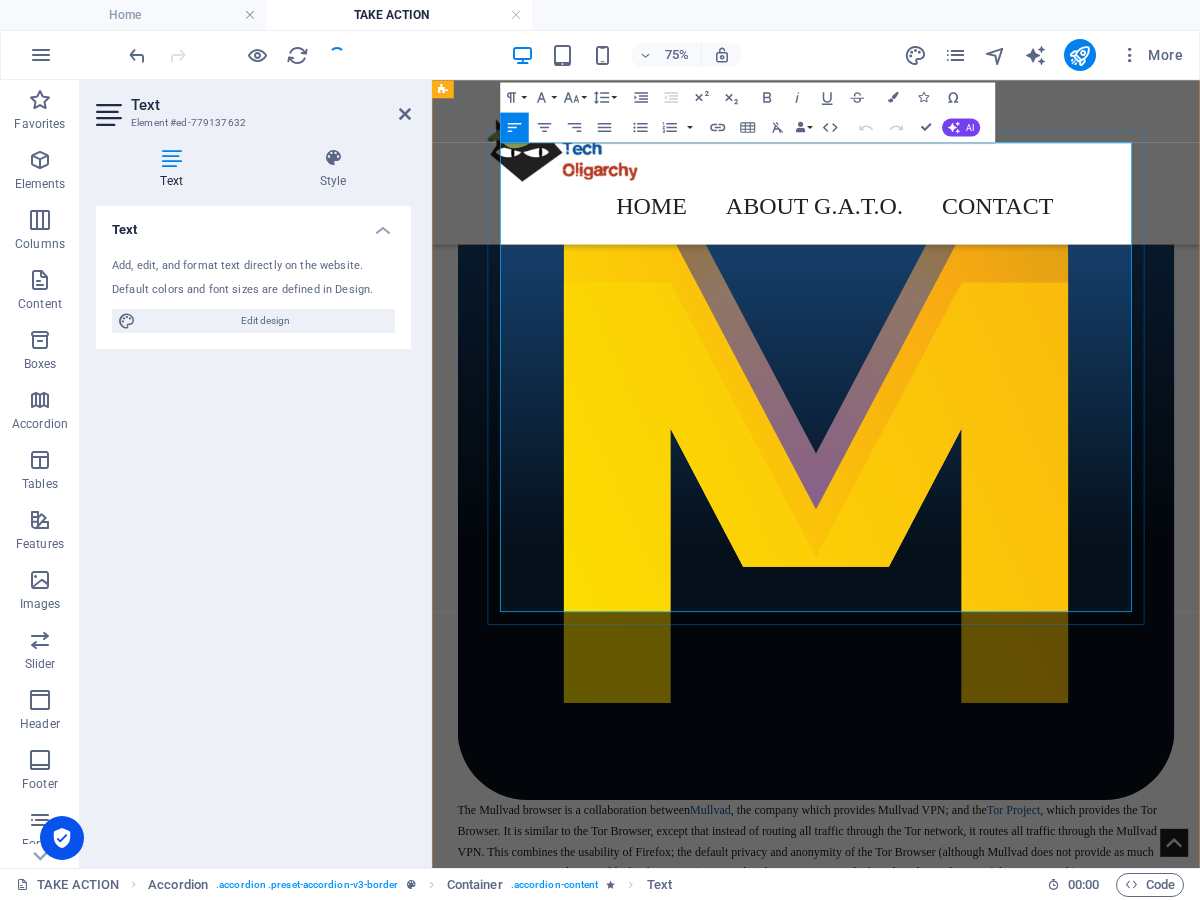 drag, startPoint x: 863, startPoint y: 609, endPoint x: 1060, endPoint y: 580, distance: 199.12308 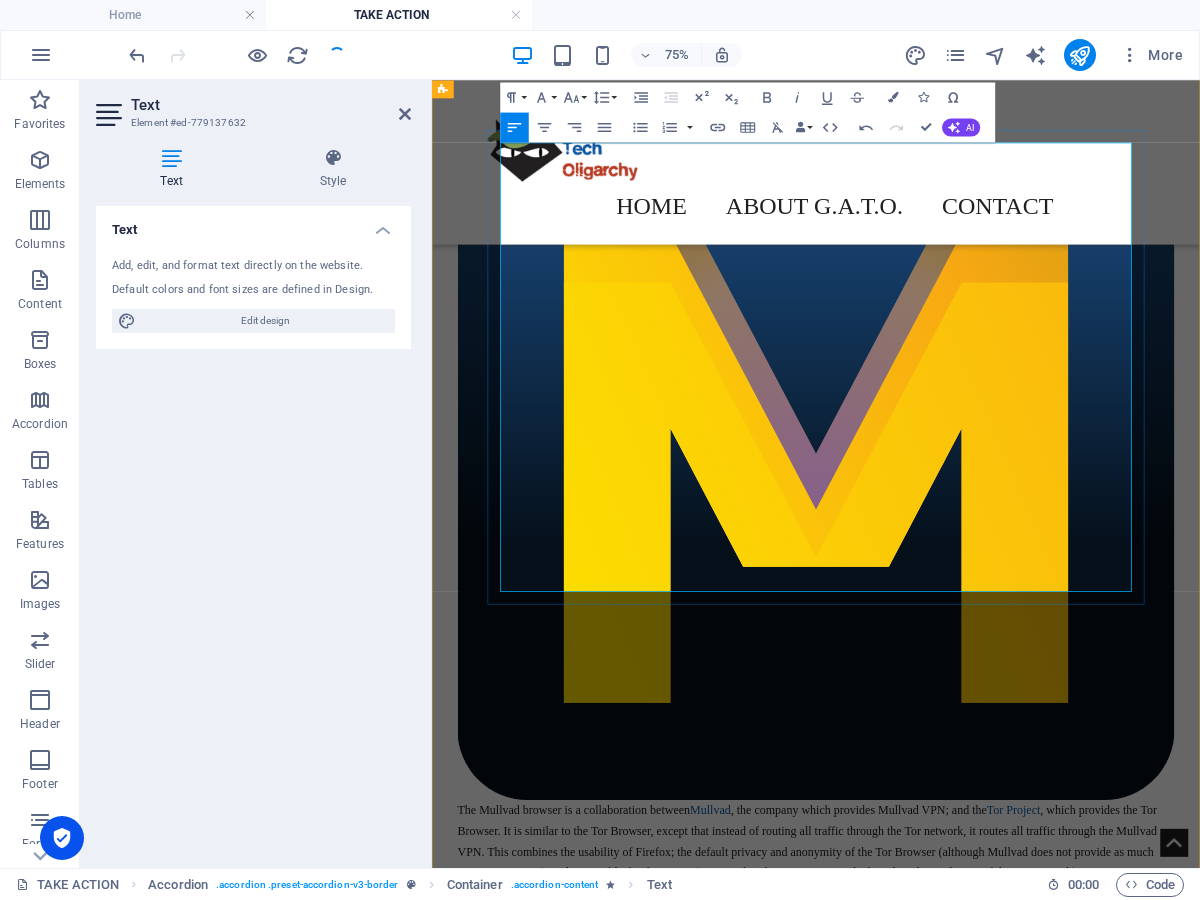 click on "After getting feedback from volunteers who tested the alternative search engines, we feel that the clear best option was Brave Search. (It is true that Brave still outsources about 10% of search queries to Bing, but this is significantly better than the other alternatives mentioned, which use Bing for 100% of their queries.) [PERSON_NAME] is of course available as well, which runs entirely independently of other search giants; although Mojeek usability was reported by testers as noticeably less usable than Brave Search." at bounding box center [920, 3403] 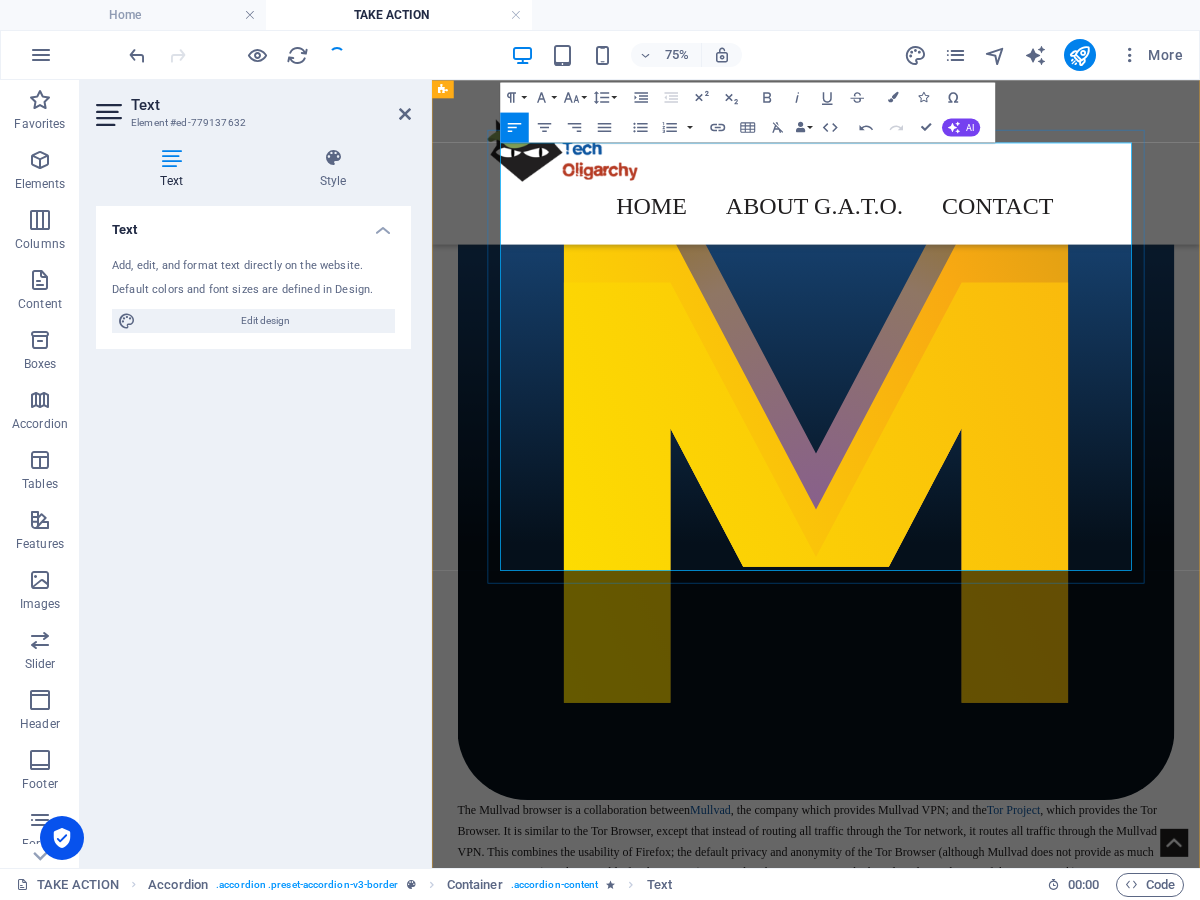 click on "It is a bonus that by switching to the Brave Browser, in one act, a person switches both from Google Search and Google Chrome, reducing Google's ability to interfere with users' choice of search engine." at bounding box center (920, 3470) 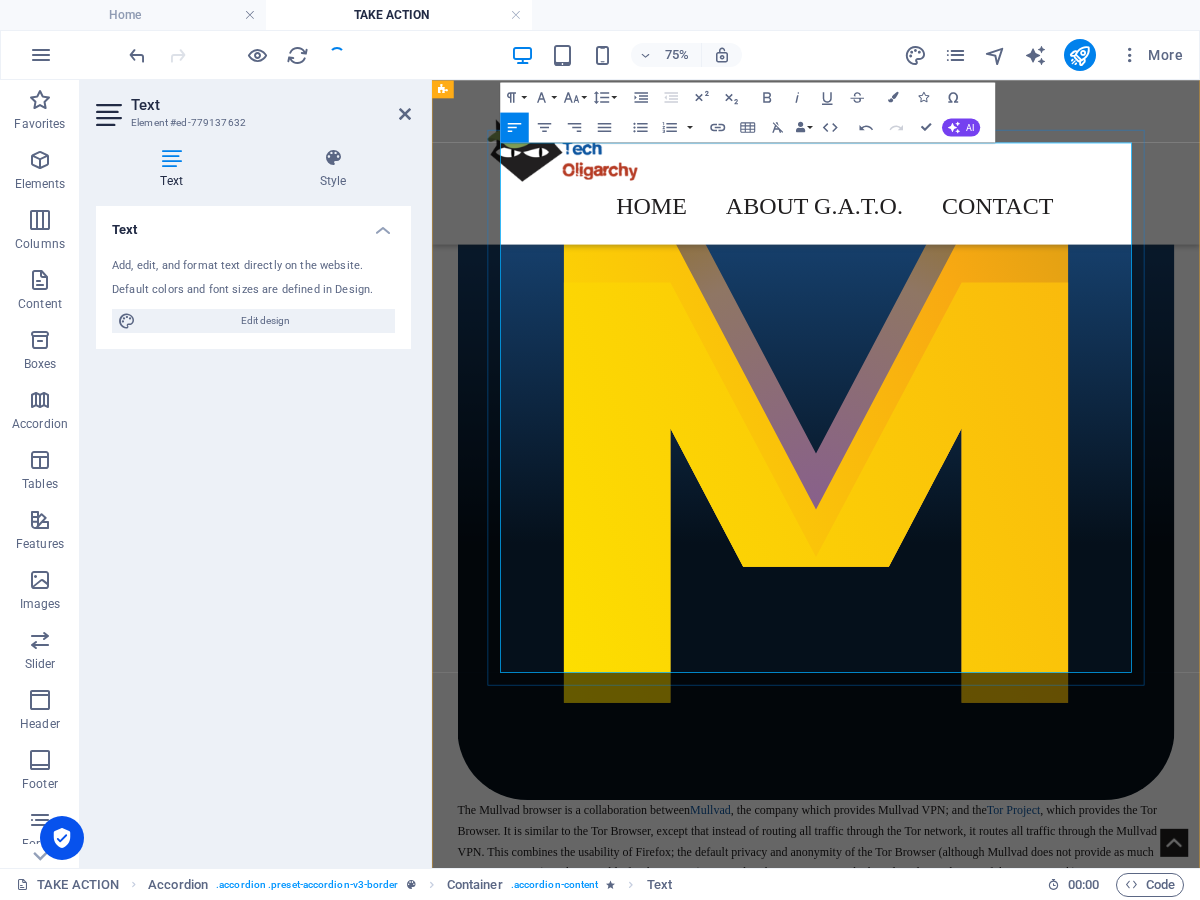 click on "Because we know that not everyone is a fan of the Brave brand, due to it's association with Cryptocurrency and because it's CEO has made some troubling statements and decisions in the past, we also included [PERSON_NAME] among our recommendations. [PERSON_NAME] is also a completely independent search engine which can be set as the default on many browsers. Ultimately, volunteer testers found [PERSON_NAME] to be not quite as usable or feature-complete as Brave Search." at bounding box center (920, 3579) 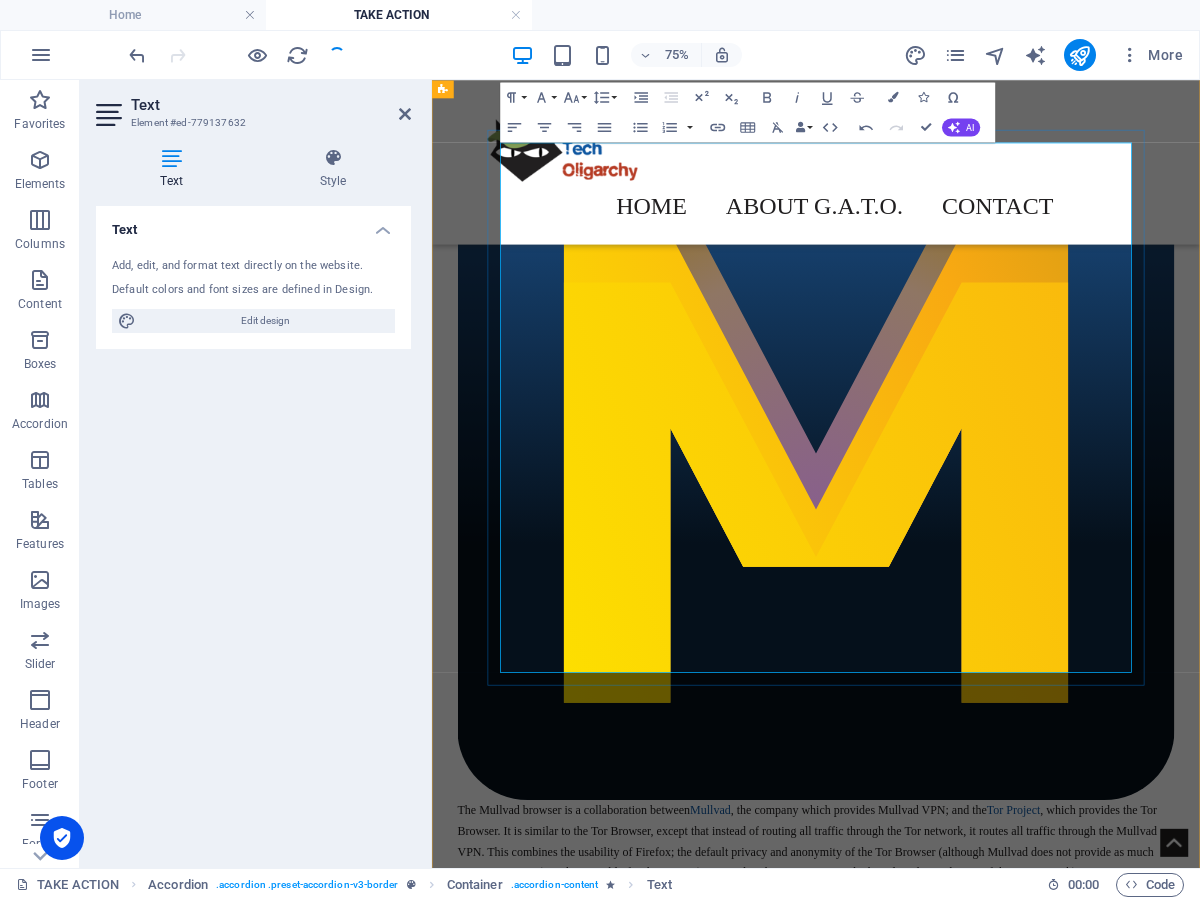 click on "After getting feedback from volunteers who tested the alternative search engines, we feel that the clear best option was Brave Search. As of 2023, Brave's search results are completely served by Brave's own search index, independent of either Bing or Google (by default)." at bounding box center [920, 3376] 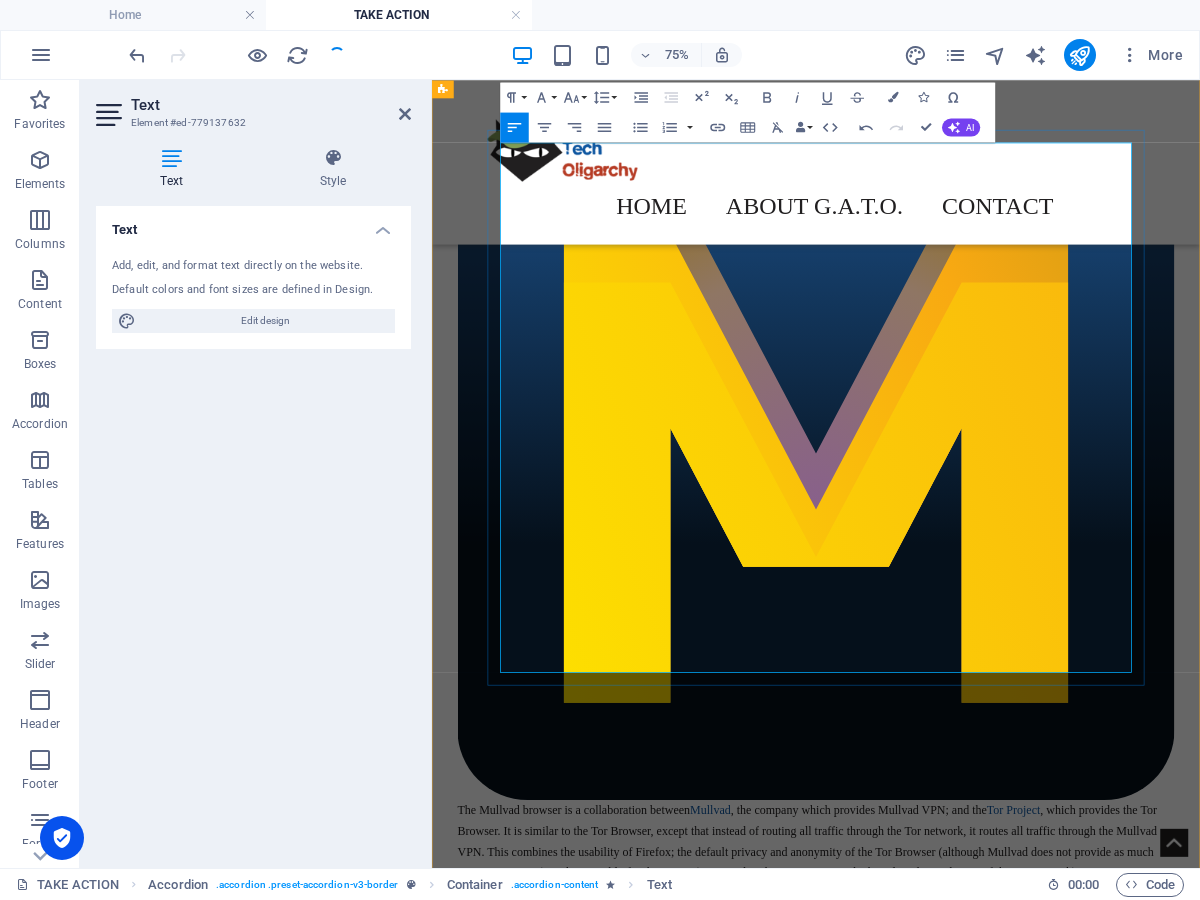 click at bounding box center [920, 3511] 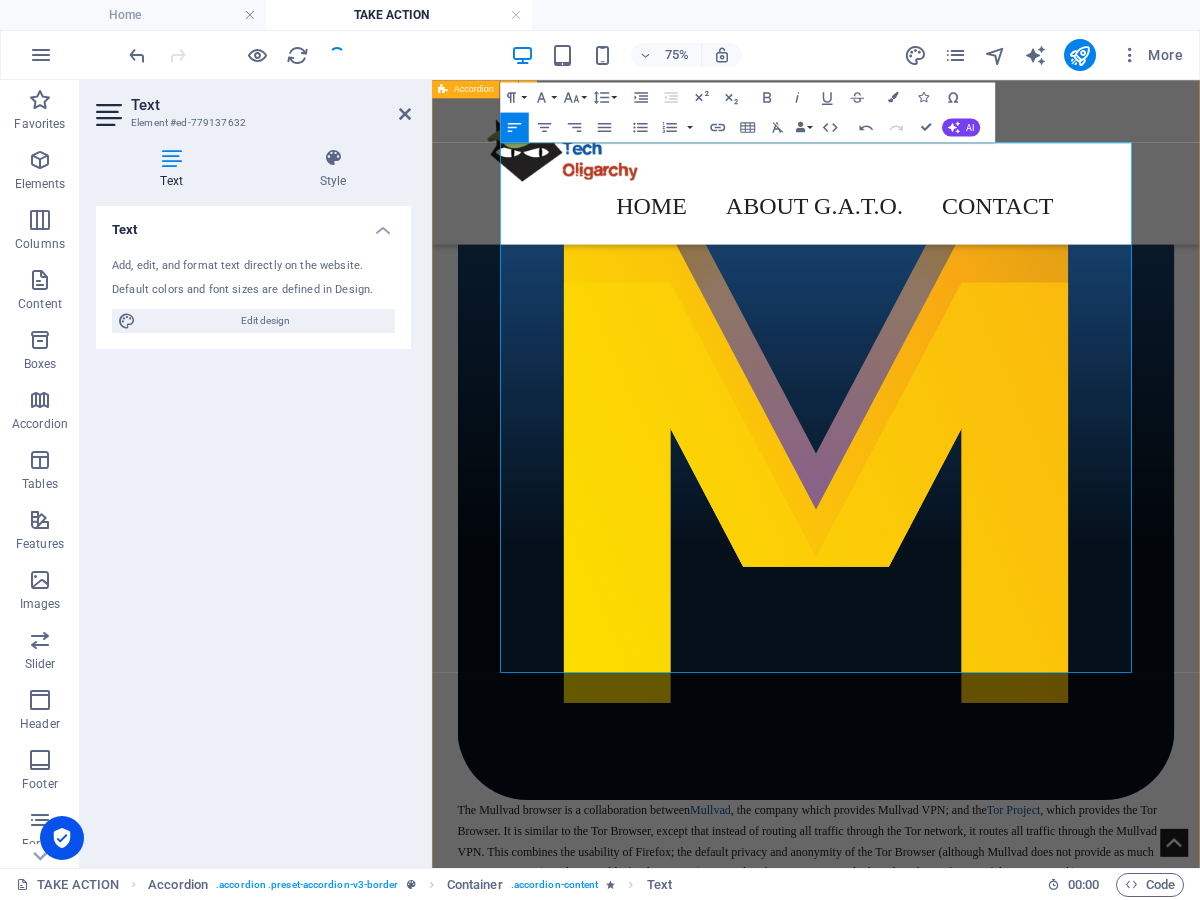 click on "FAQ Why boycott Google Search? Google Search is Google's most lucrative product; it is the product that most people know it for; and it is a product most people use by default every day. Using the above guide, switching to an alternative search engine is among the easiest tech products to switch away from, compared to Google's other products, and indeed compared to many other tech products and platforms. Google makes money when an ad is displayed on your search results (and makes more money if you click on an ad).  By not searching on Google, you are directly denying Google revenue that it would otherwise make. It is our opinion that switching from Google Search is the single most impactful Google product one can boycott. What about boycotting other Google products? If there are other Google products you normally use that you feel you can abstain from, you are encouraged to do so! As we stated before, we also recommend switching to away from Google Chrome to one of our  recommended browsers . . does not" at bounding box center (944, 5094) 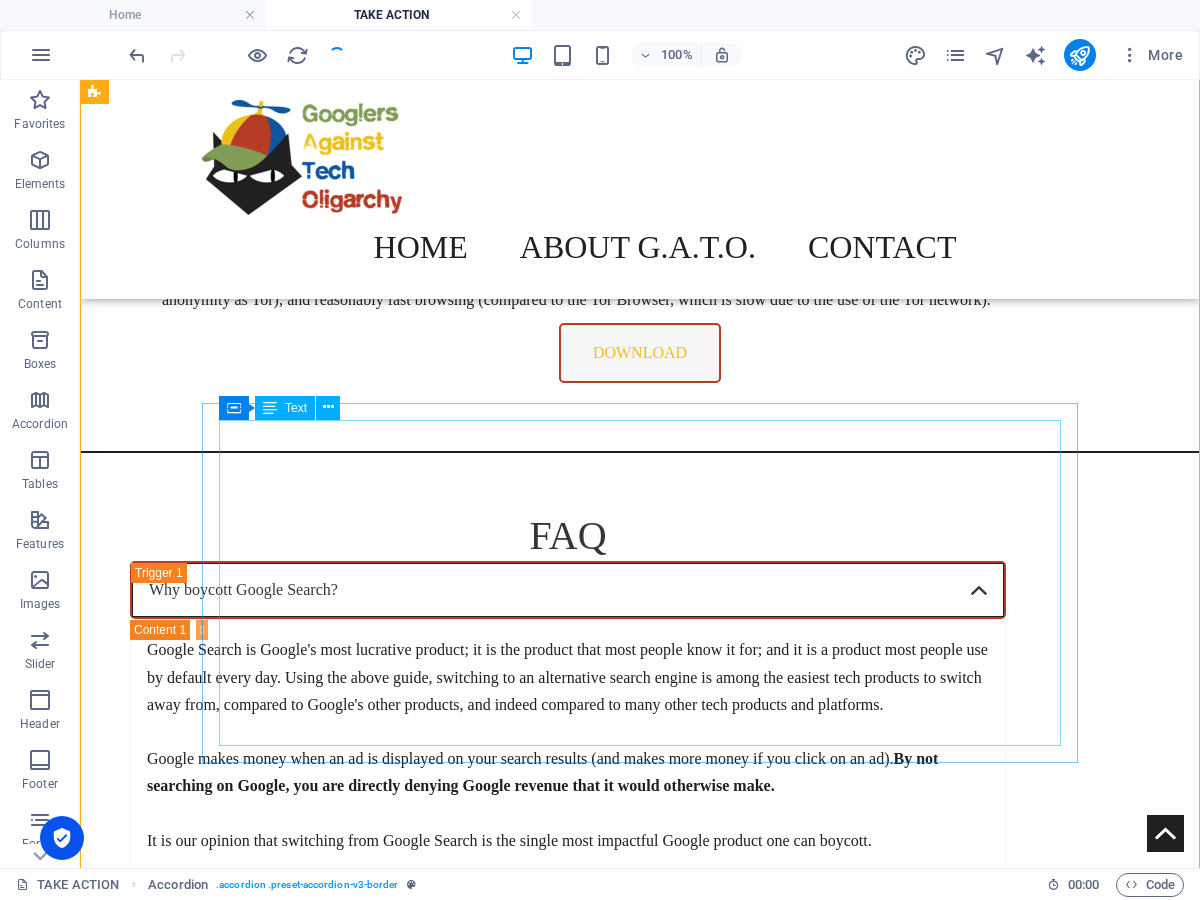 scroll, scrollTop: 5275, scrollLeft: 0, axis: vertical 